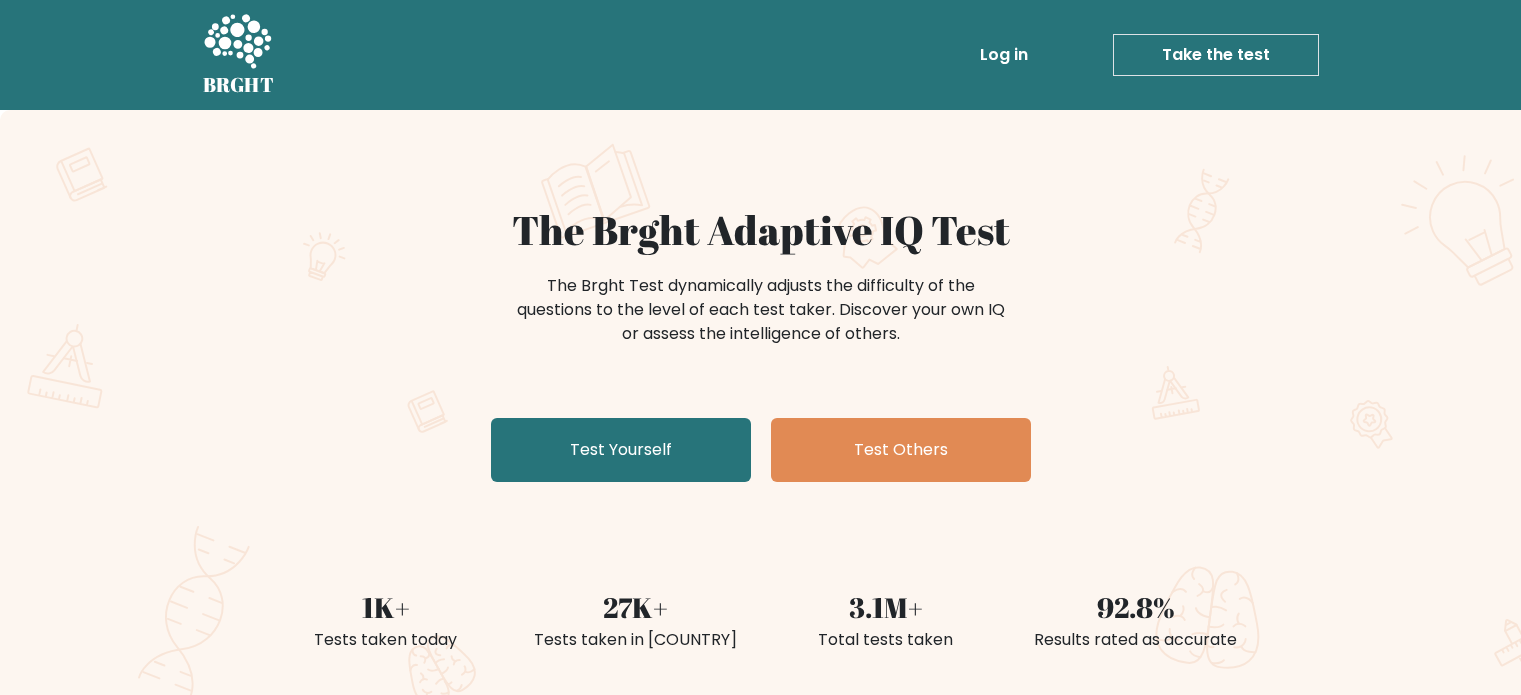 scroll, scrollTop: 0, scrollLeft: 0, axis: both 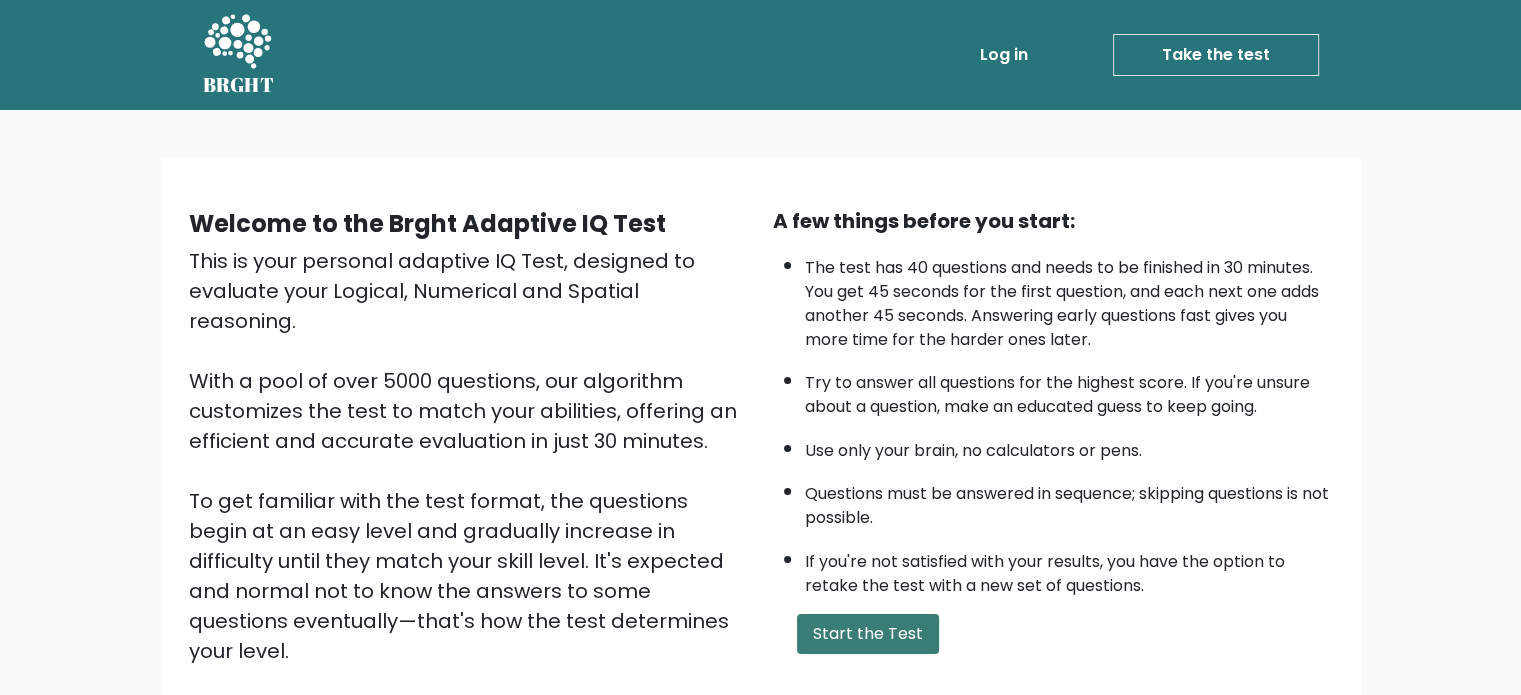 click on "Start the Test" at bounding box center [868, 634] 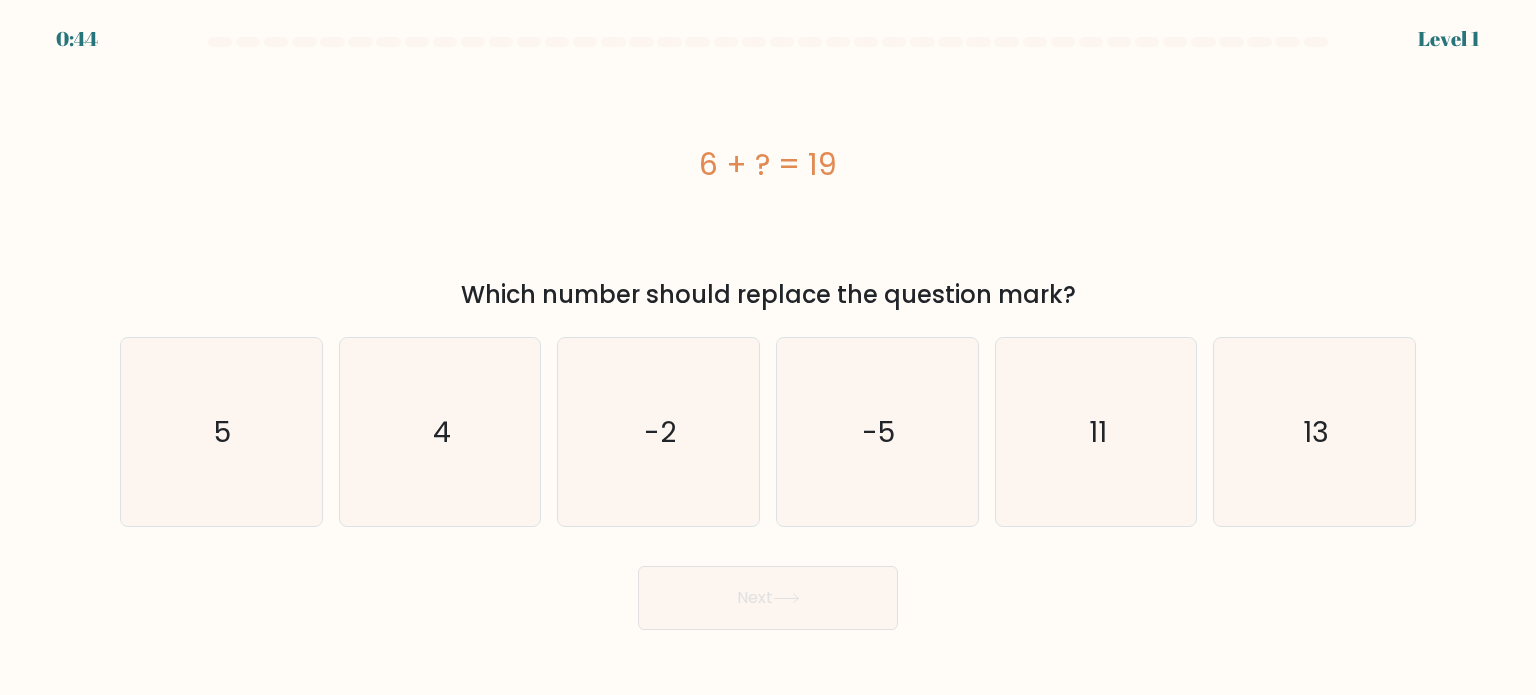 scroll, scrollTop: 0, scrollLeft: 0, axis: both 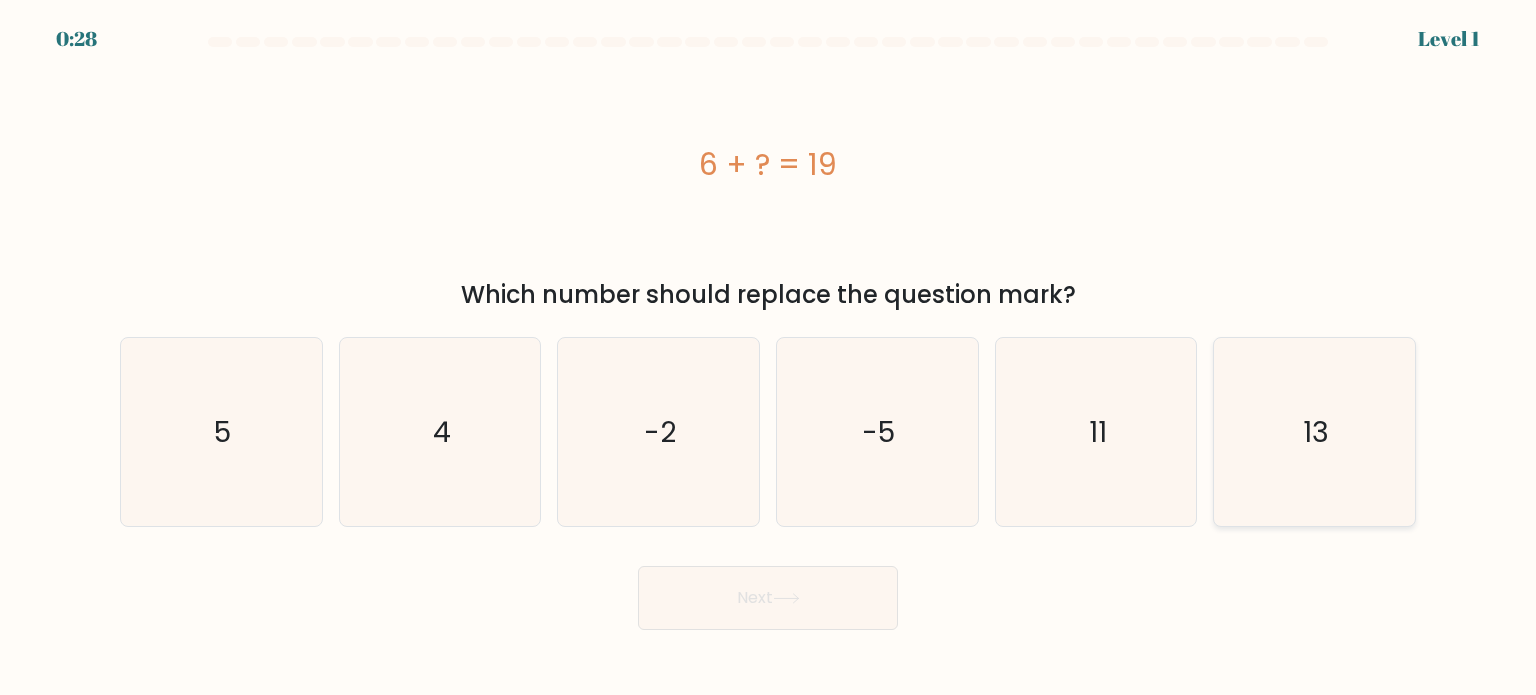 click on "13" at bounding box center [1314, 432] 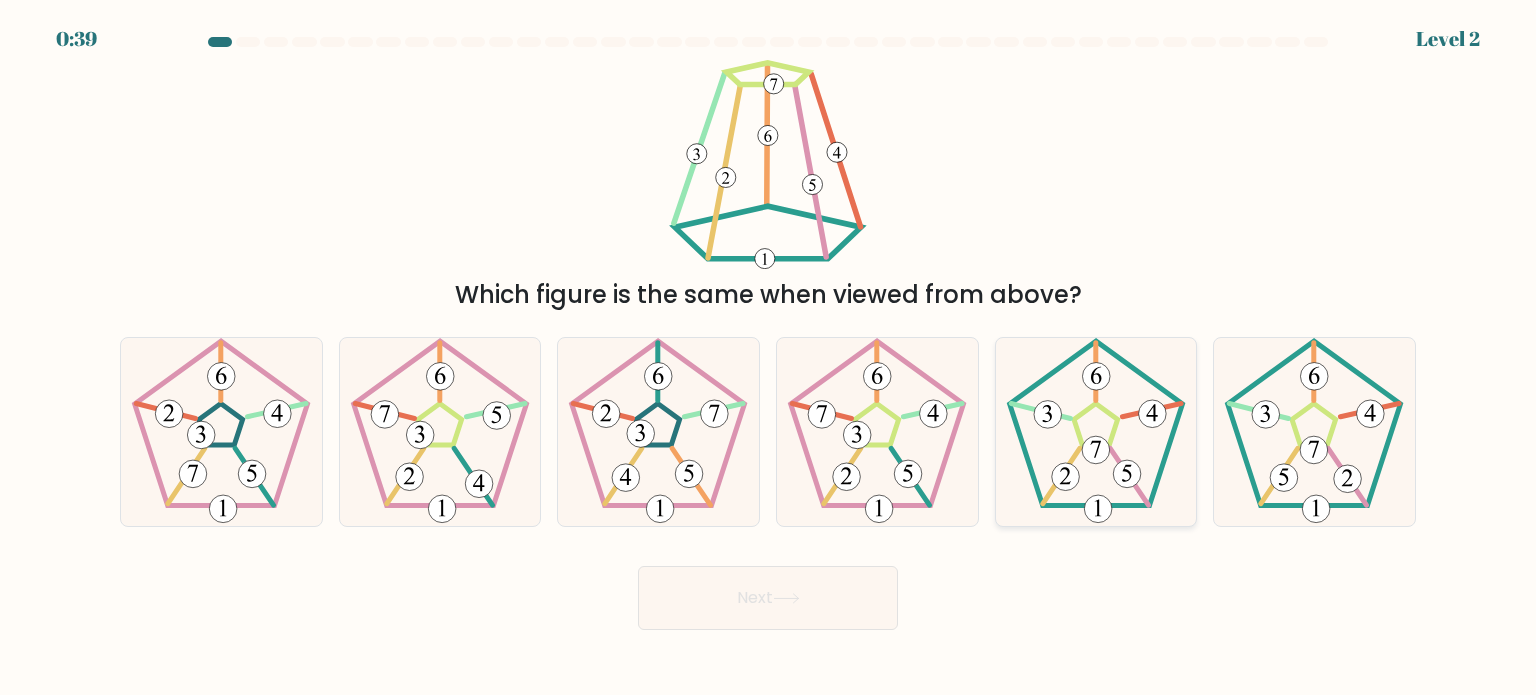 click at bounding box center [1096, 432] 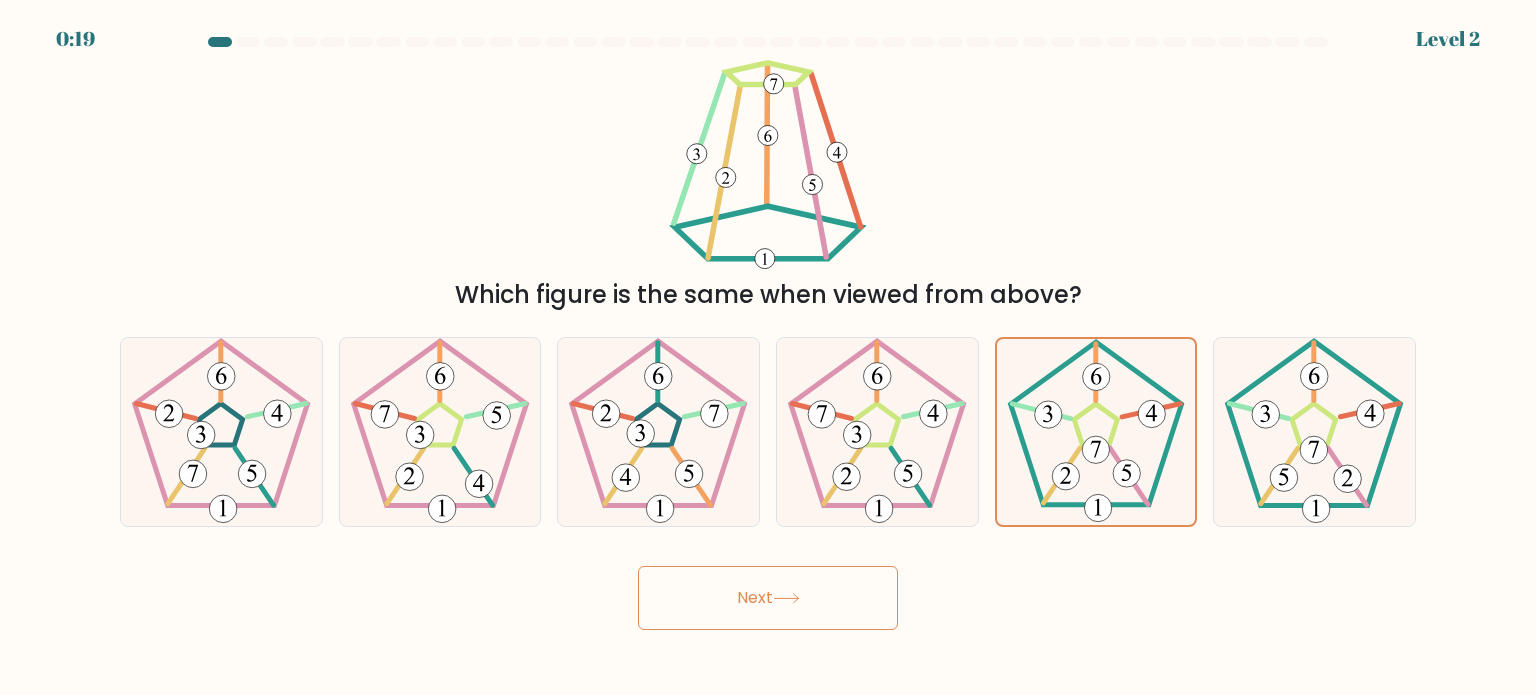 click at bounding box center [786, 598] 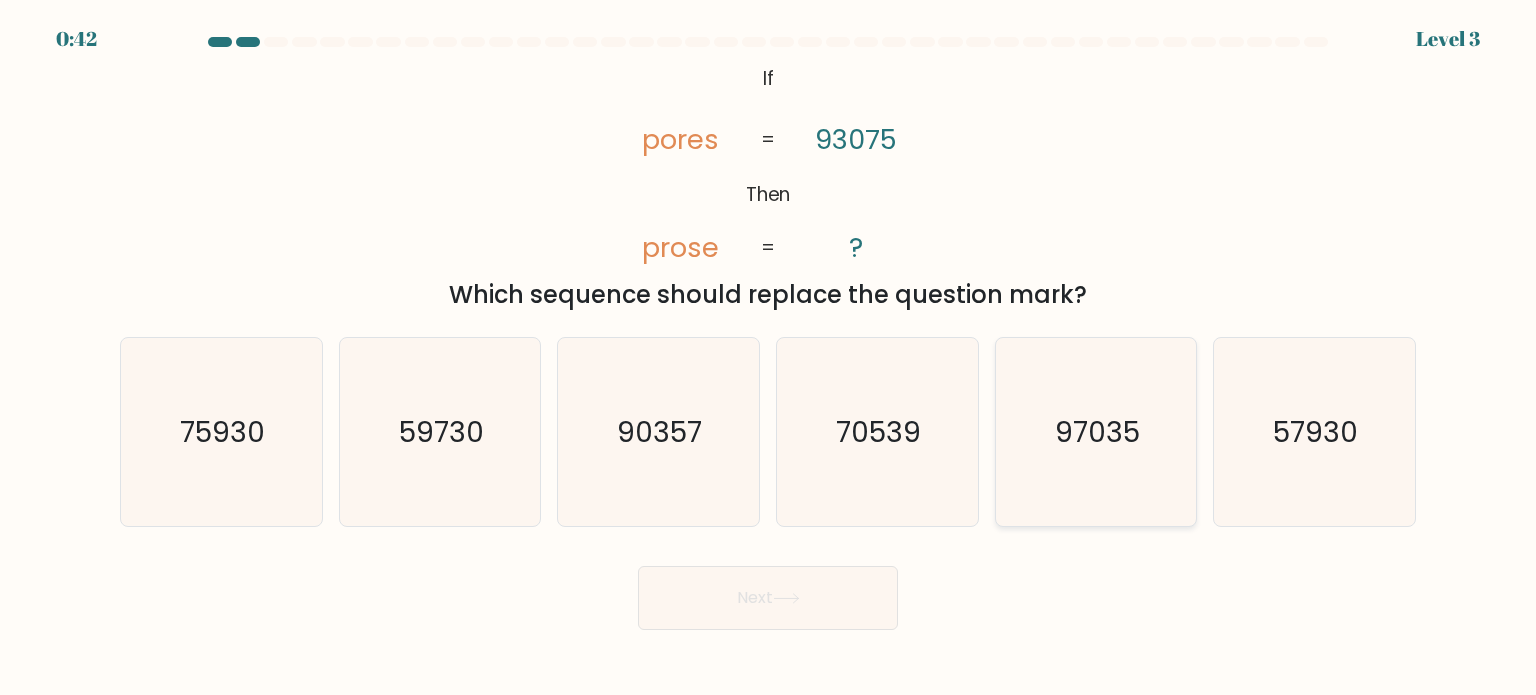 click on "97035" at bounding box center [1096, 432] 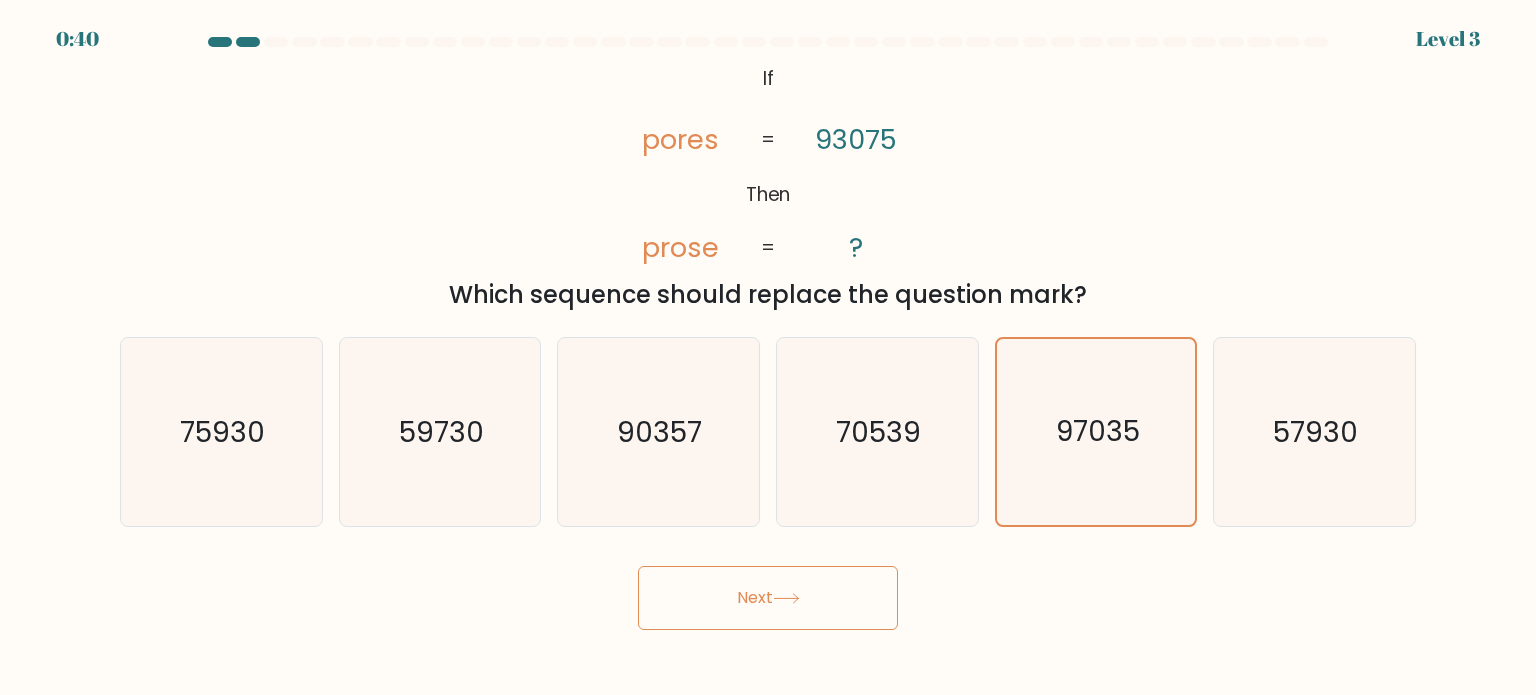 click on "Next" at bounding box center [768, 598] 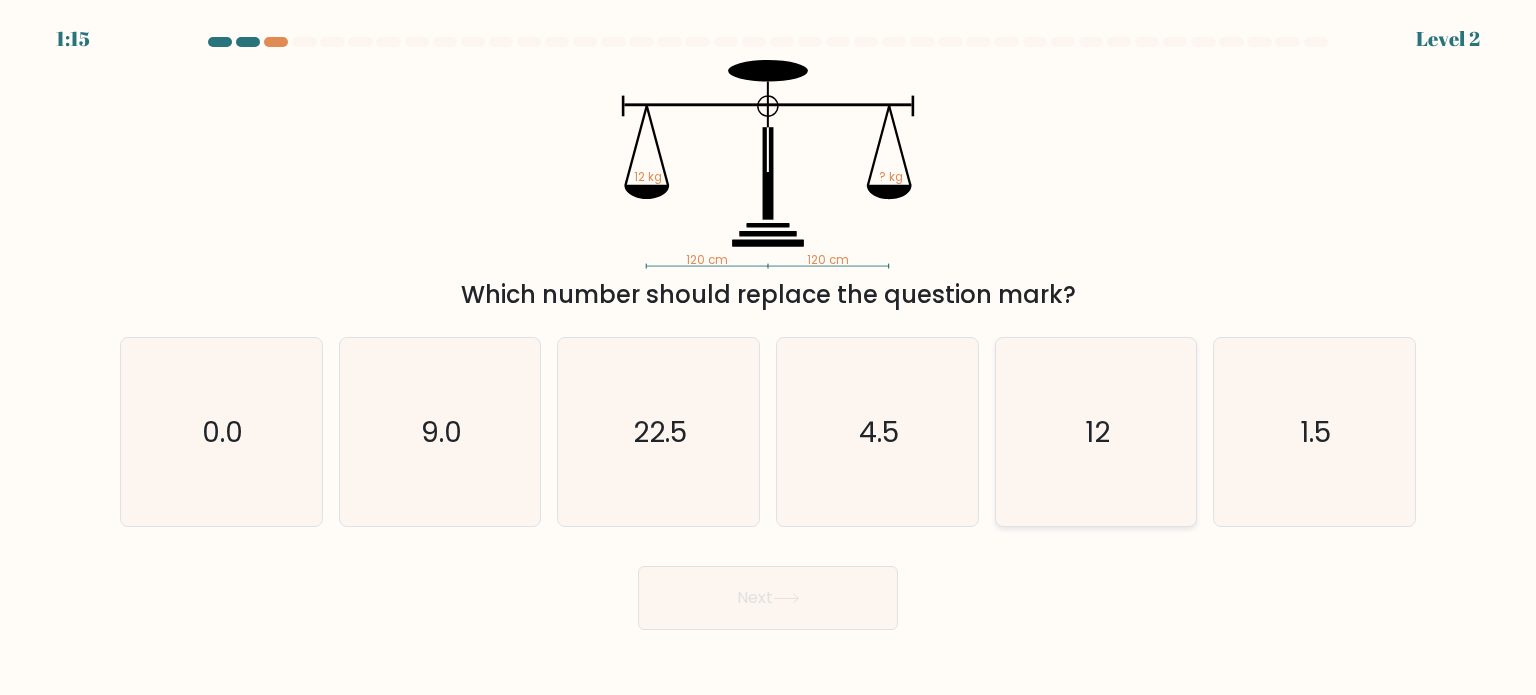 click on "12" at bounding box center (1097, 431) 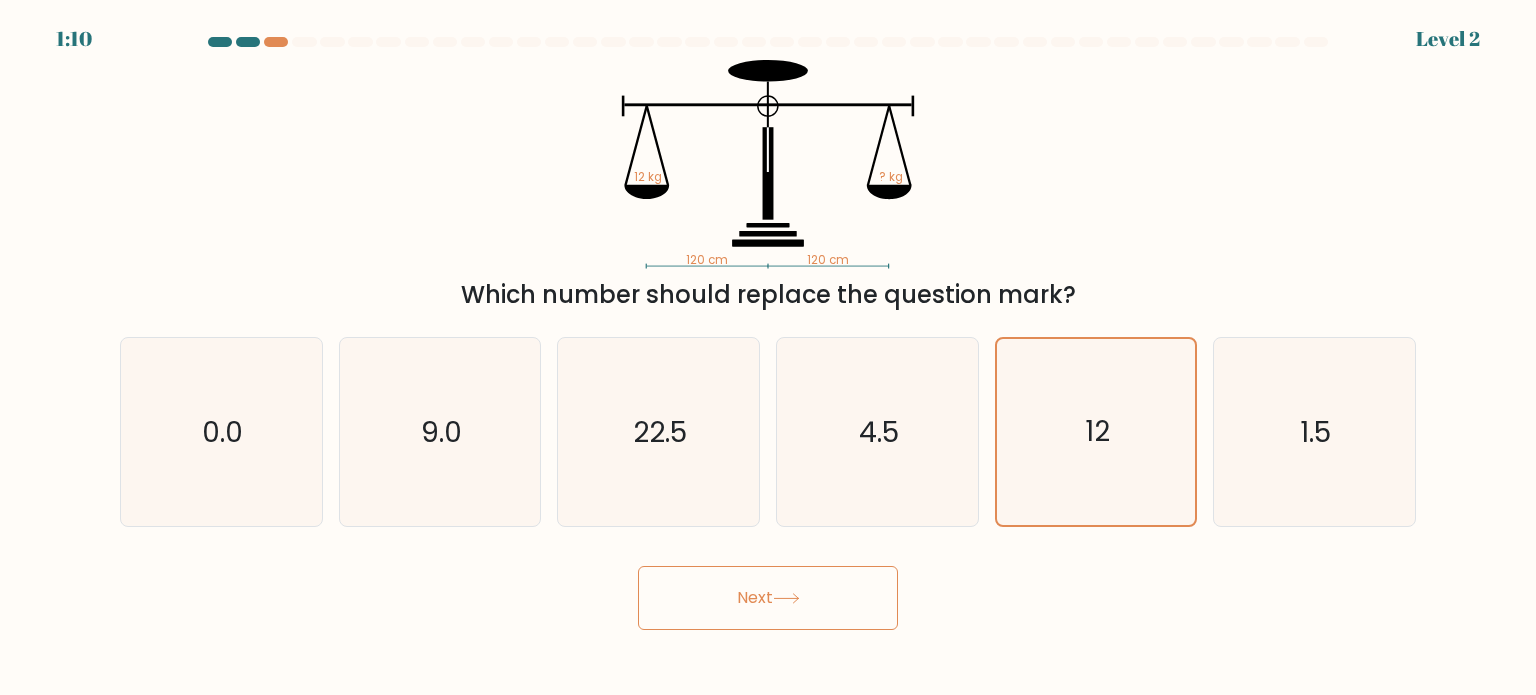 click on "Next" at bounding box center [768, 598] 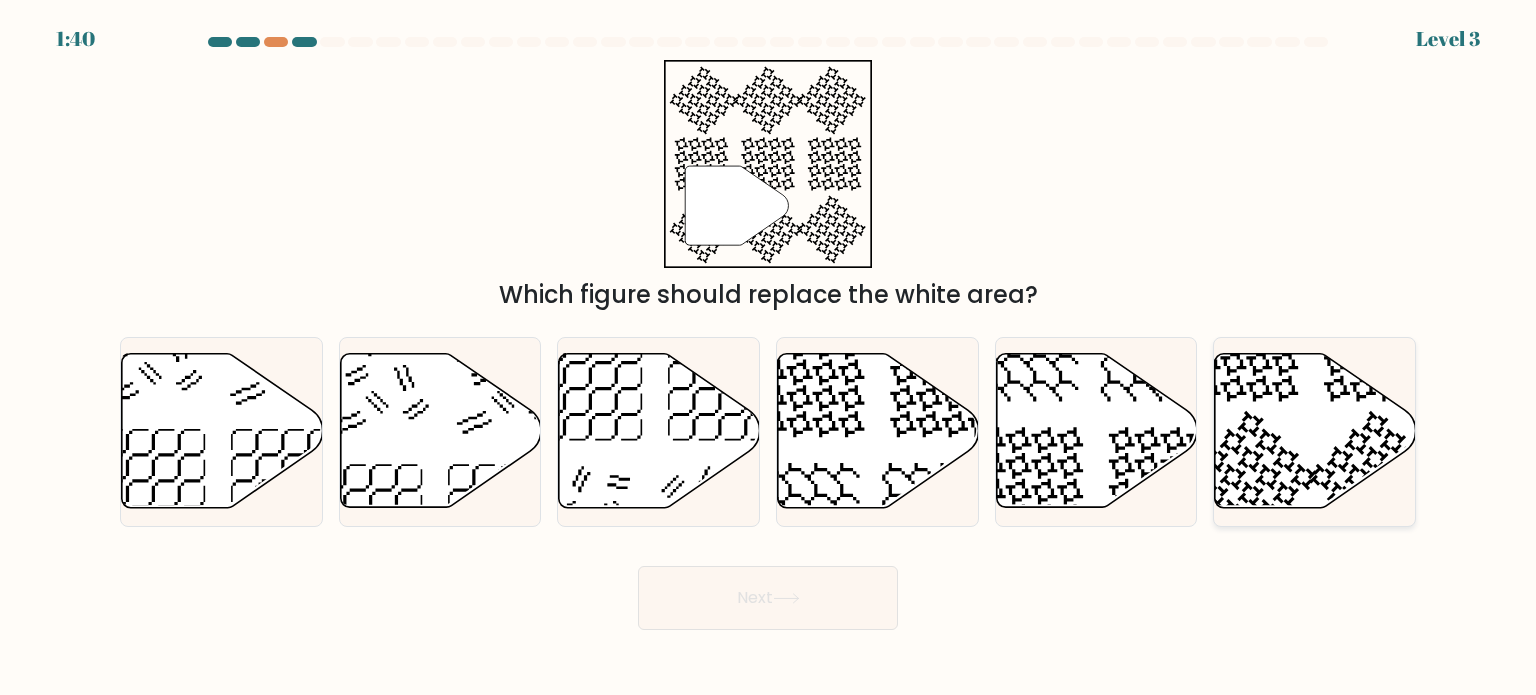click at bounding box center (1315, 431) 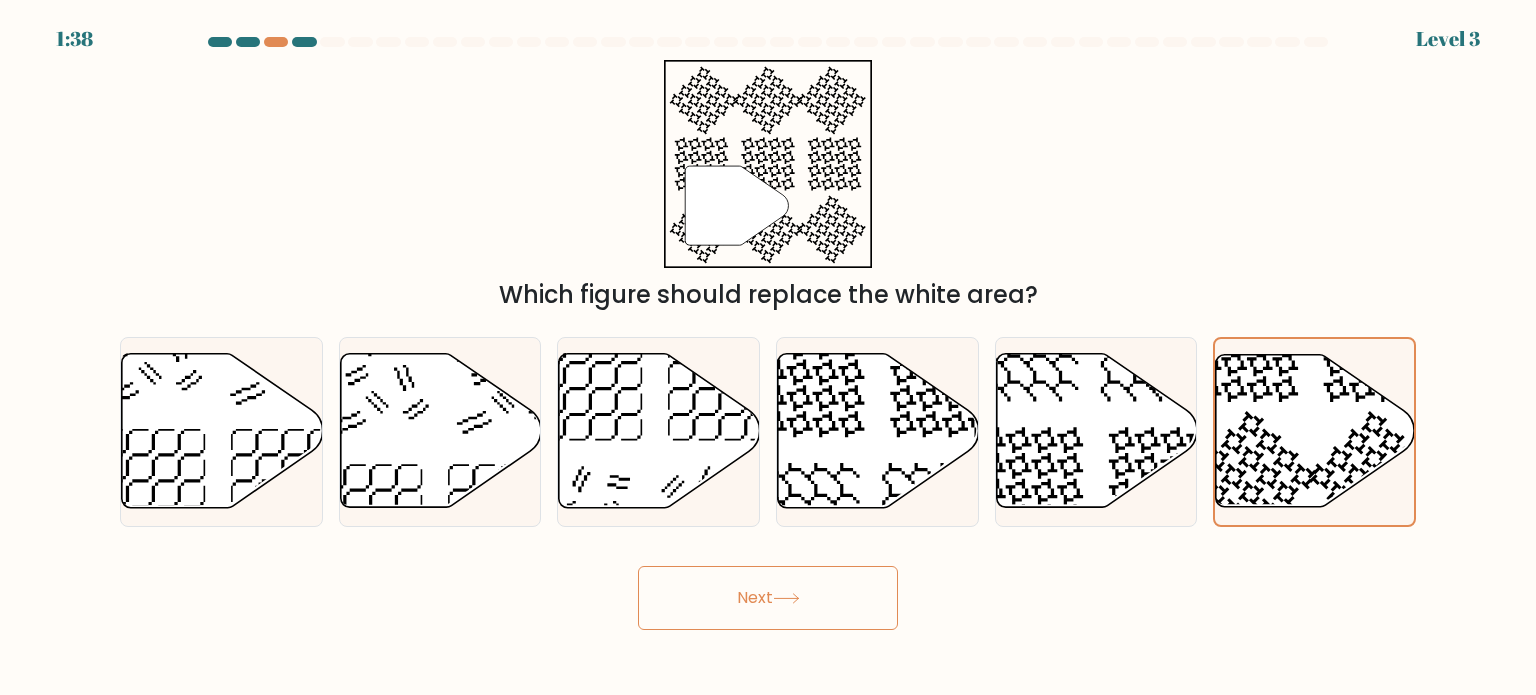 click on "Next" at bounding box center [768, 598] 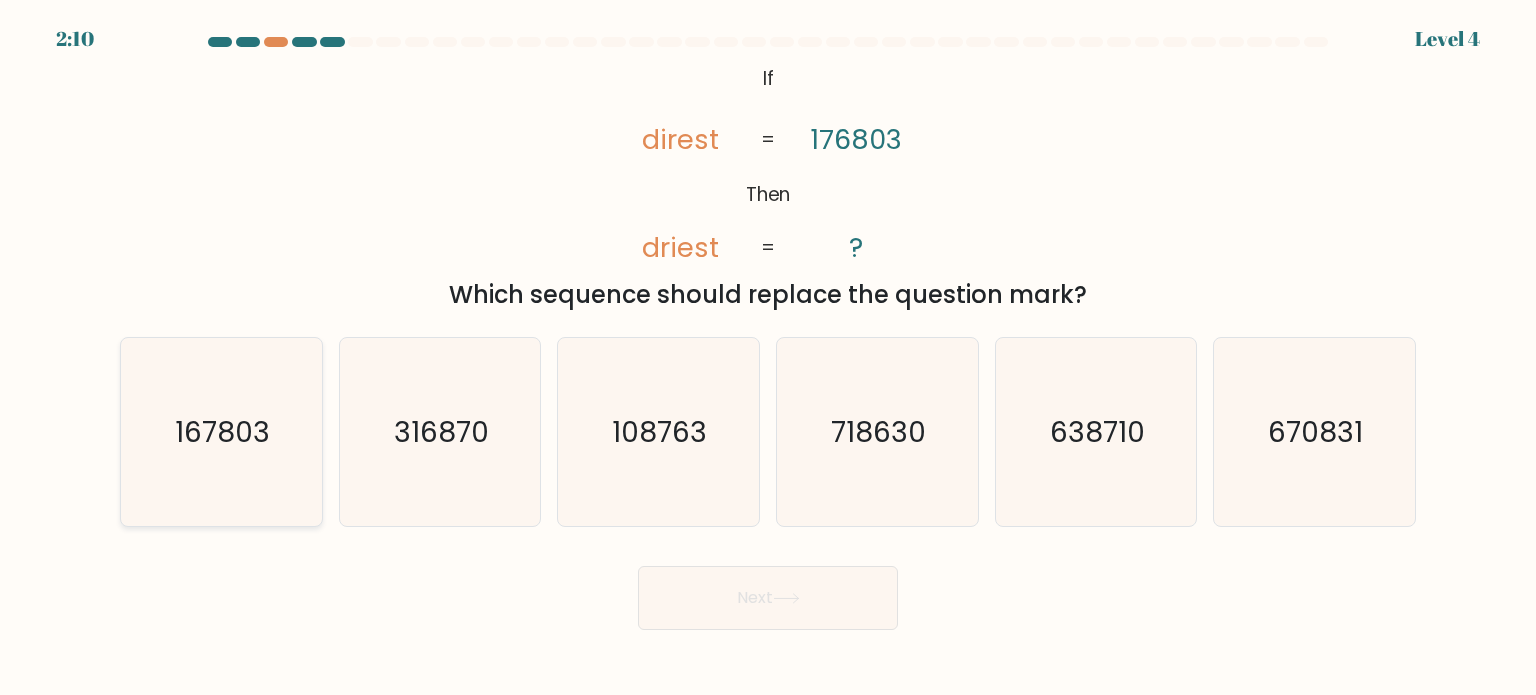 click on "167803" at bounding box center (223, 431) 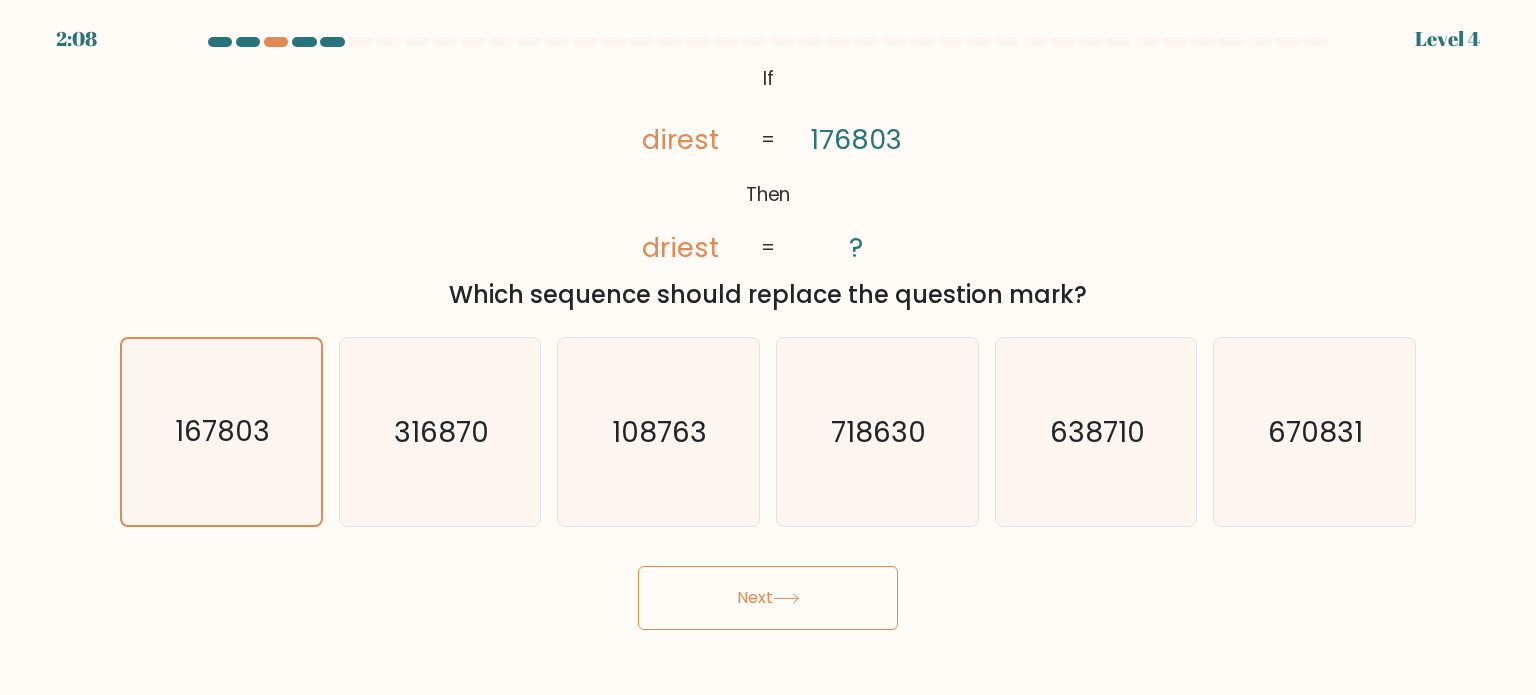 click on "Next" at bounding box center [768, 598] 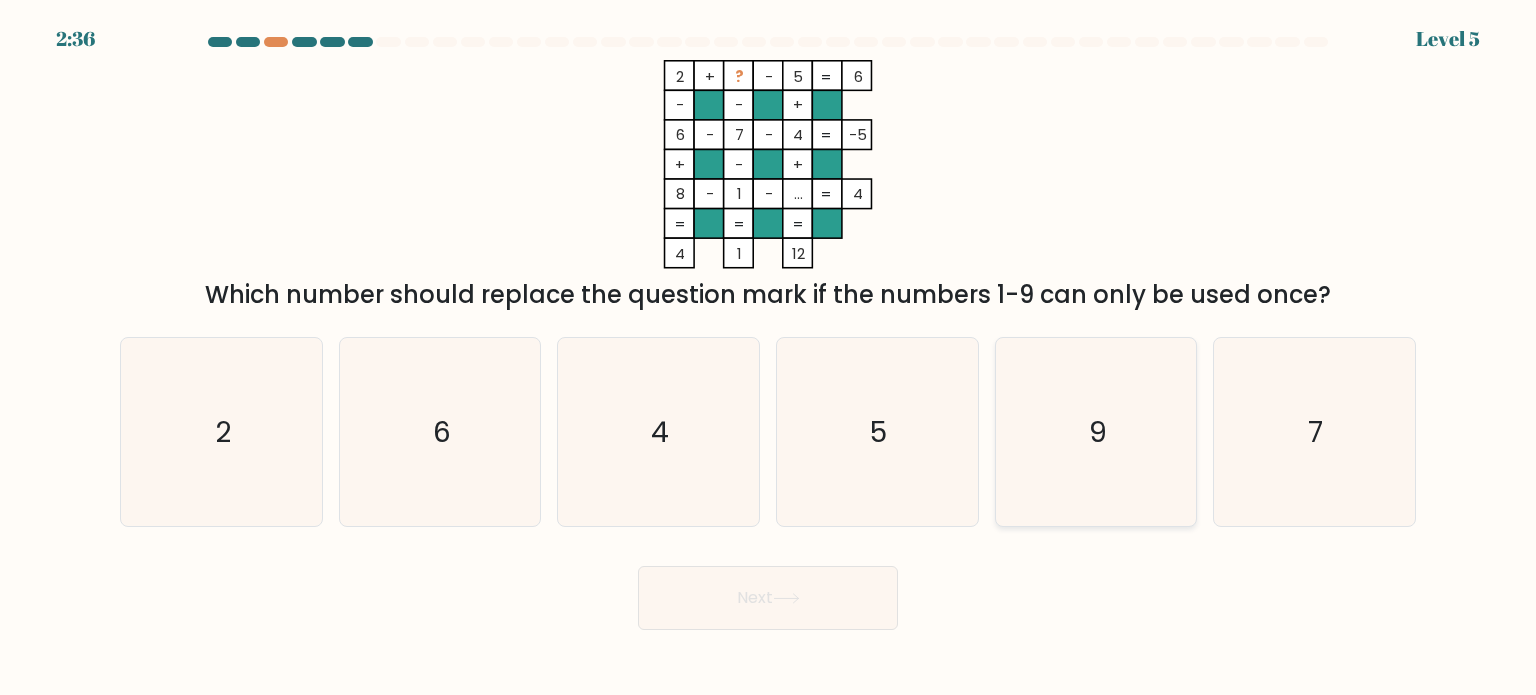 click on "9" at bounding box center [1098, 431] 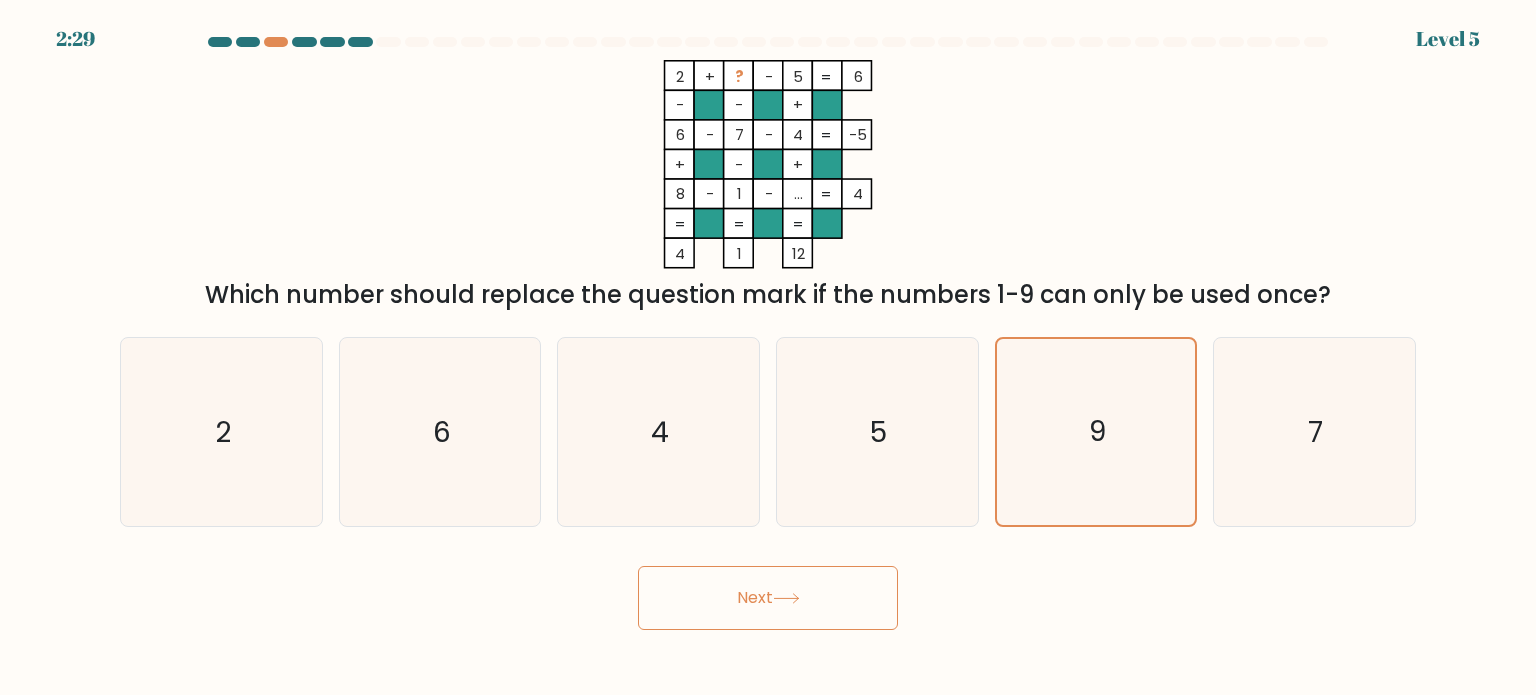 click on "Next" at bounding box center (768, 598) 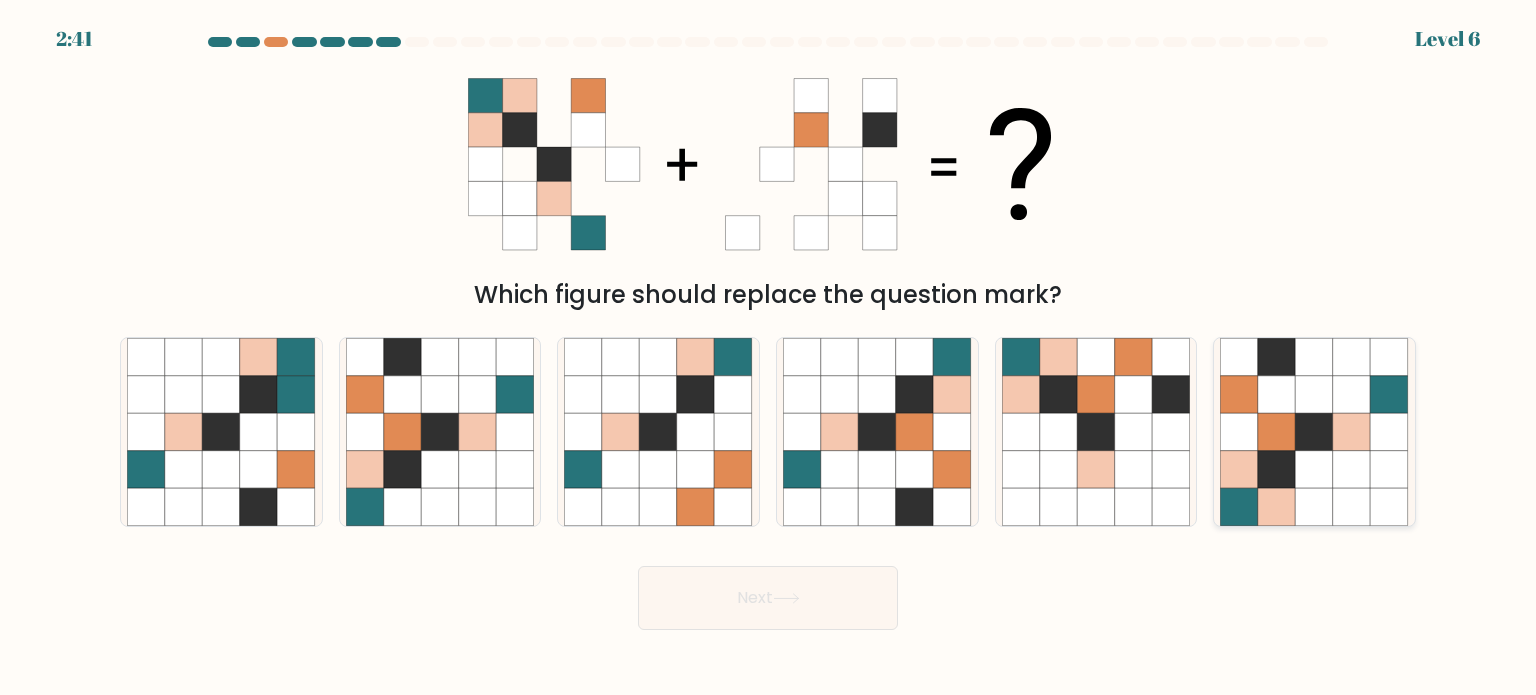 click at bounding box center (1315, 469) 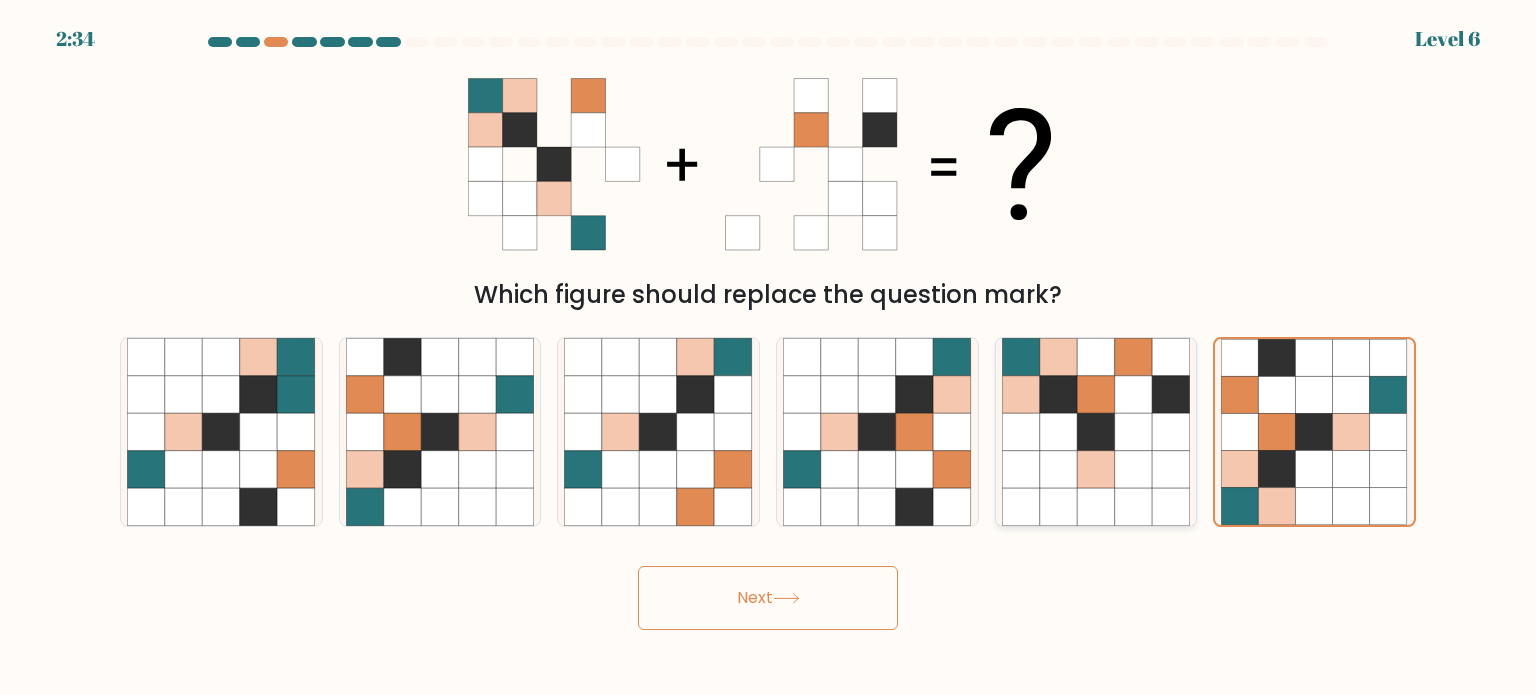click at bounding box center (1134, 432) 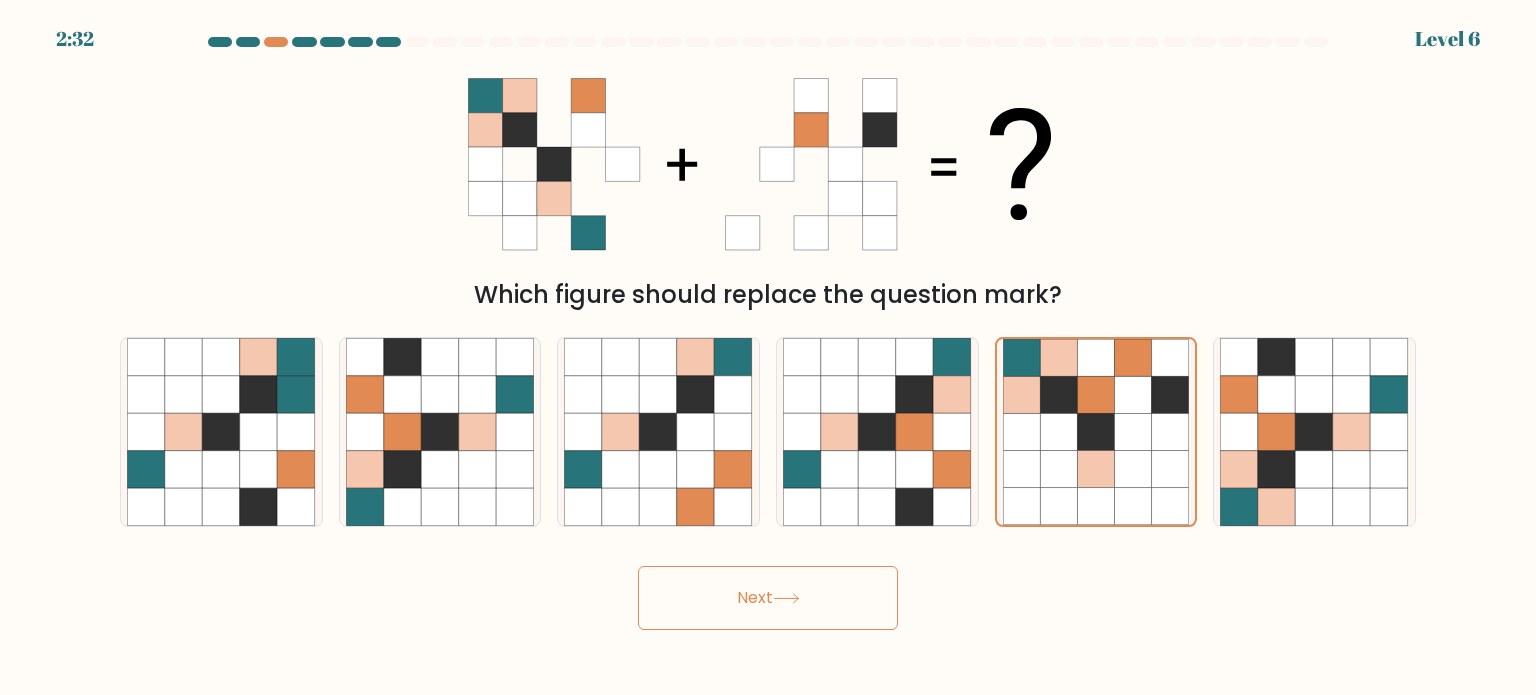 click on "Next" at bounding box center (768, 598) 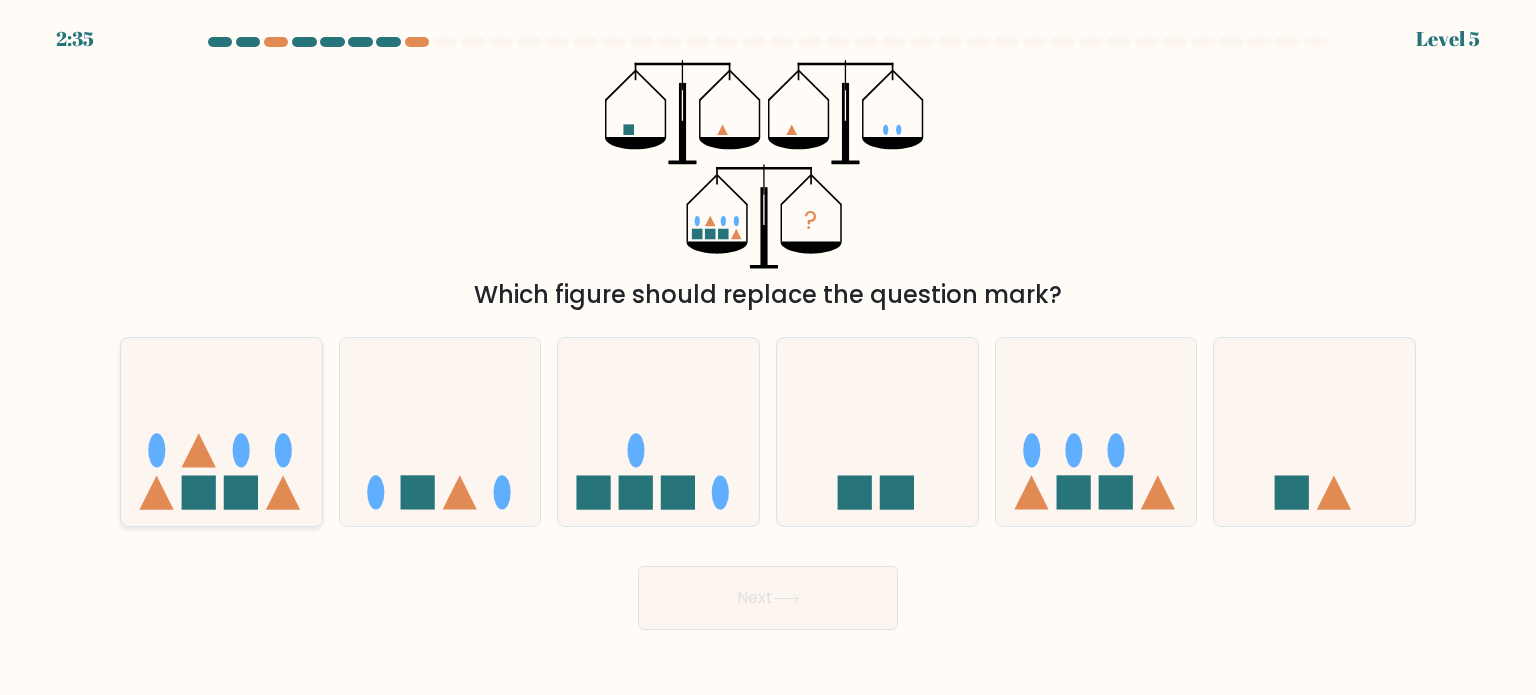 click at bounding box center [221, 432] 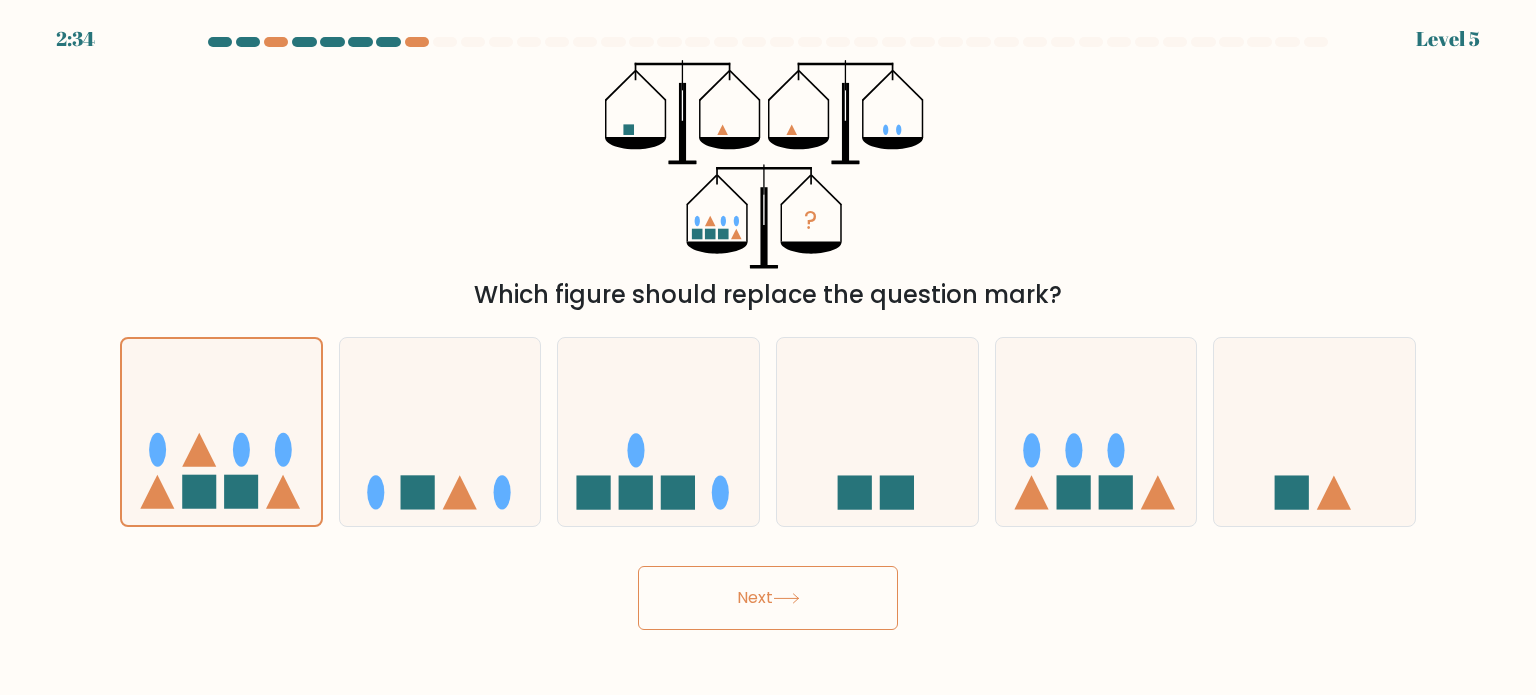 click on "Next" at bounding box center [768, 598] 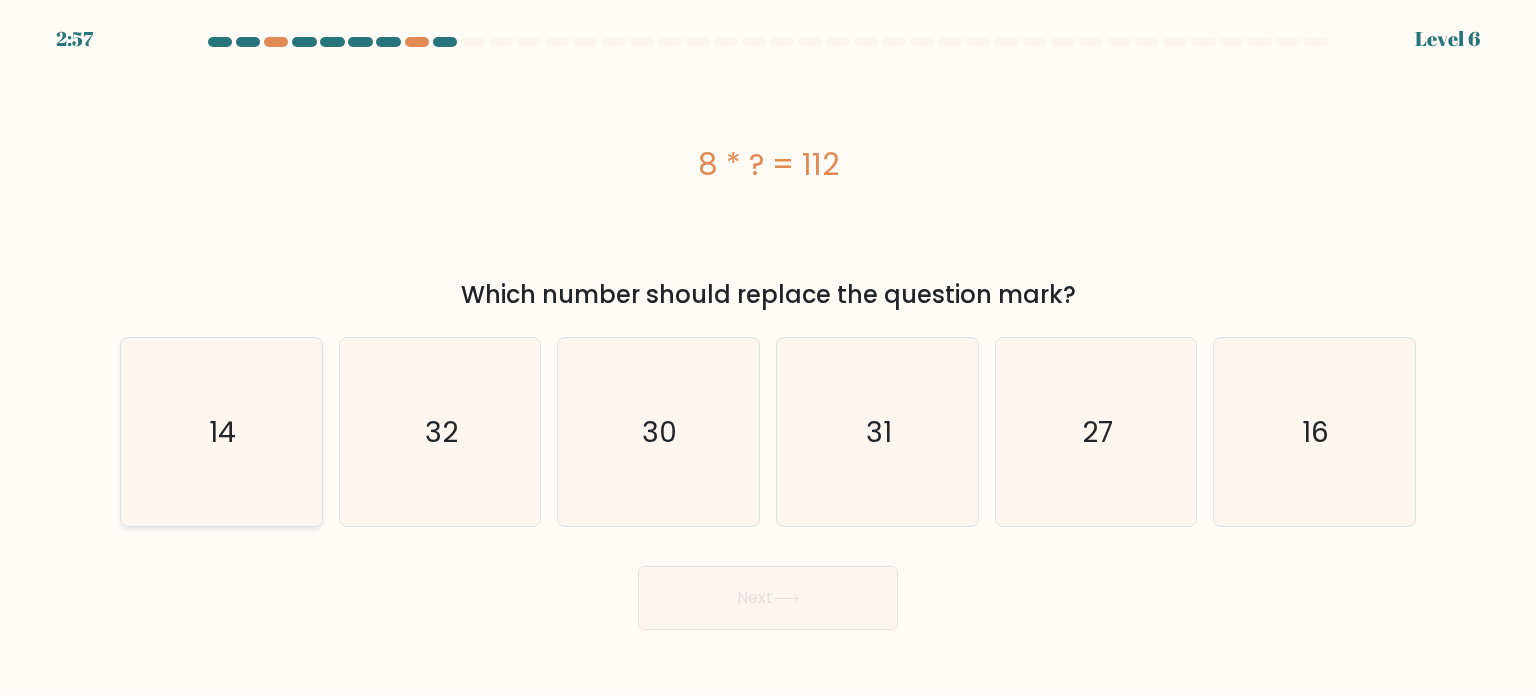 click on "14" at bounding box center (221, 432) 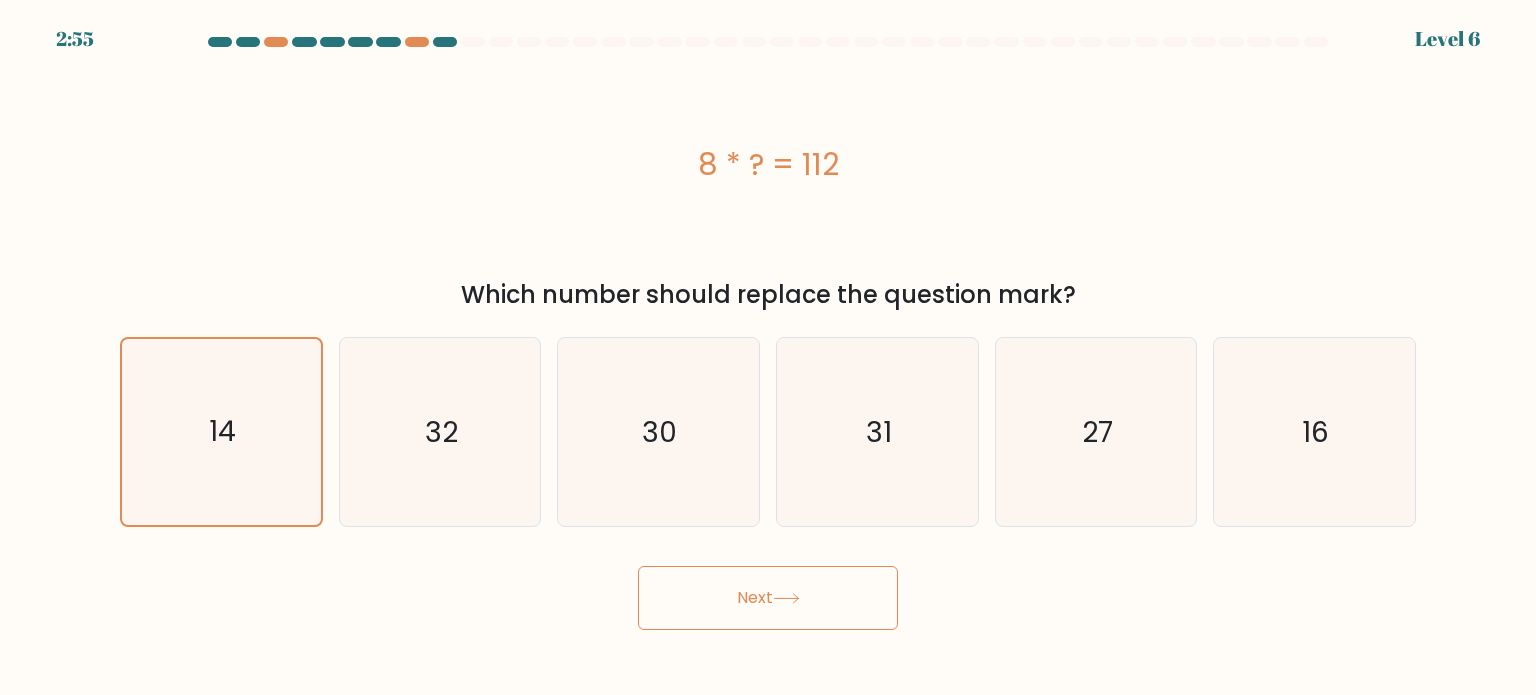 click on "Next" at bounding box center [768, 598] 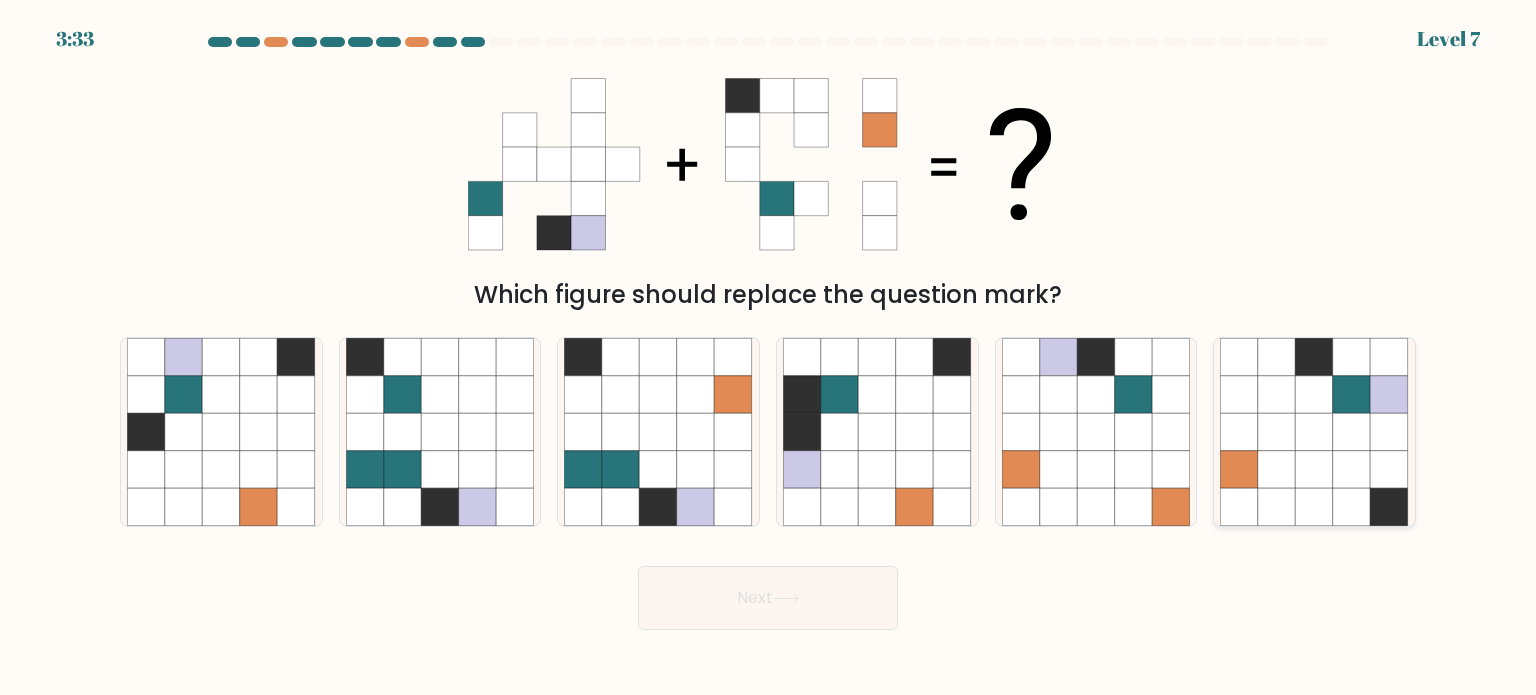 click at bounding box center (1315, 432) 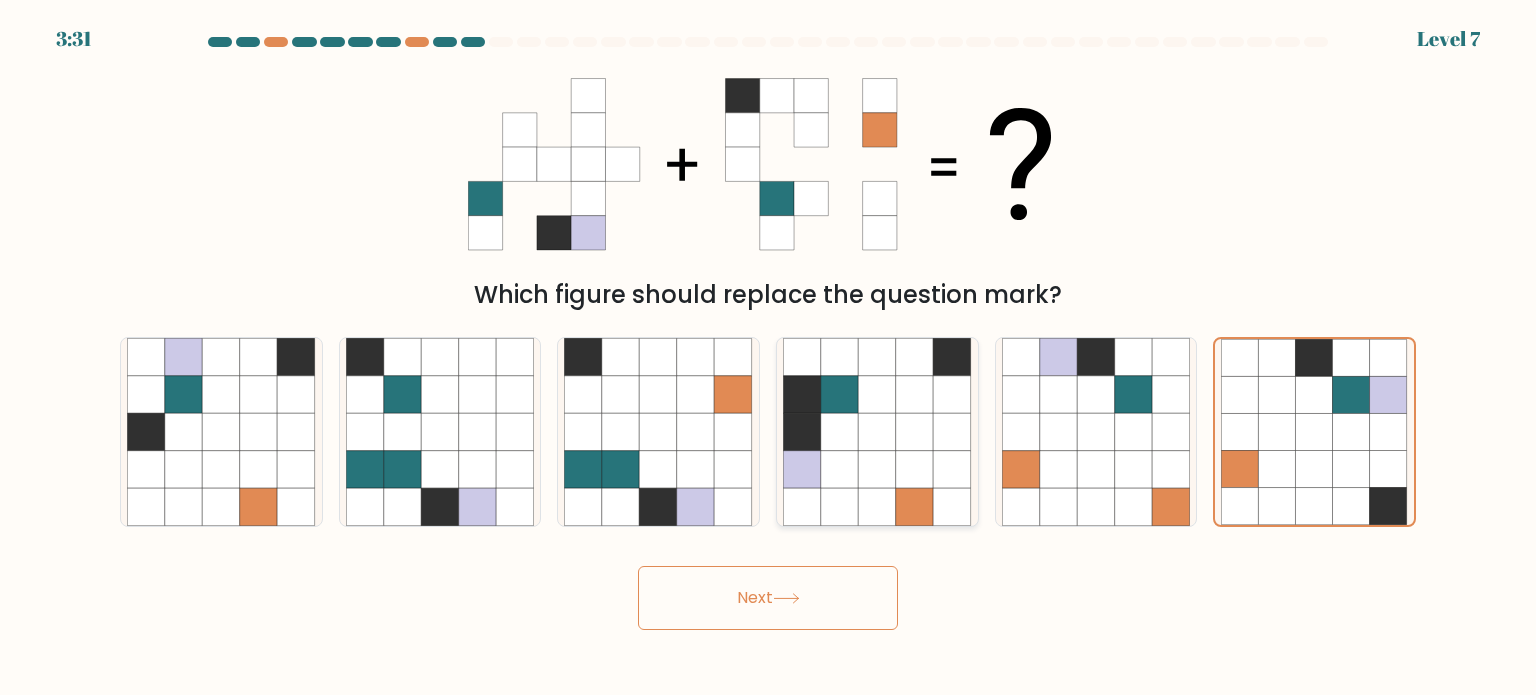 click at bounding box center [878, 432] 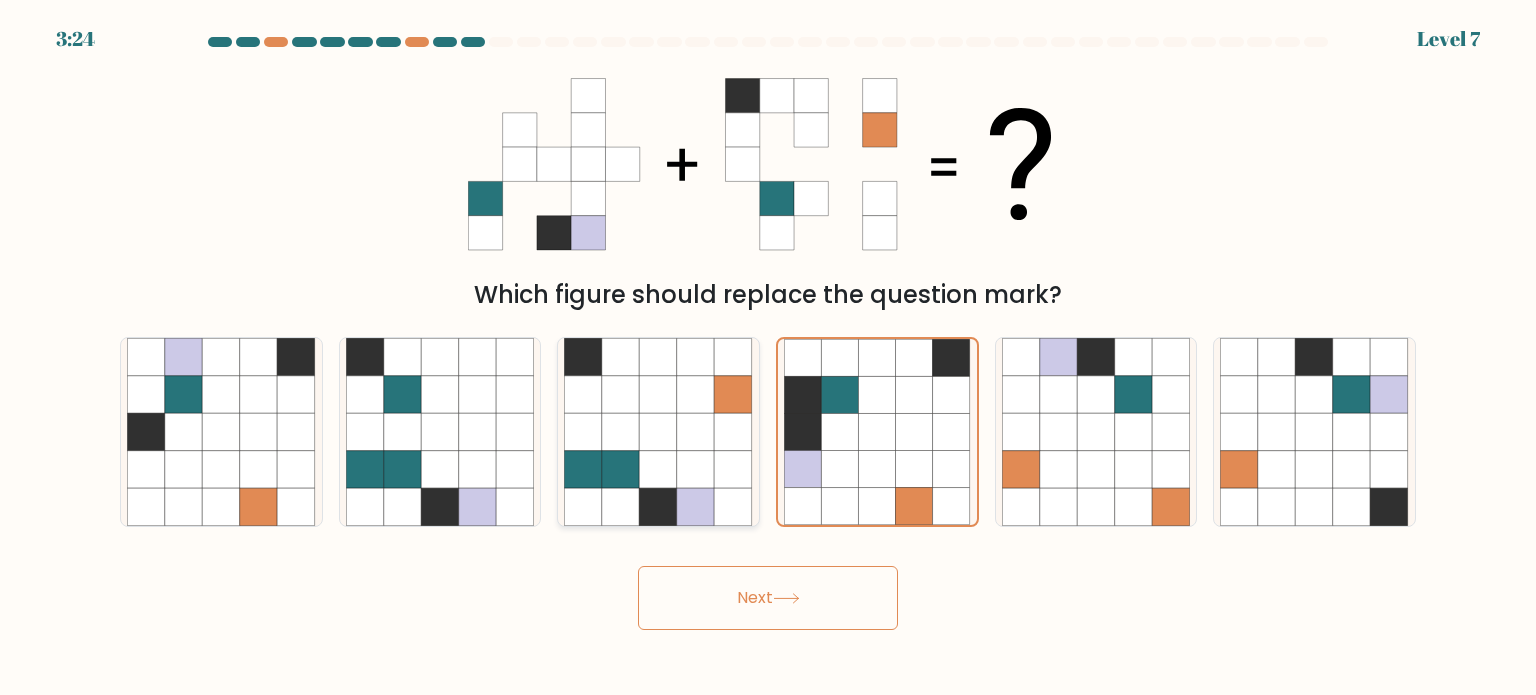 click at bounding box center (734, 507) 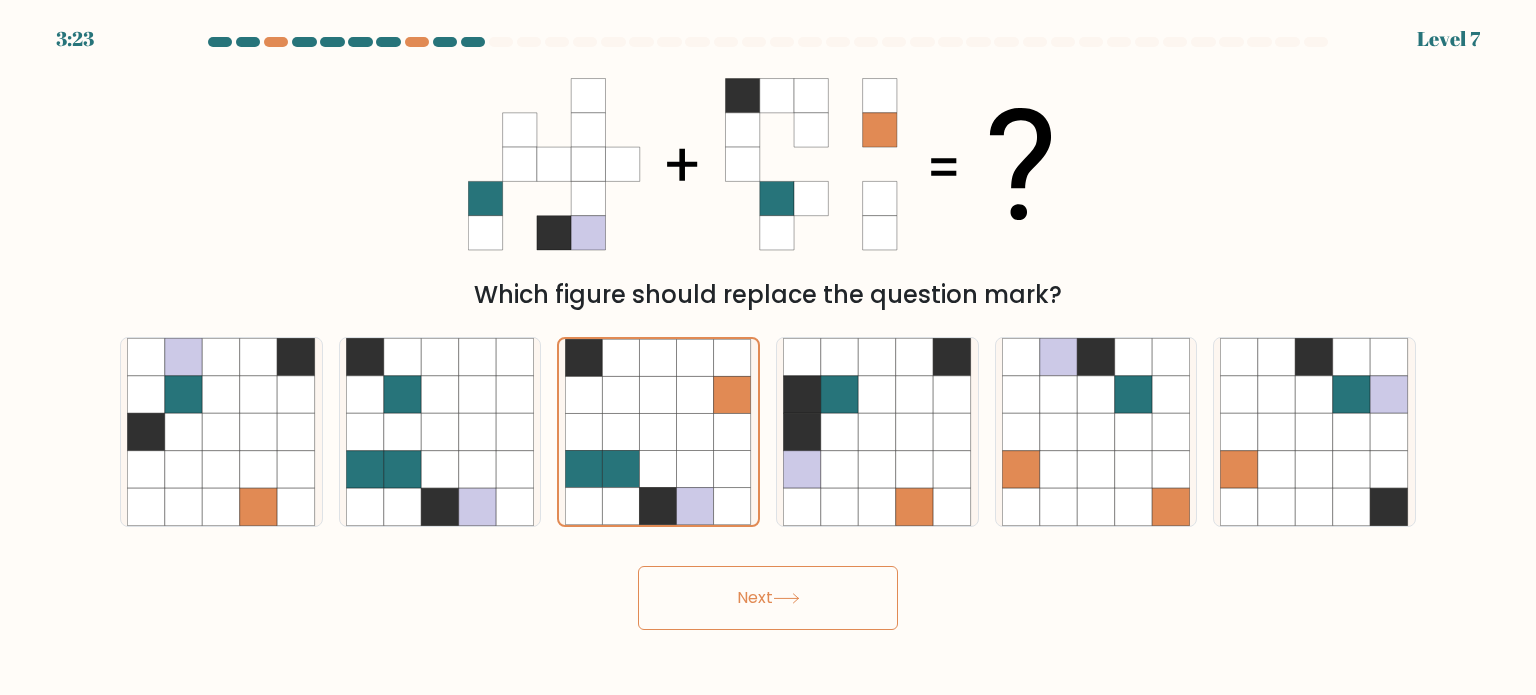 click on "Next" at bounding box center [768, 598] 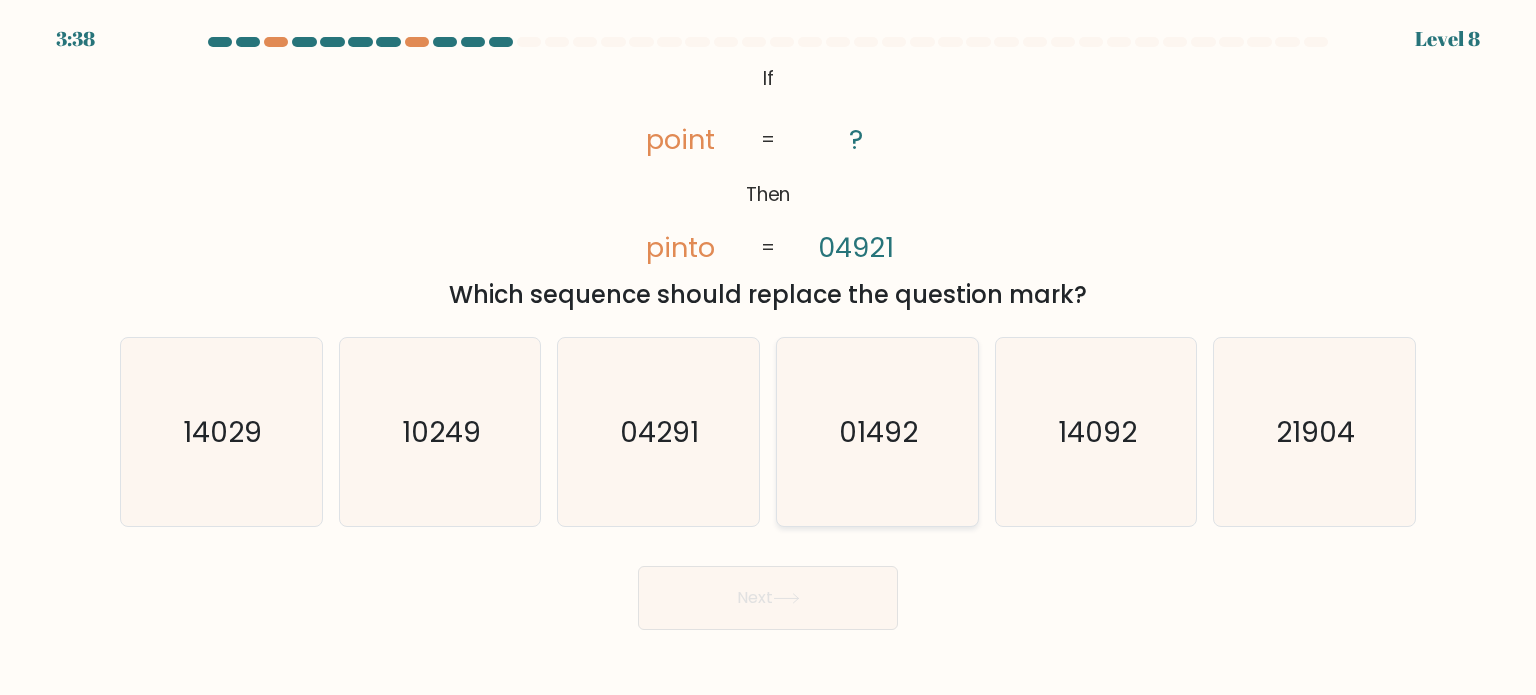 click on "01492" at bounding box center [877, 432] 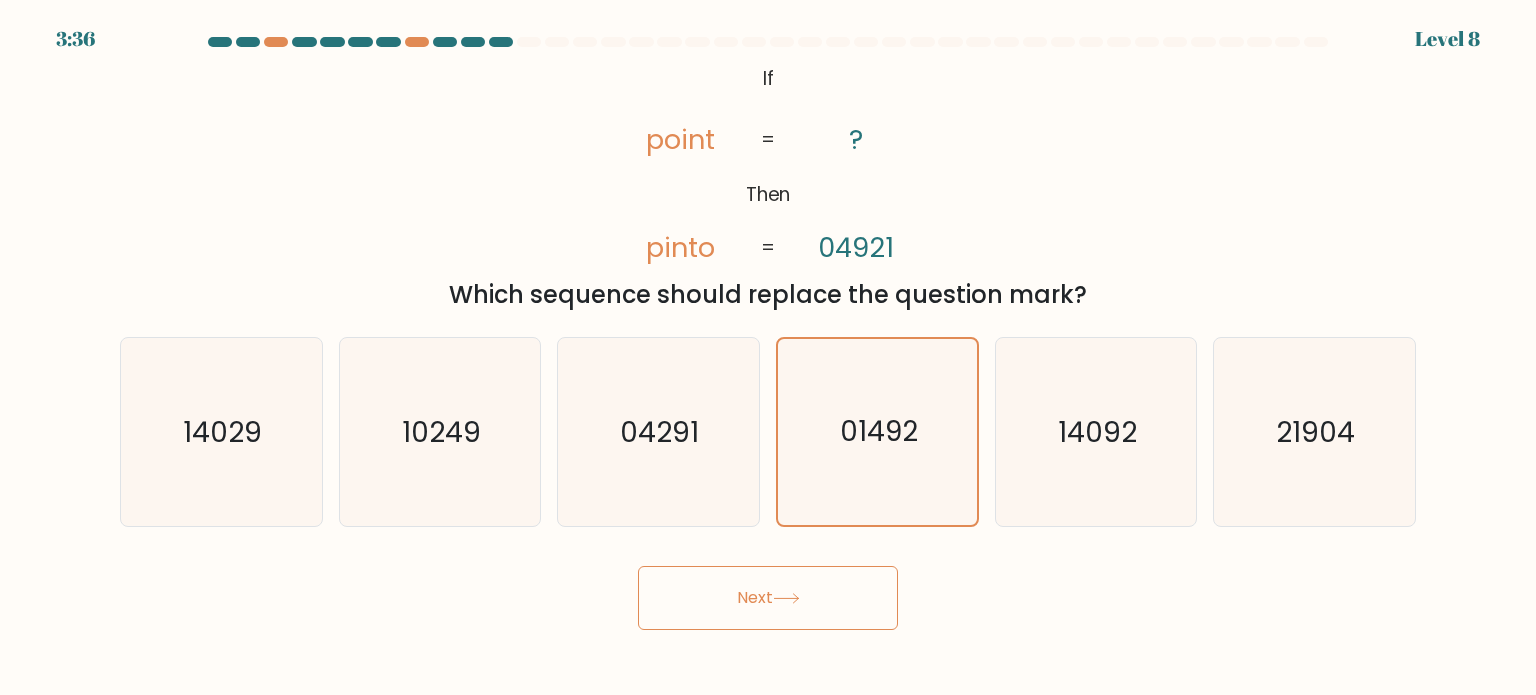 click on "Next" at bounding box center (768, 598) 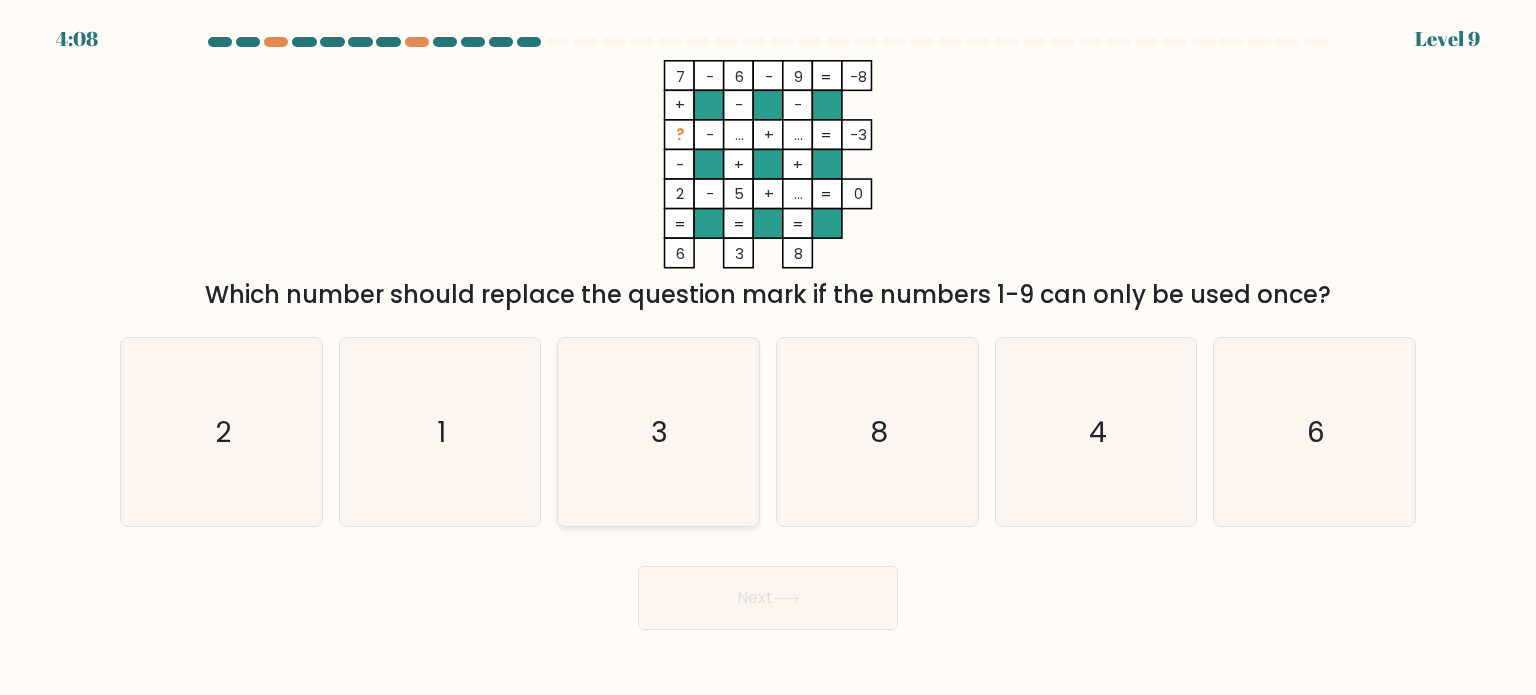 click on "3" at bounding box center (658, 432) 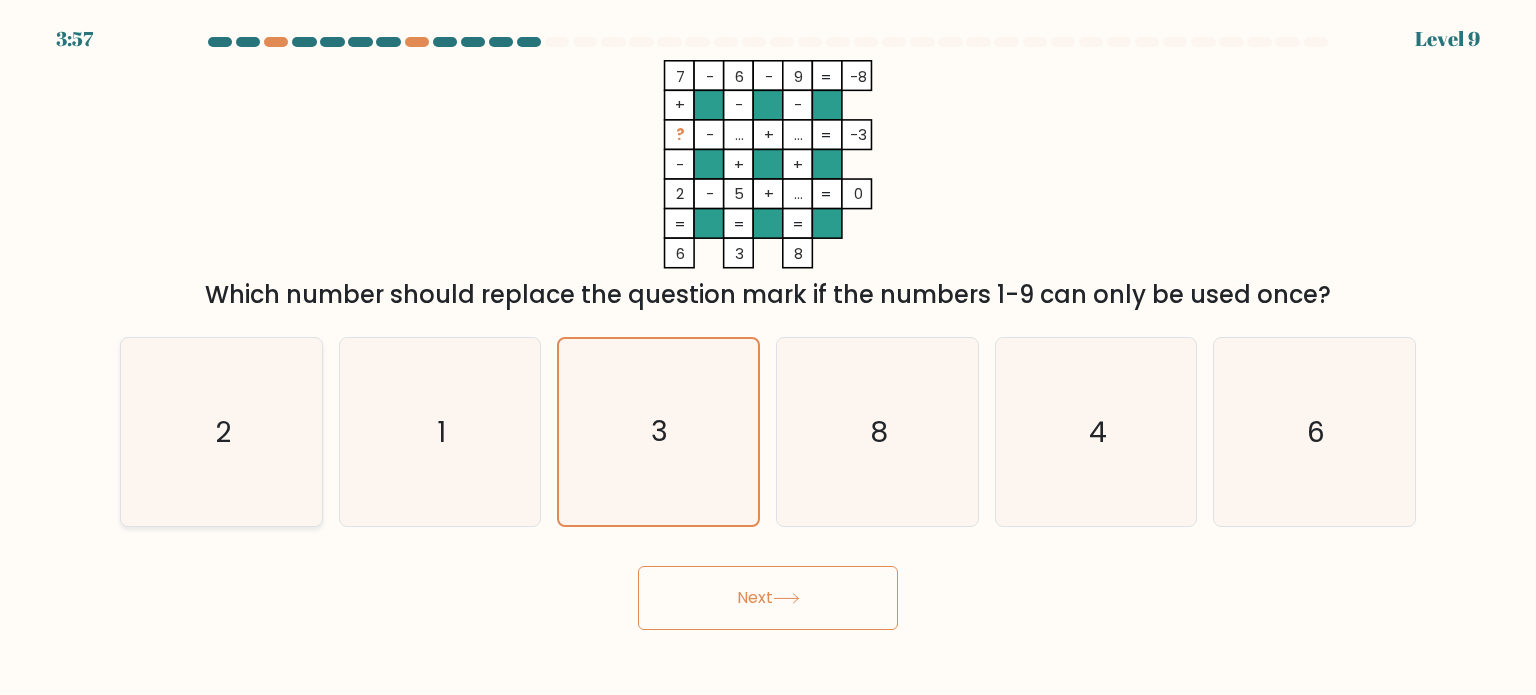 click on "2" at bounding box center (221, 432) 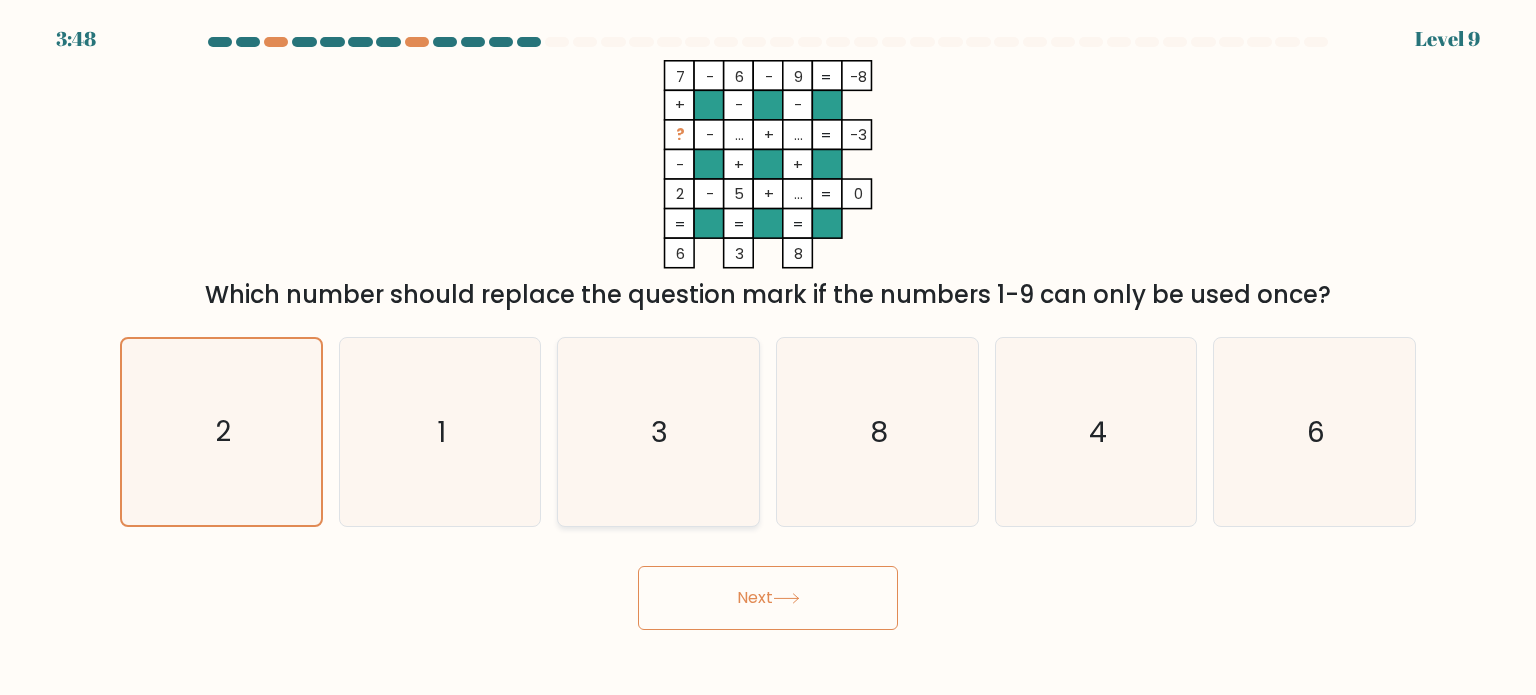 click on "3" at bounding box center [658, 432] 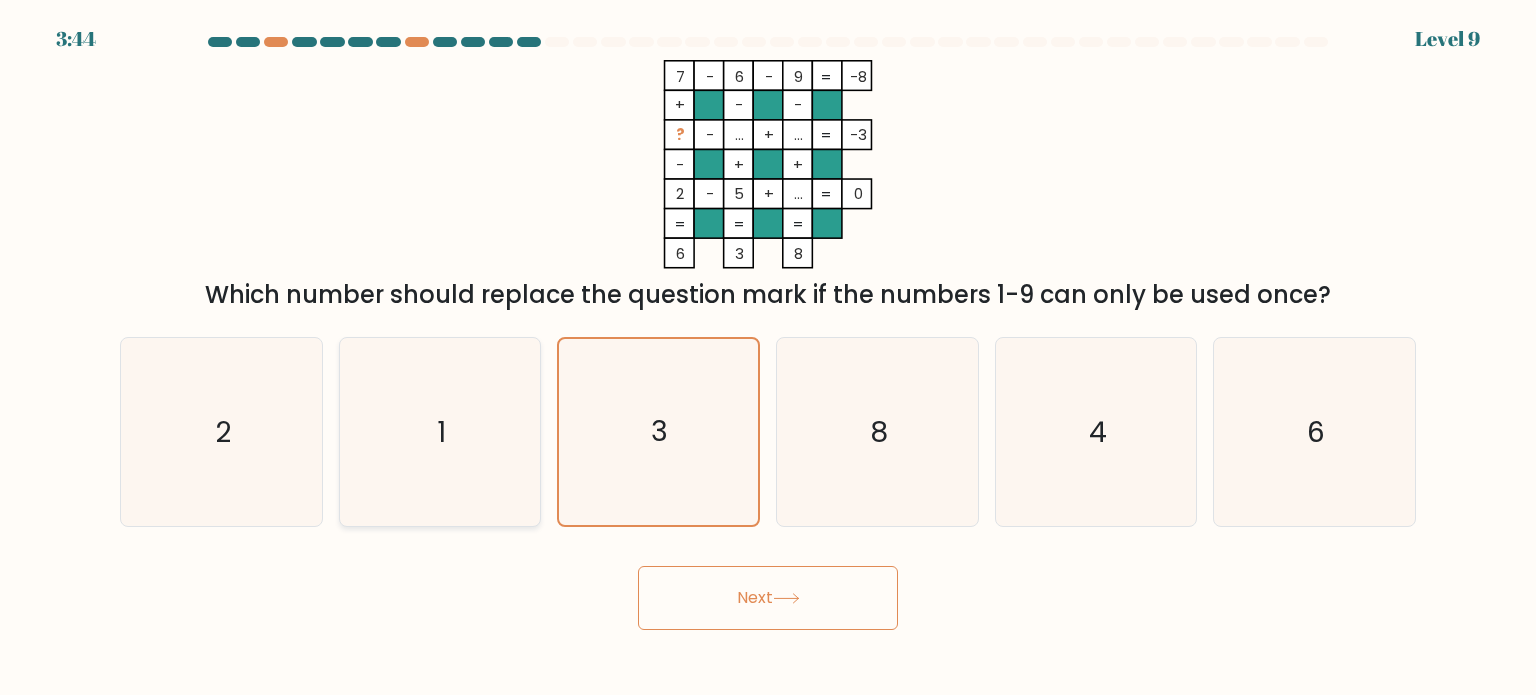 click on "1" at bounding box center (440, 432) 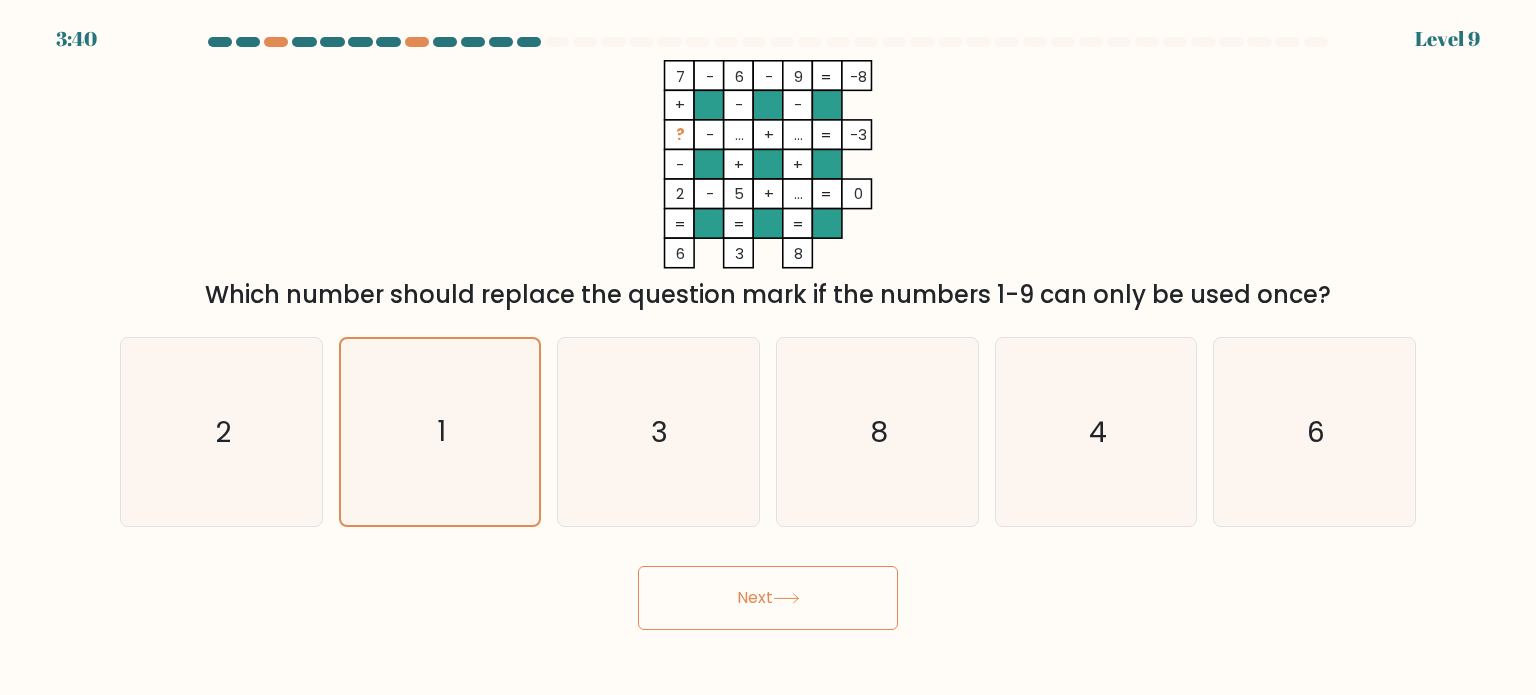 click on "Next" at bounding box center (768, 598) 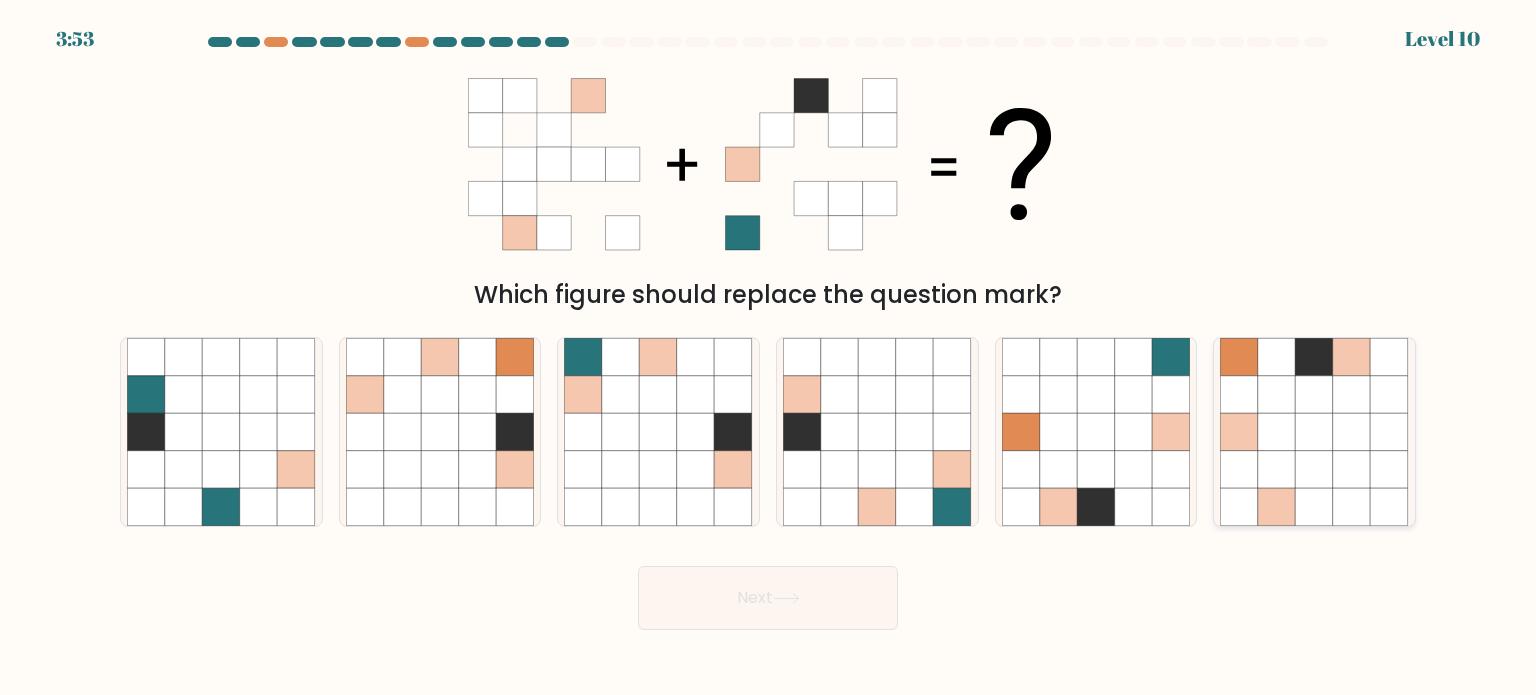 click at bounding box center (1315, 394) 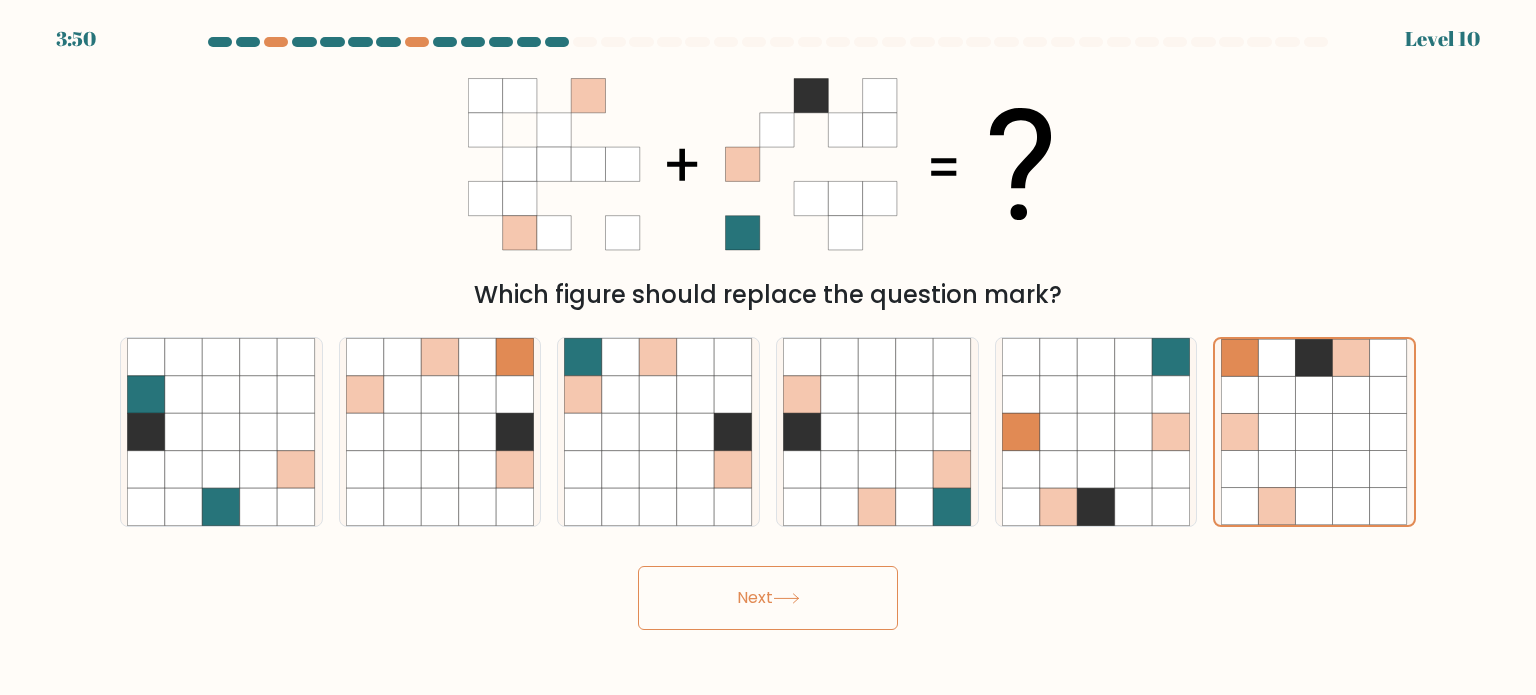 click on "Next" at bounding box center (768, 598) 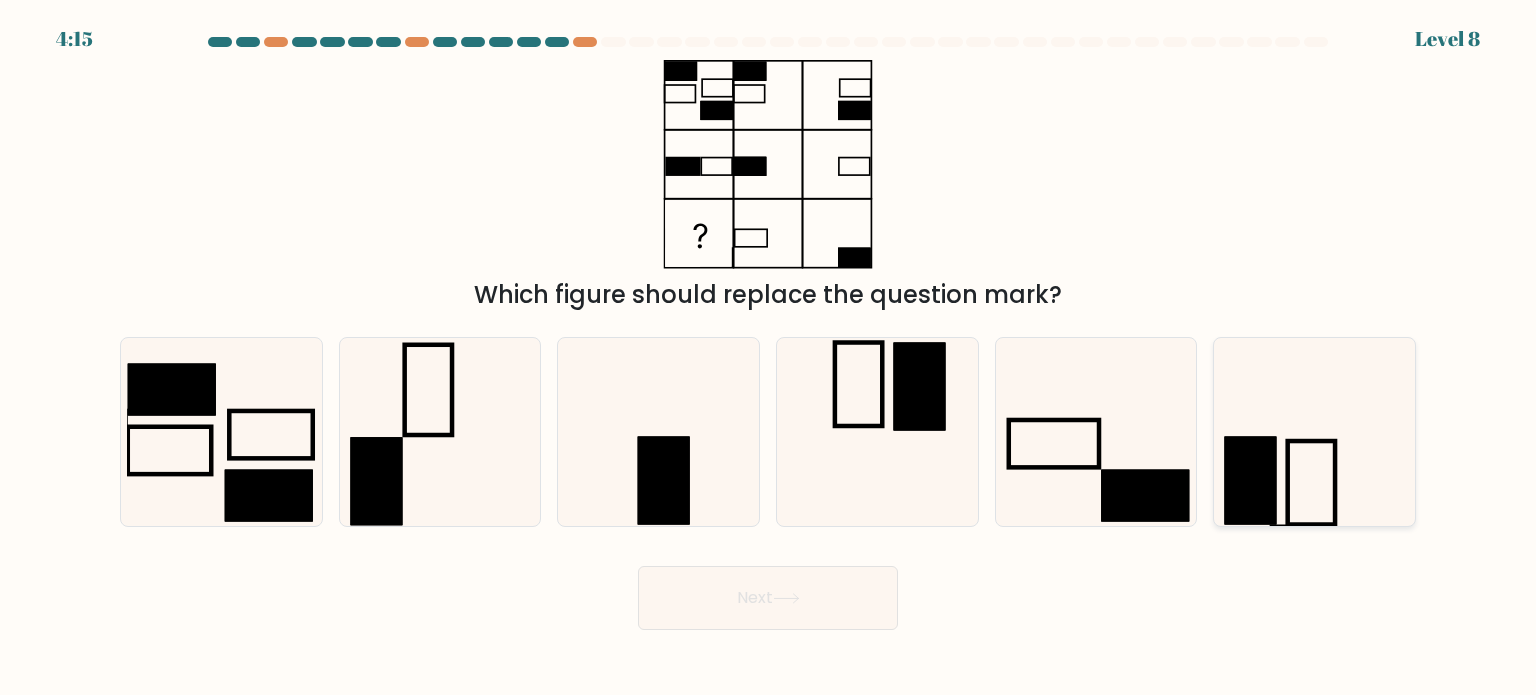 click at bounding box center (1314, 432) 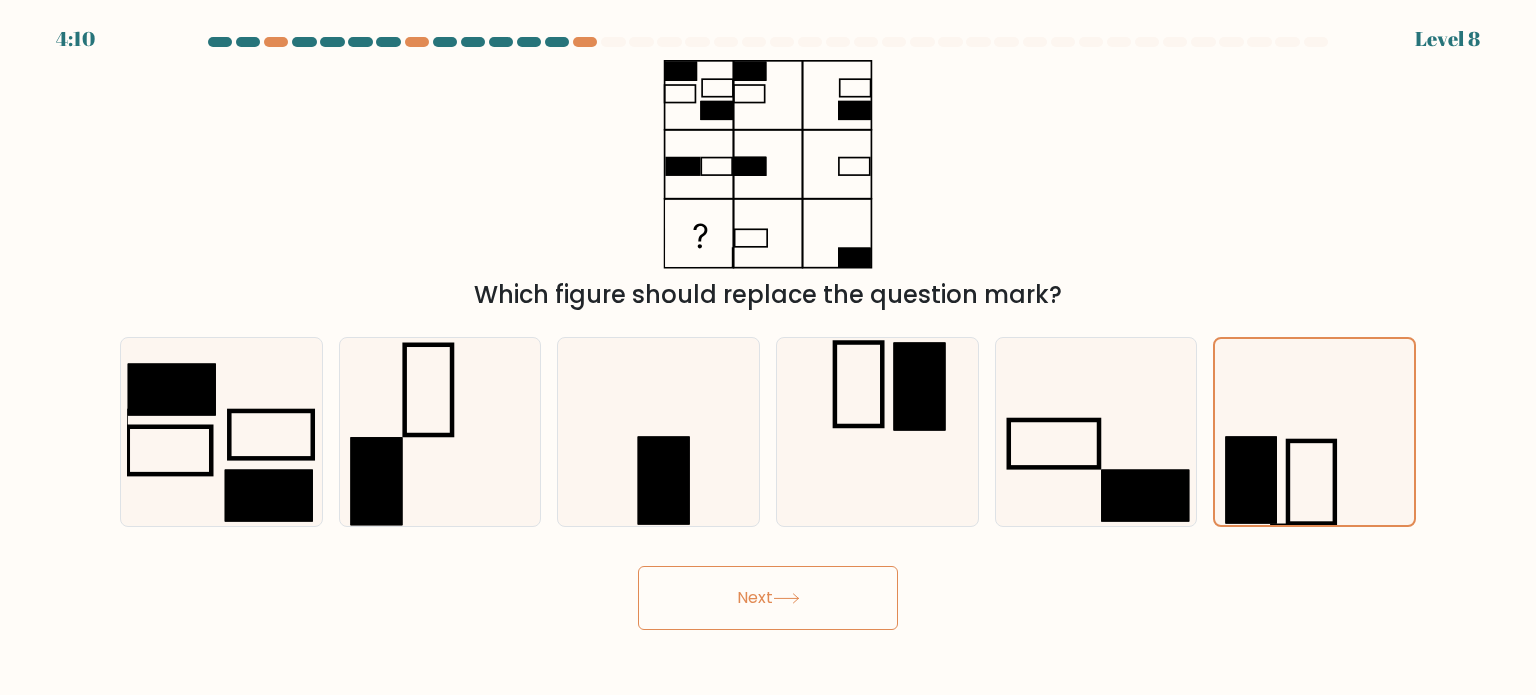 click at bounding box center [786, 598] 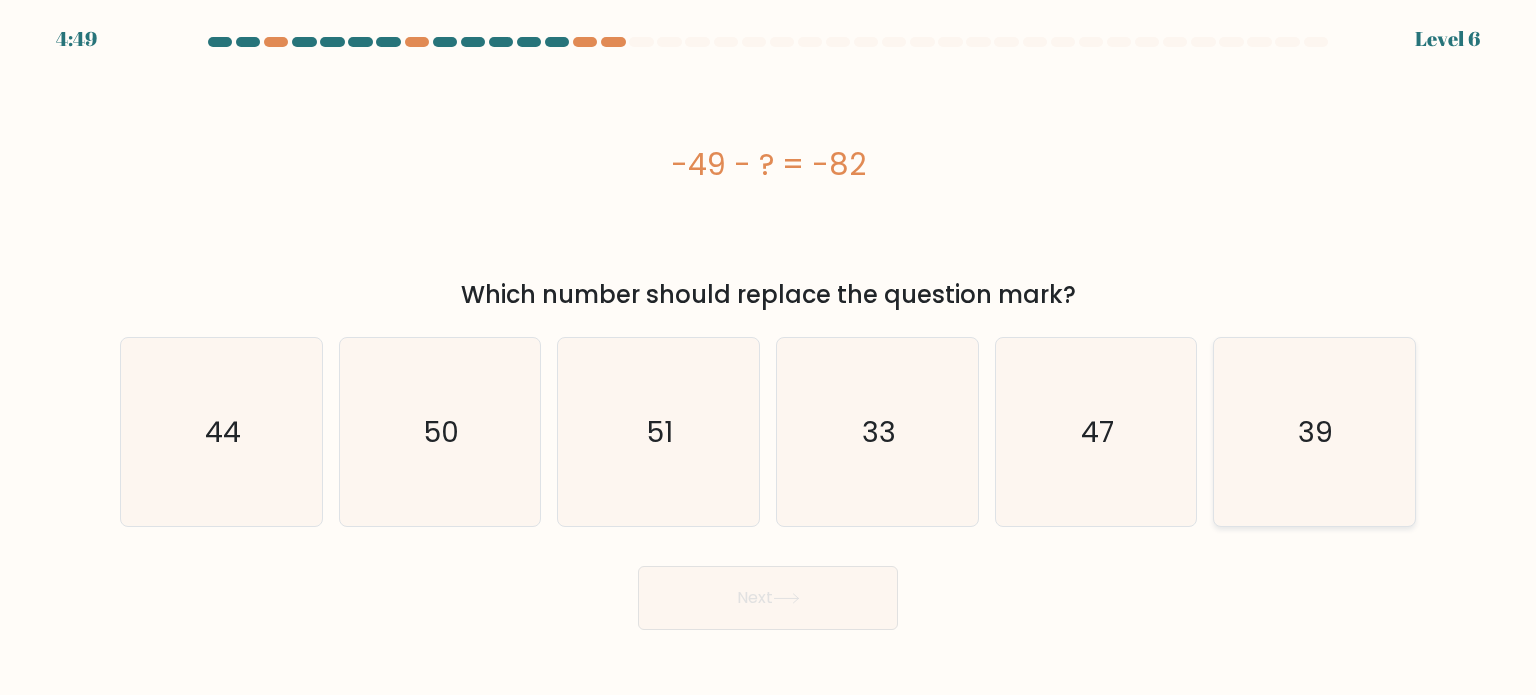 click on "39" at bounding box center (1314, 432) 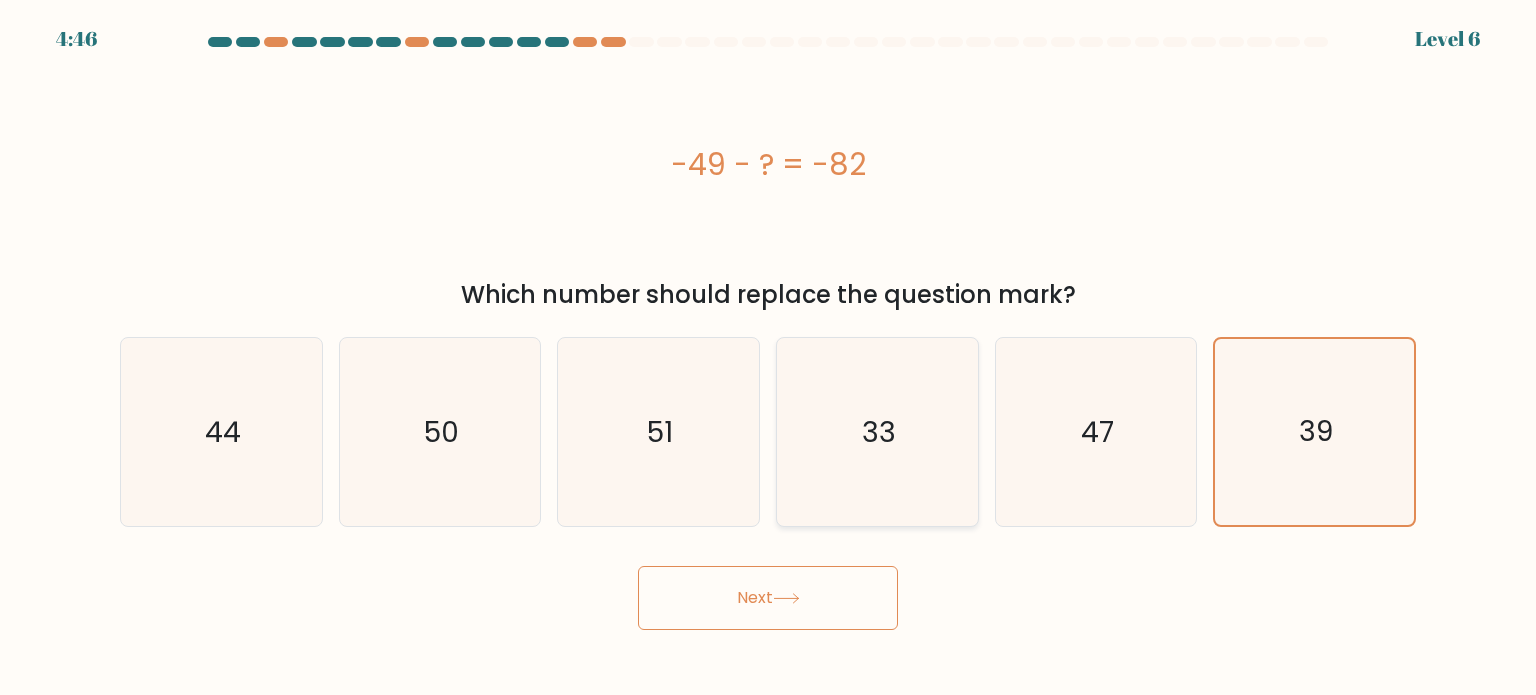 click on "33" at bounding box center (877, 432) 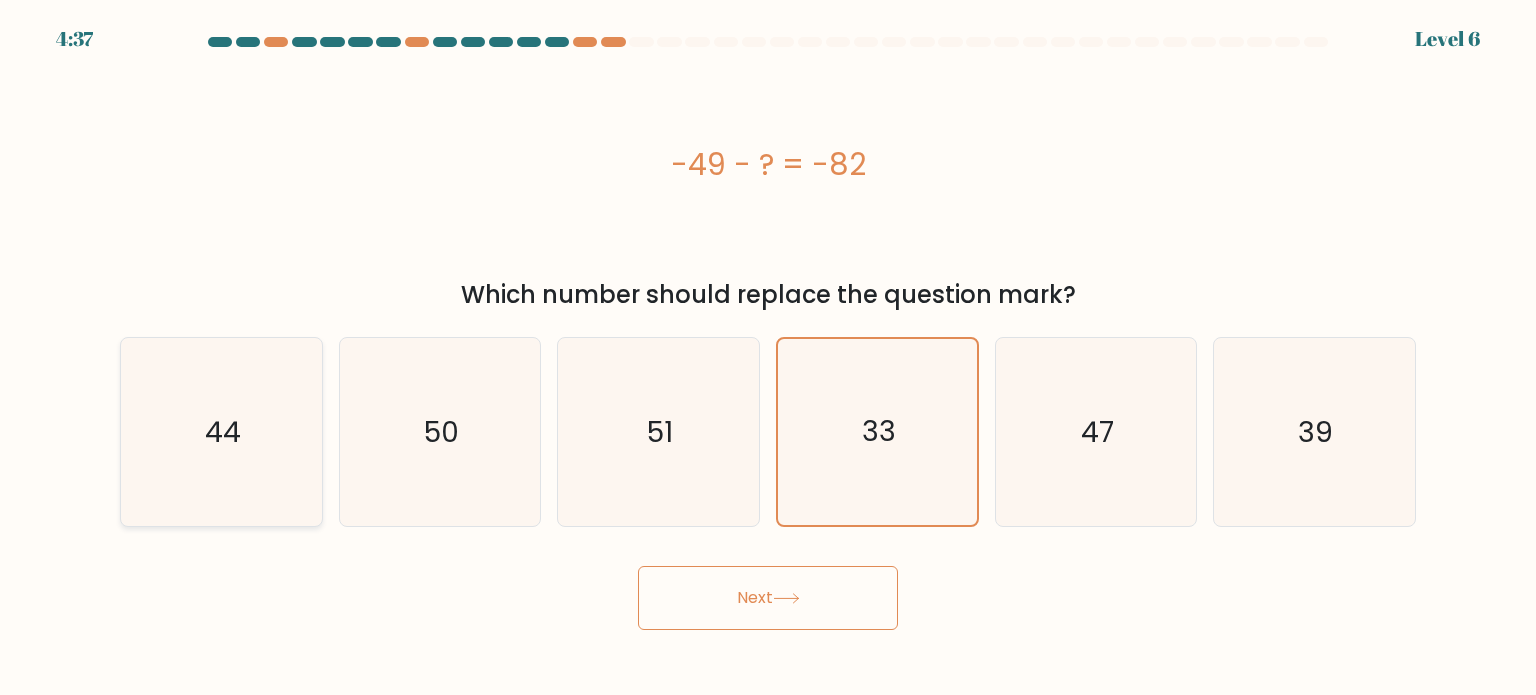 click on "44" at bounding box center (221, 432) 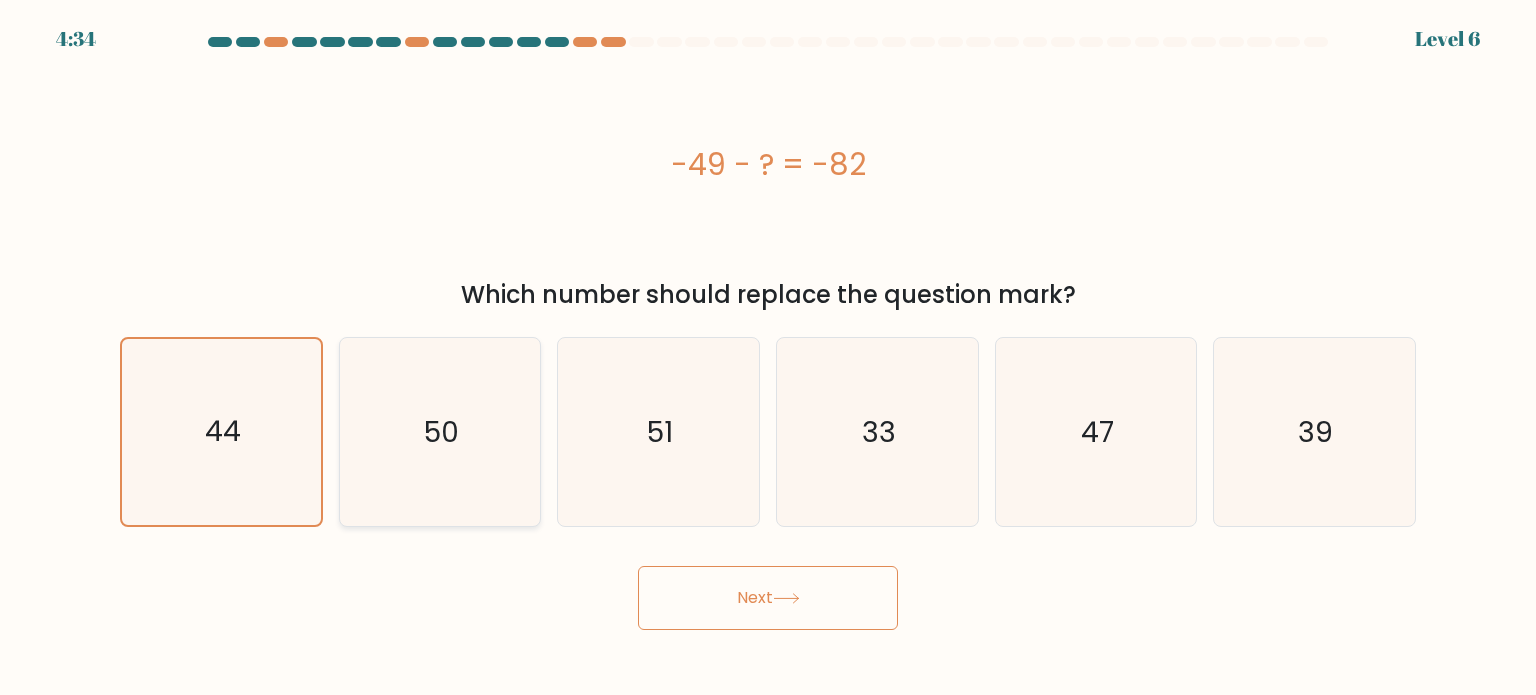 click on "50" at bounding box center (441, 431) 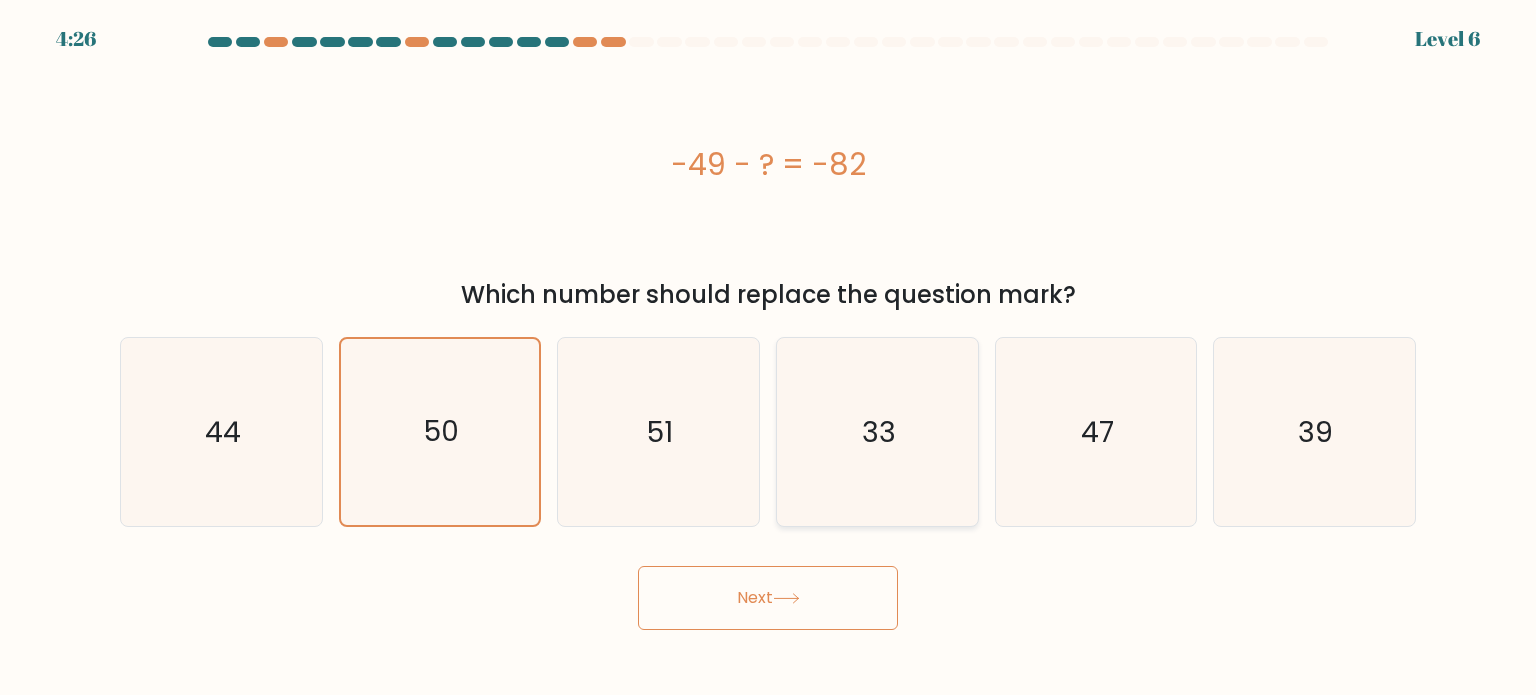 click on "33" at bounding box center (877, 432) 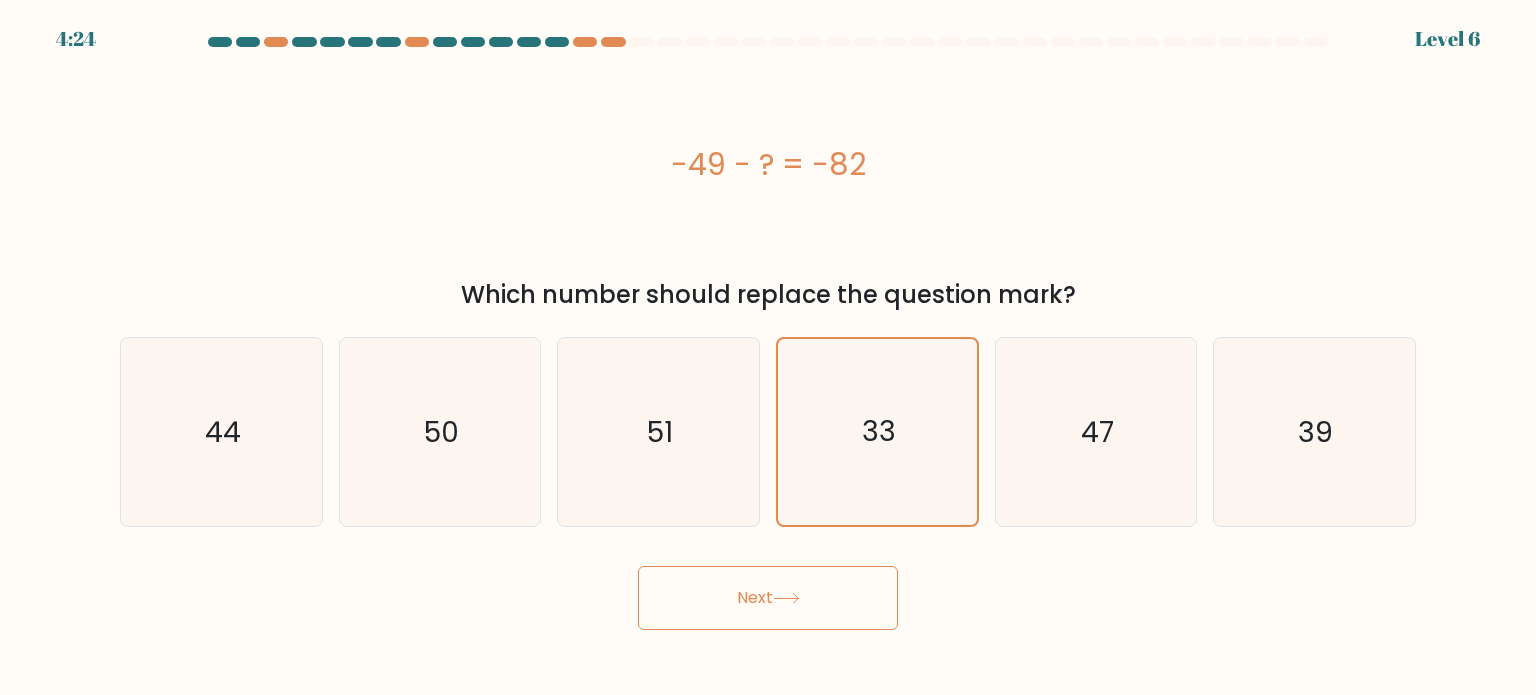 click on "Next" at bounding box center [768, 598] 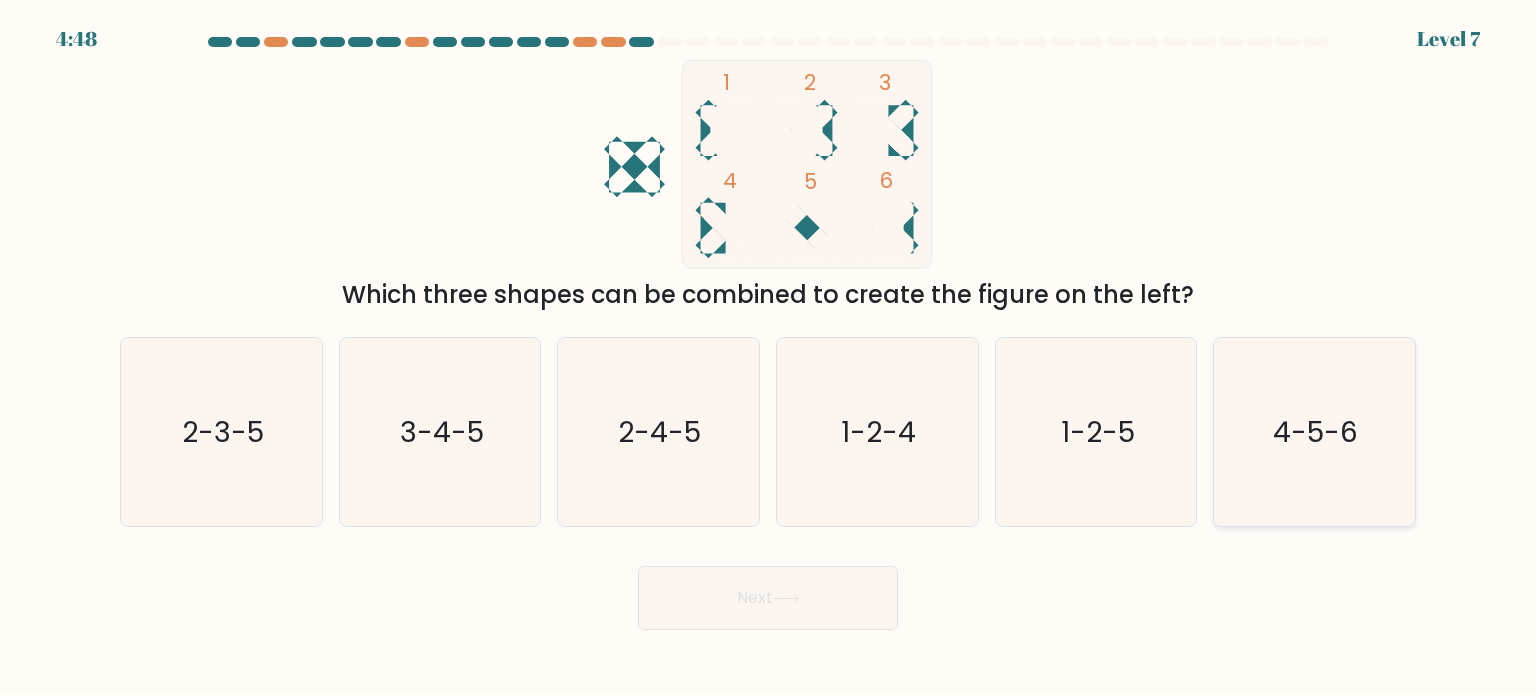 click on "4-5-6" at bounding box center (1314, 432) 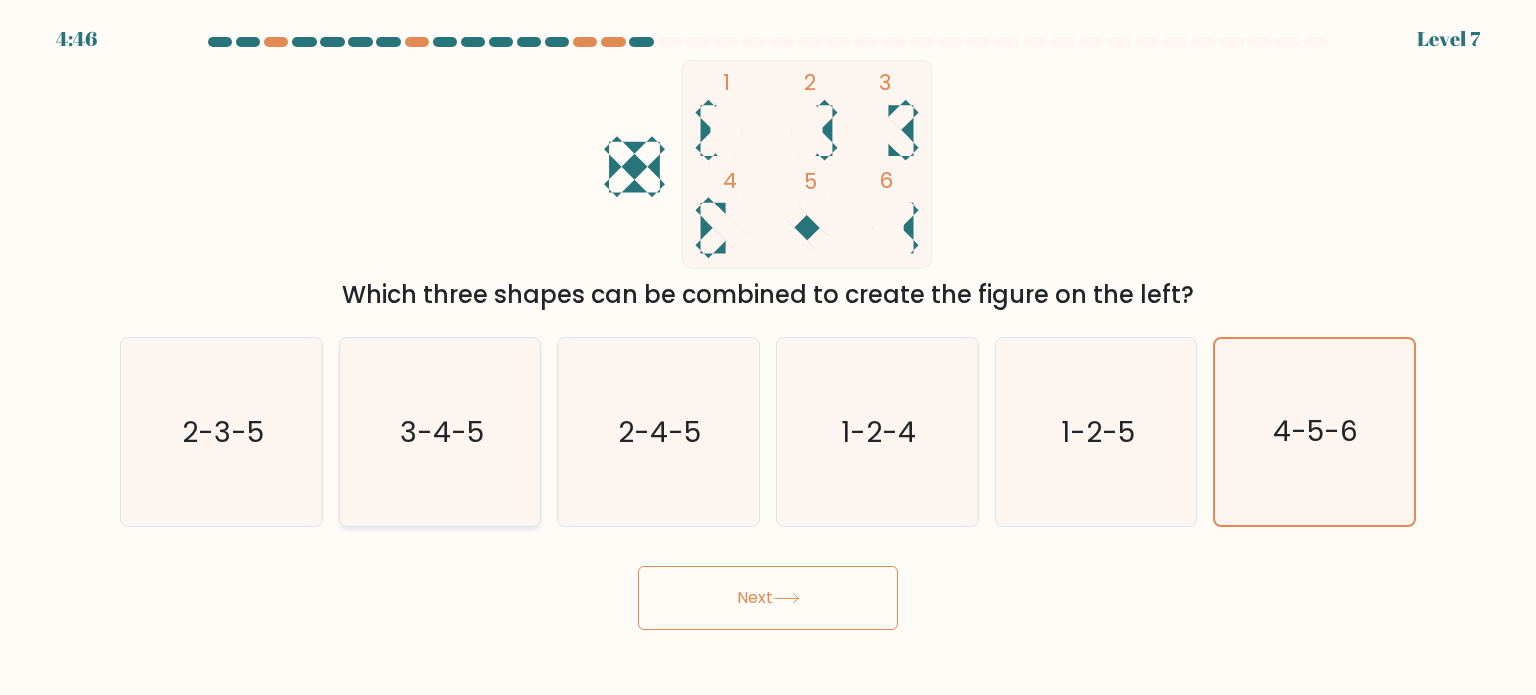 click on "3-4-5" at bounding box center (440, 432) 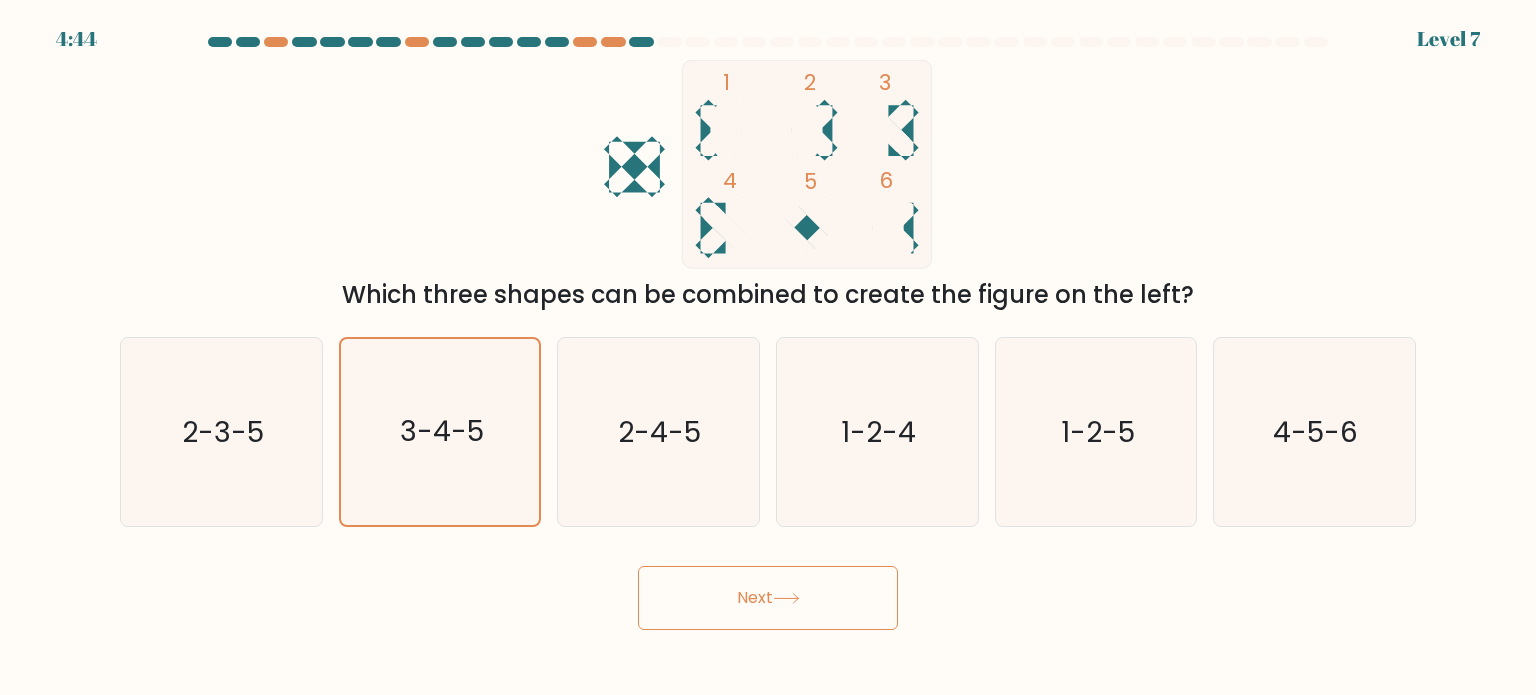 click on "Next" at bounding box center [768, 598] 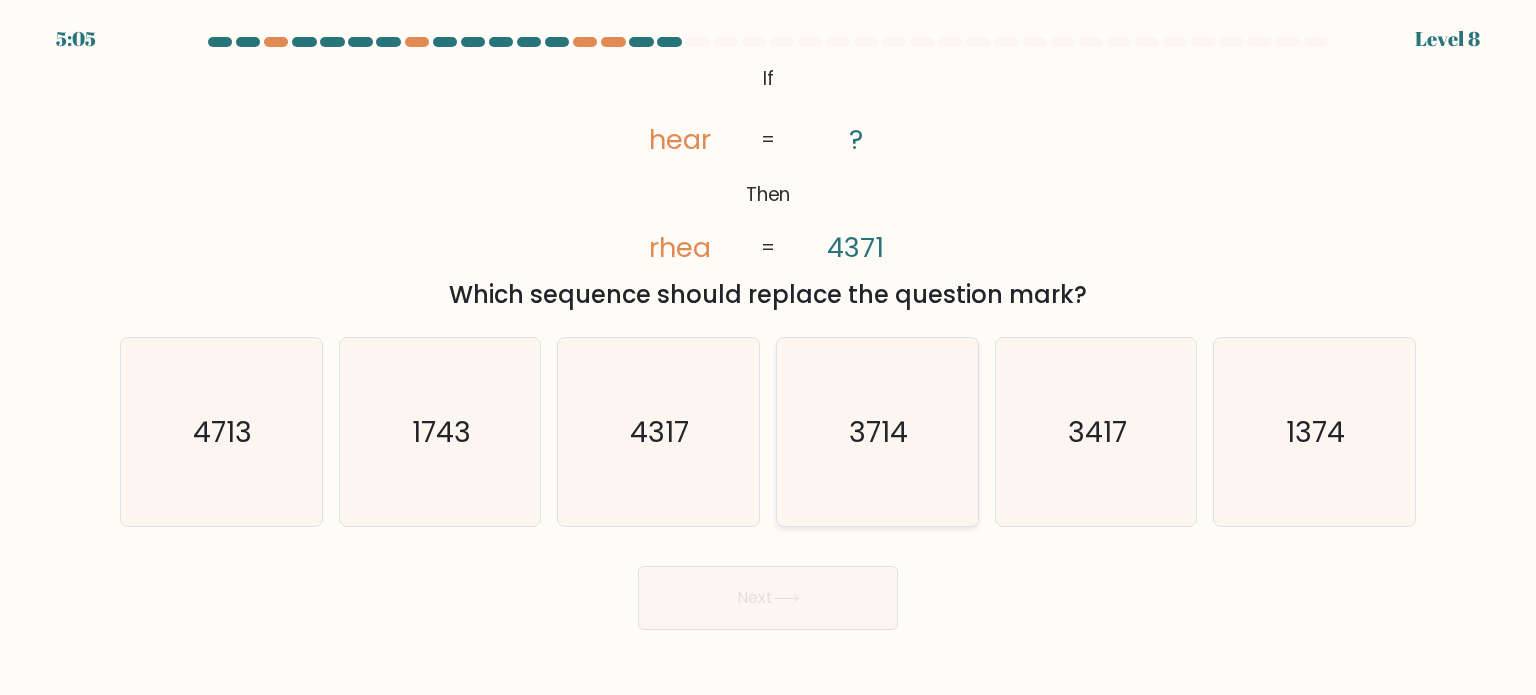 click on "3714" at bounding box center (879, 431) 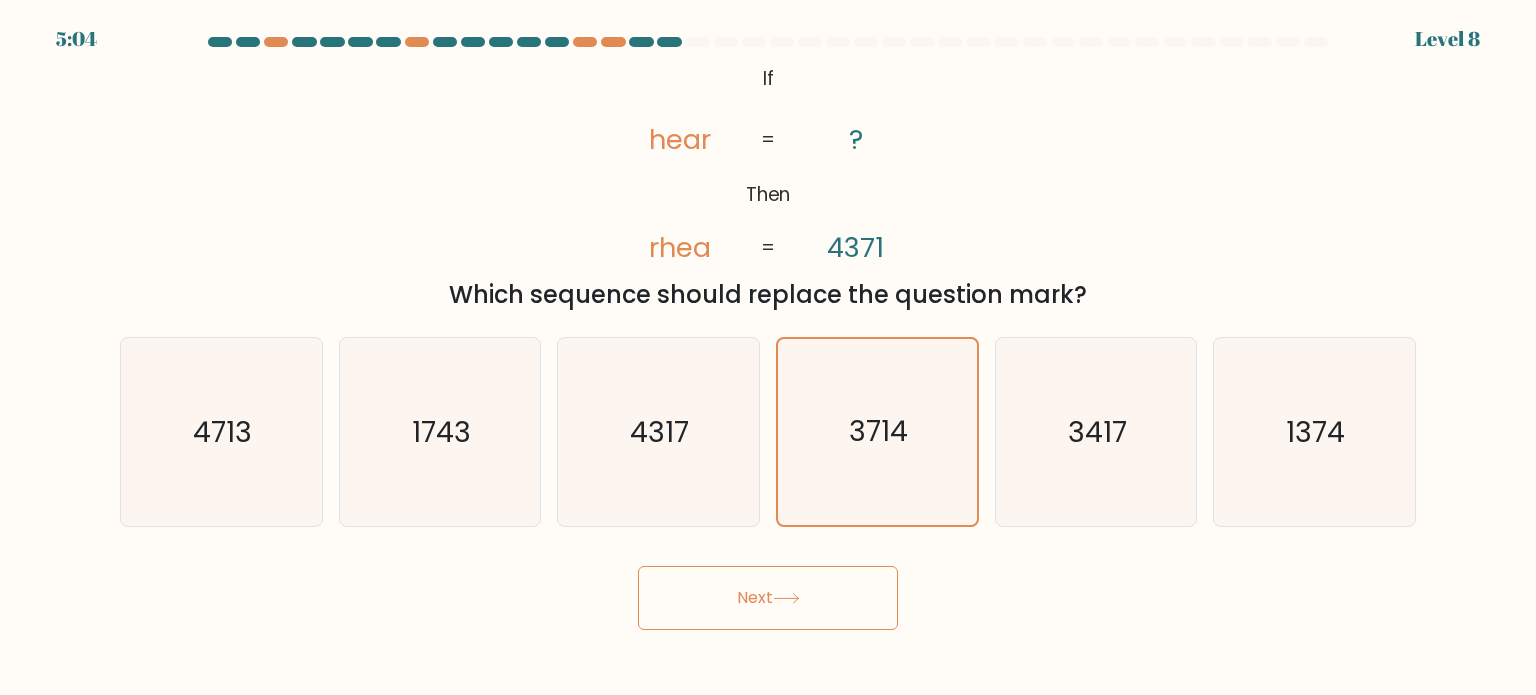 click on "Next" at bounding box center [768, 598] 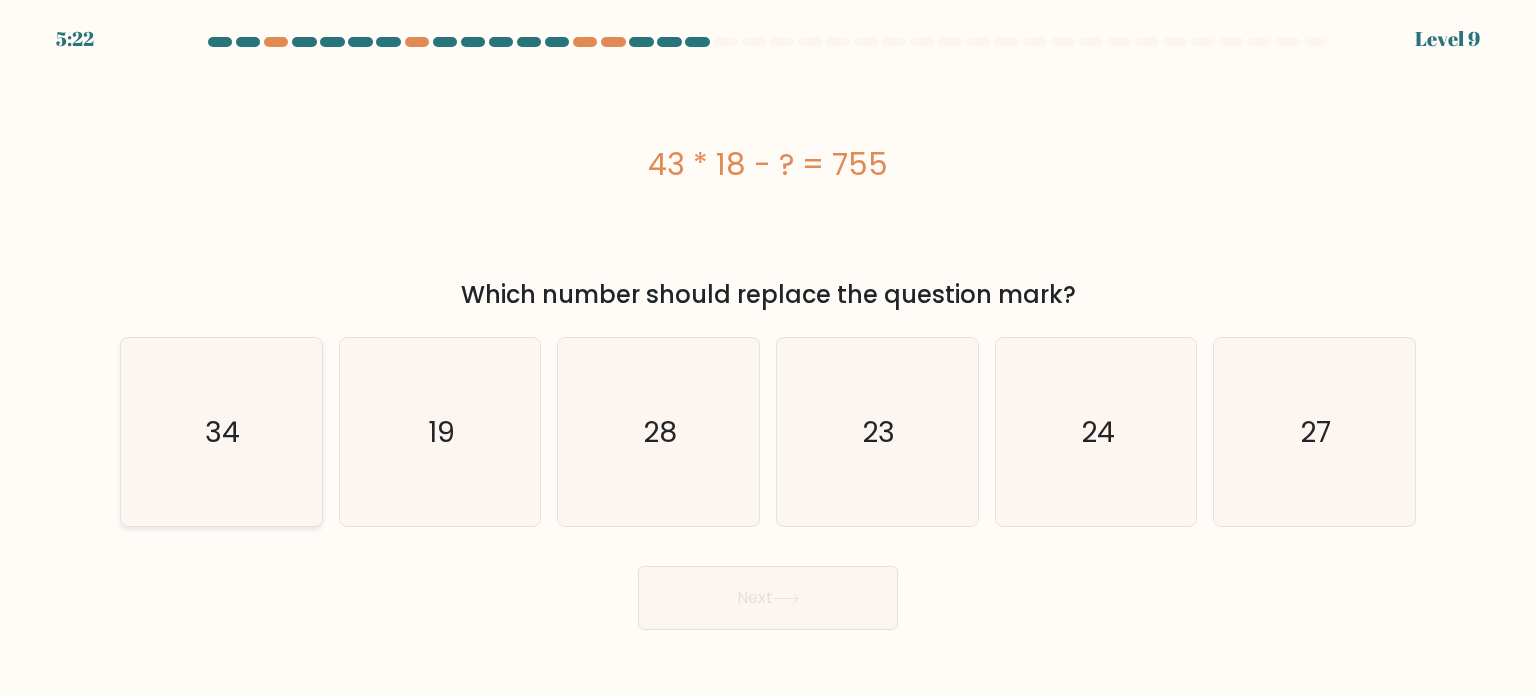 click on "34" at bounding box center (221, 432) 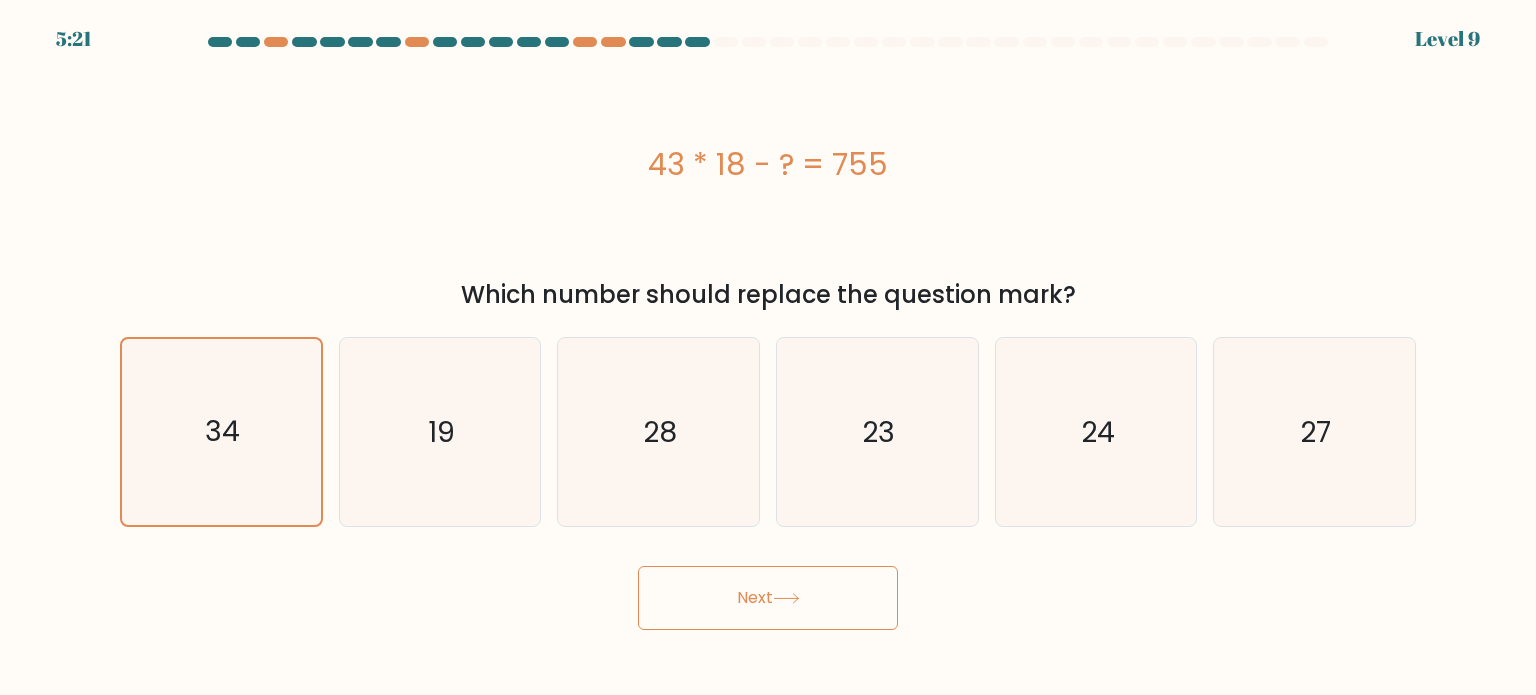 click on "Next" at bounding box center (768, 598) 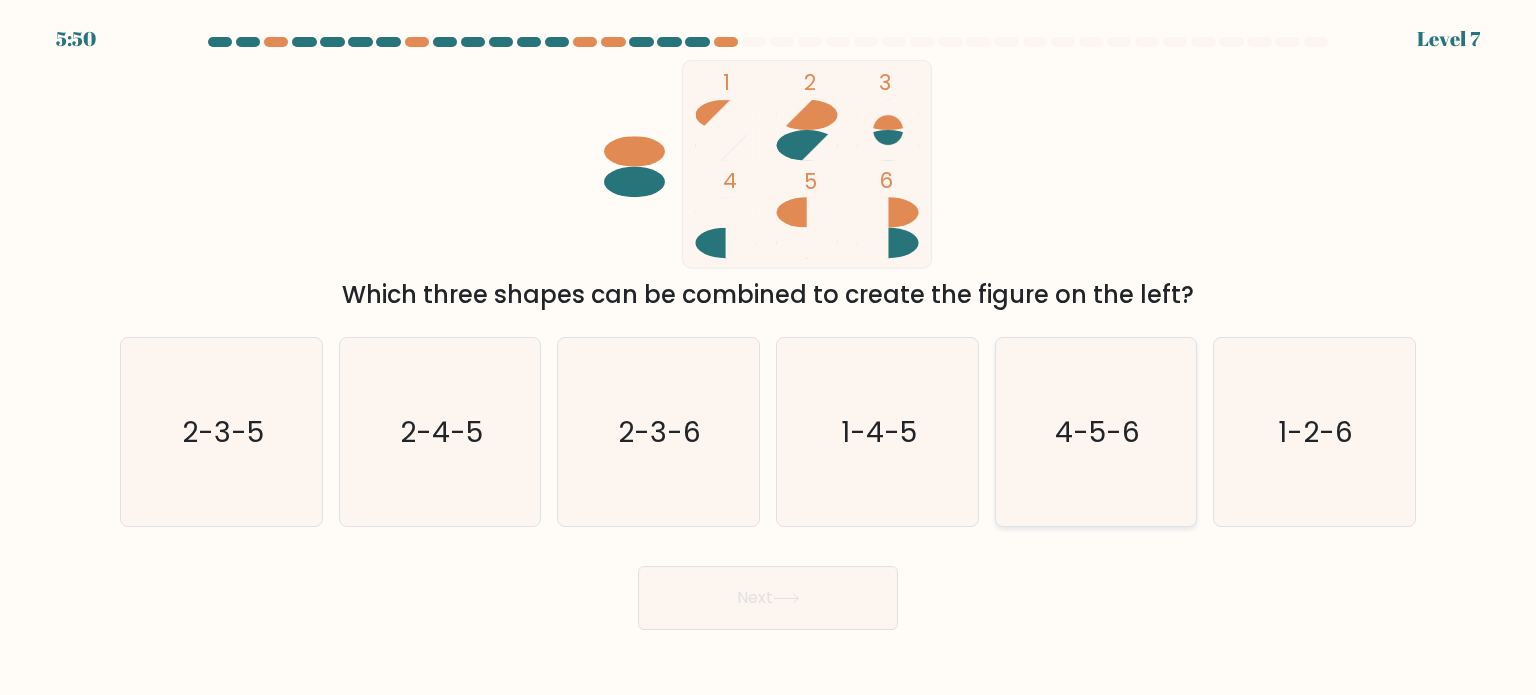 click on "4-5-6" at bounding box center (1097, 431) 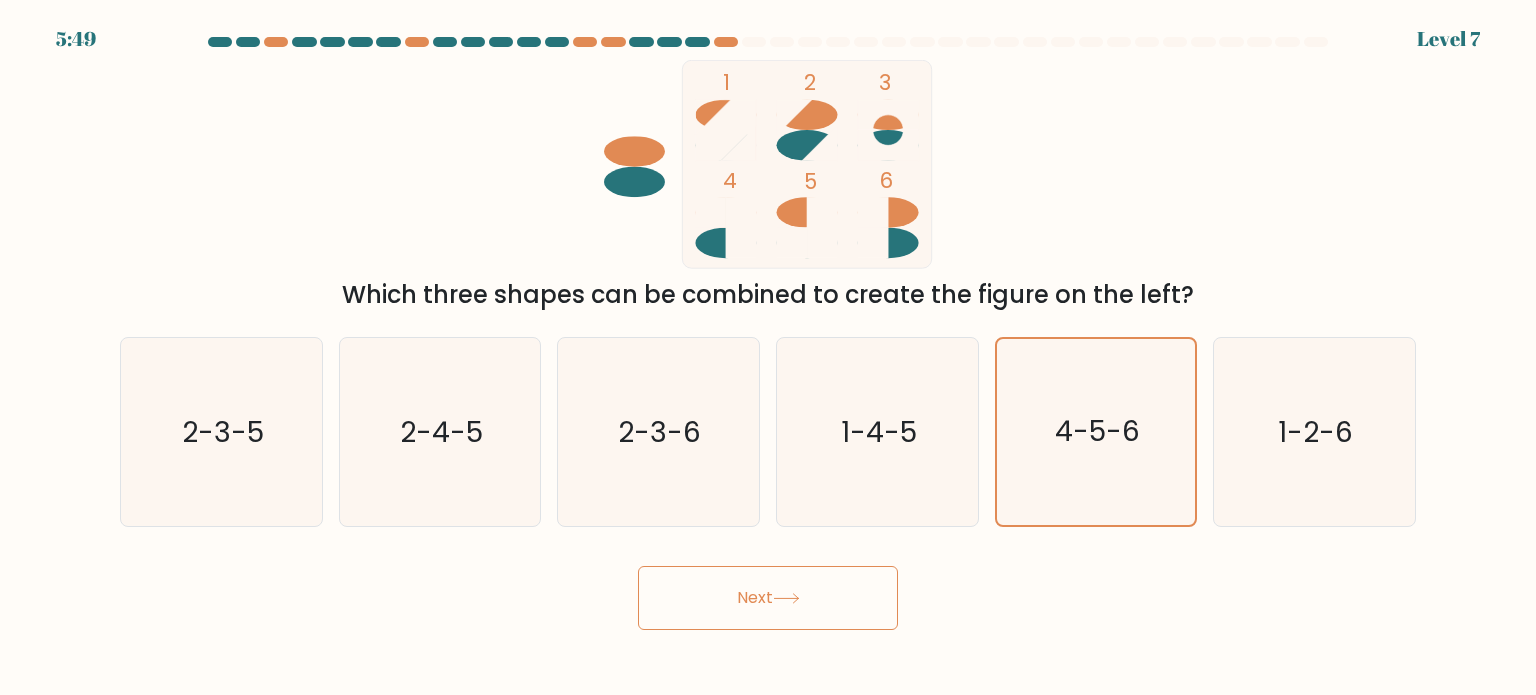 click on "Next" at bounding box center [768, 598] 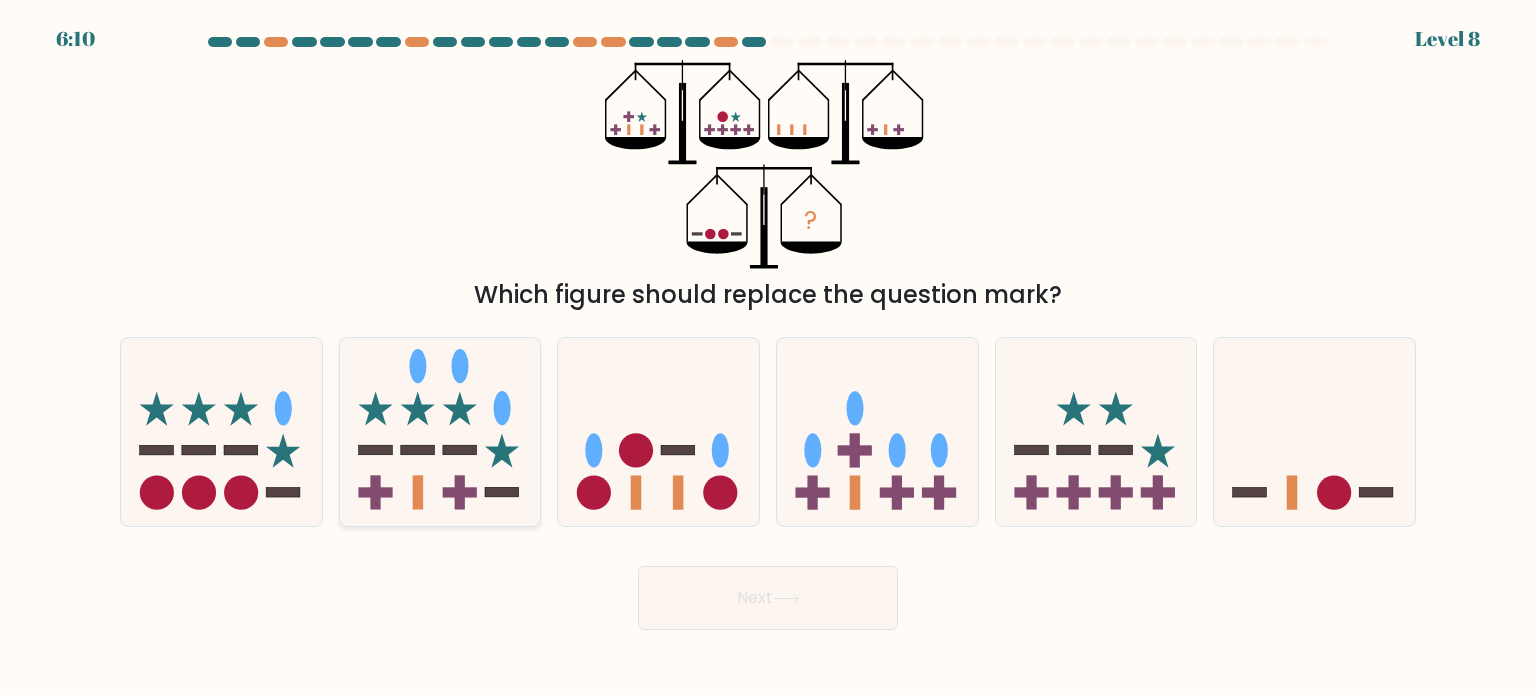 click at bounding box center (440, 432) 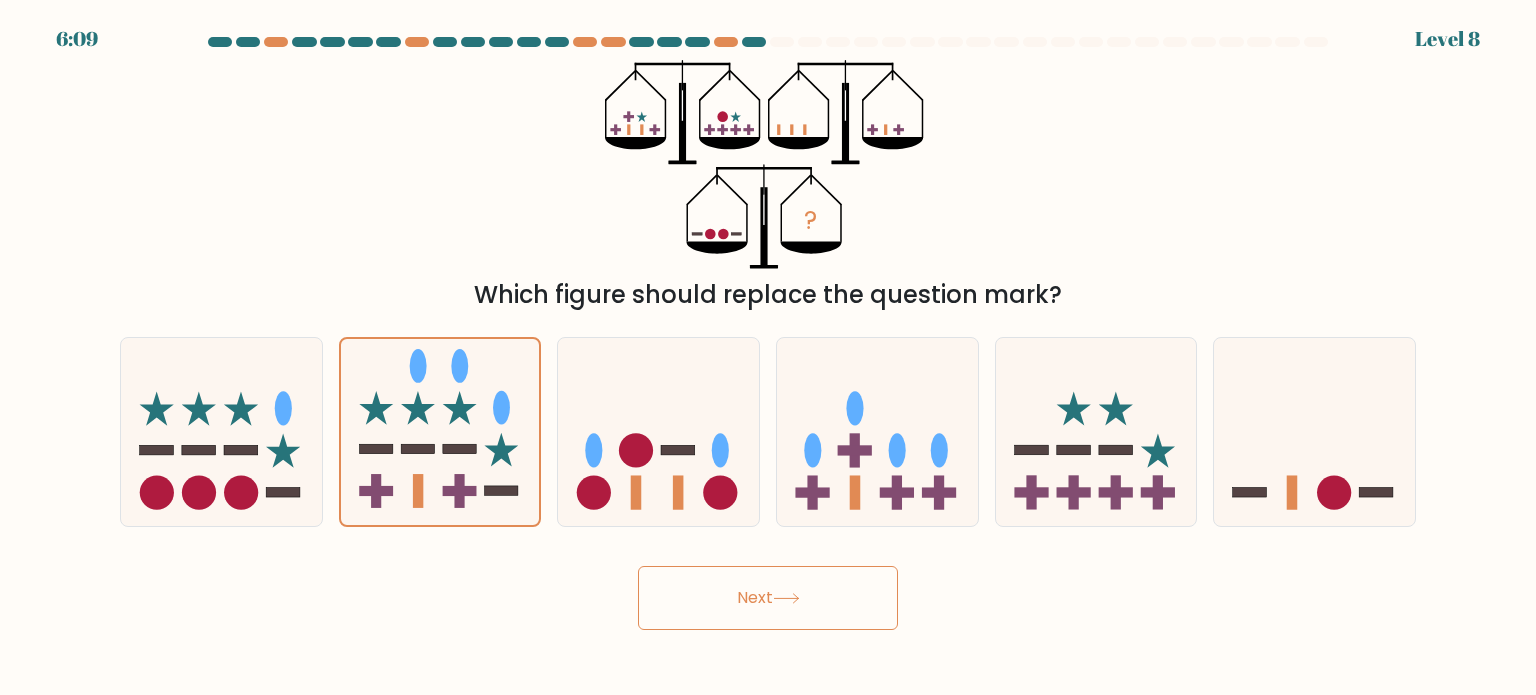 click on "Next" at bounding box center [768, 598] 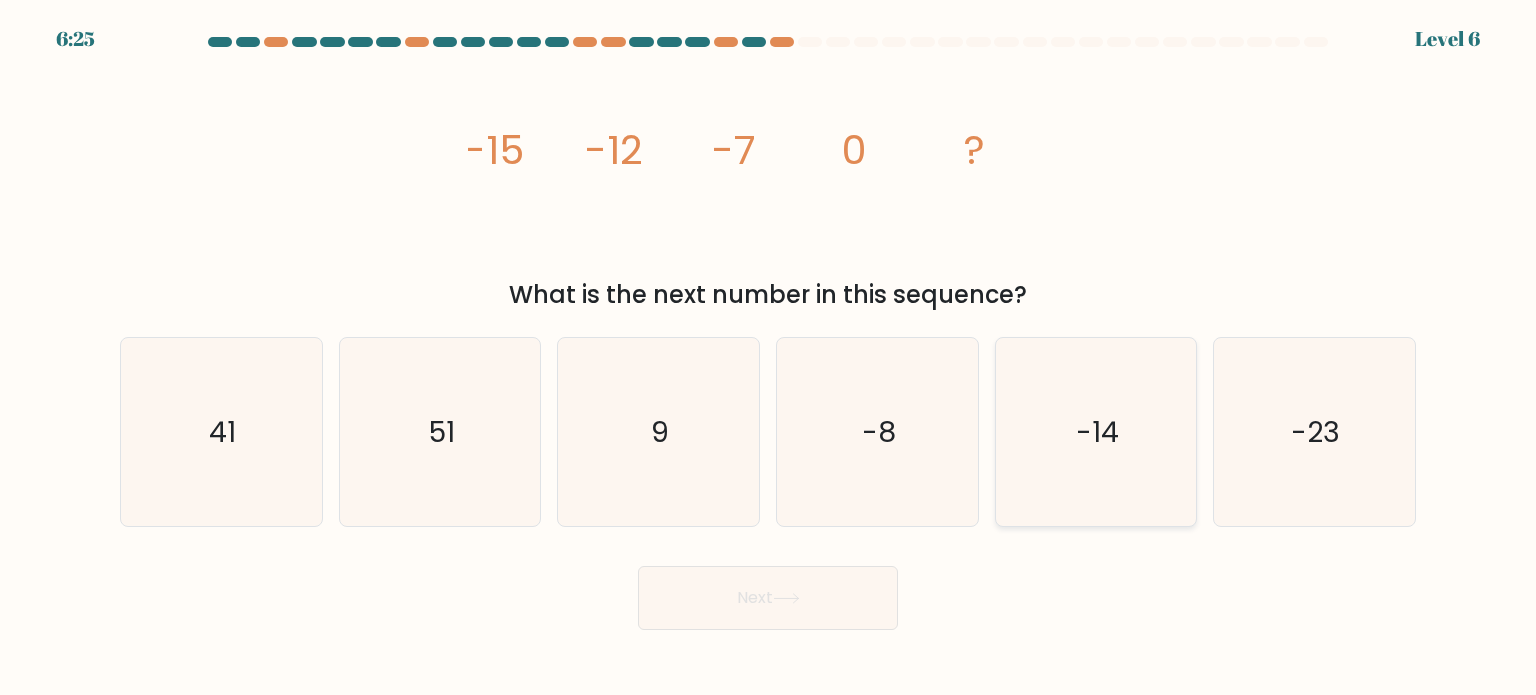 click on "-14" at bounding box center (1096, 432) 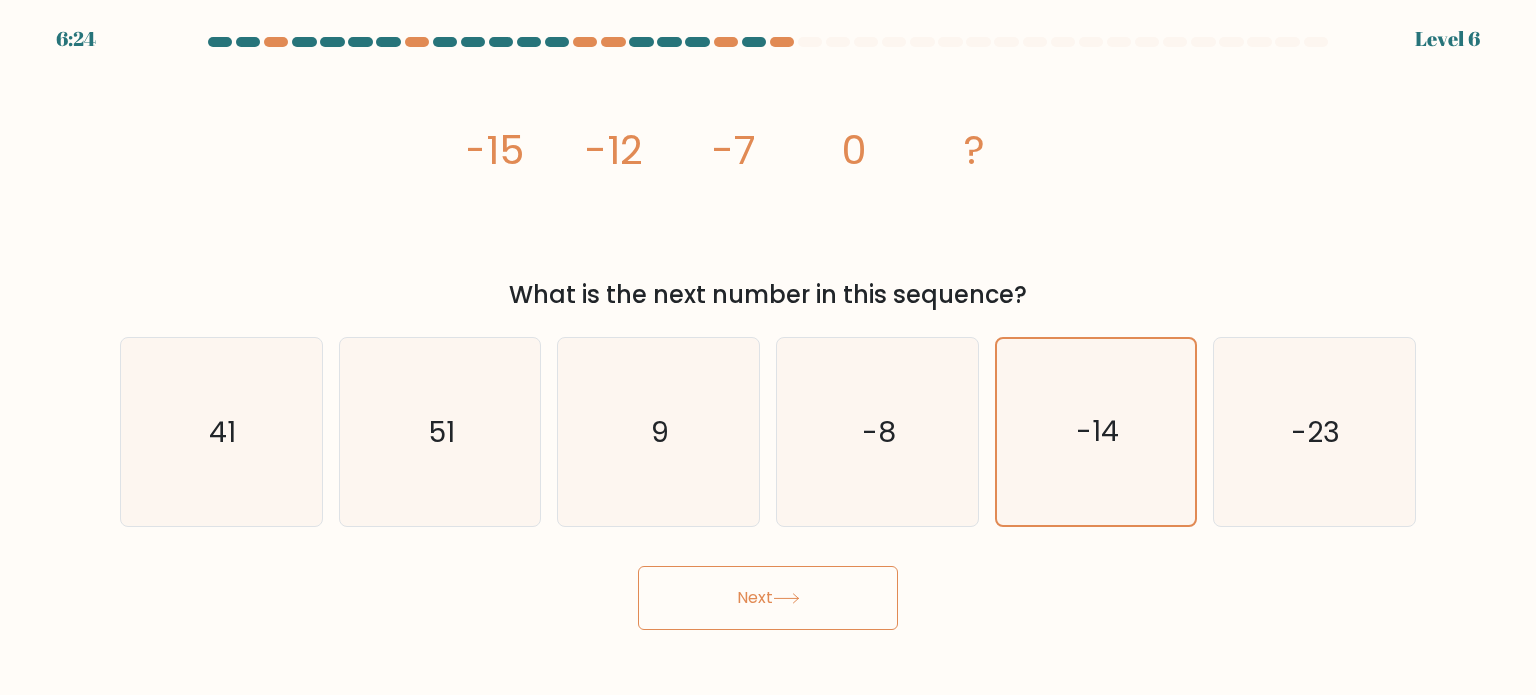 click on "Next" at bounding box center (768, 598) 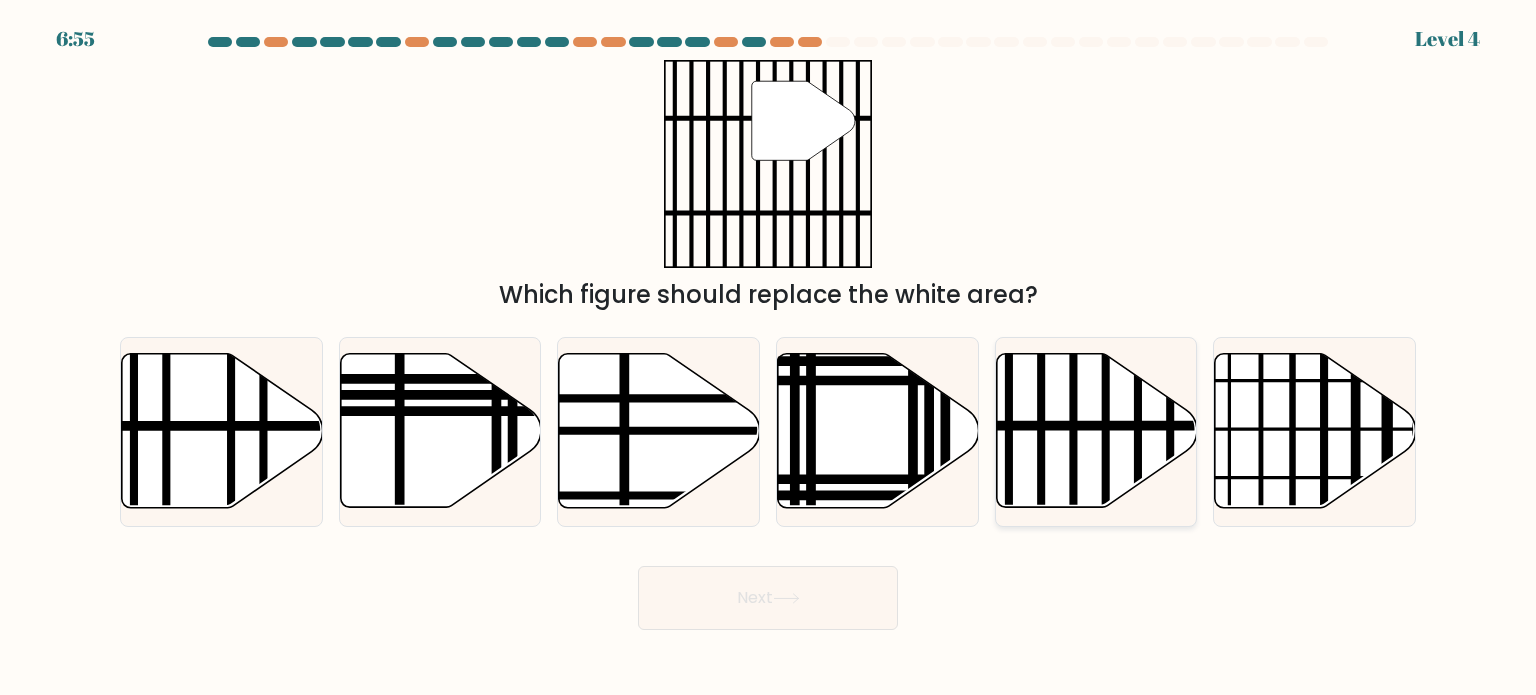 click at bounding box center (1096, 431) 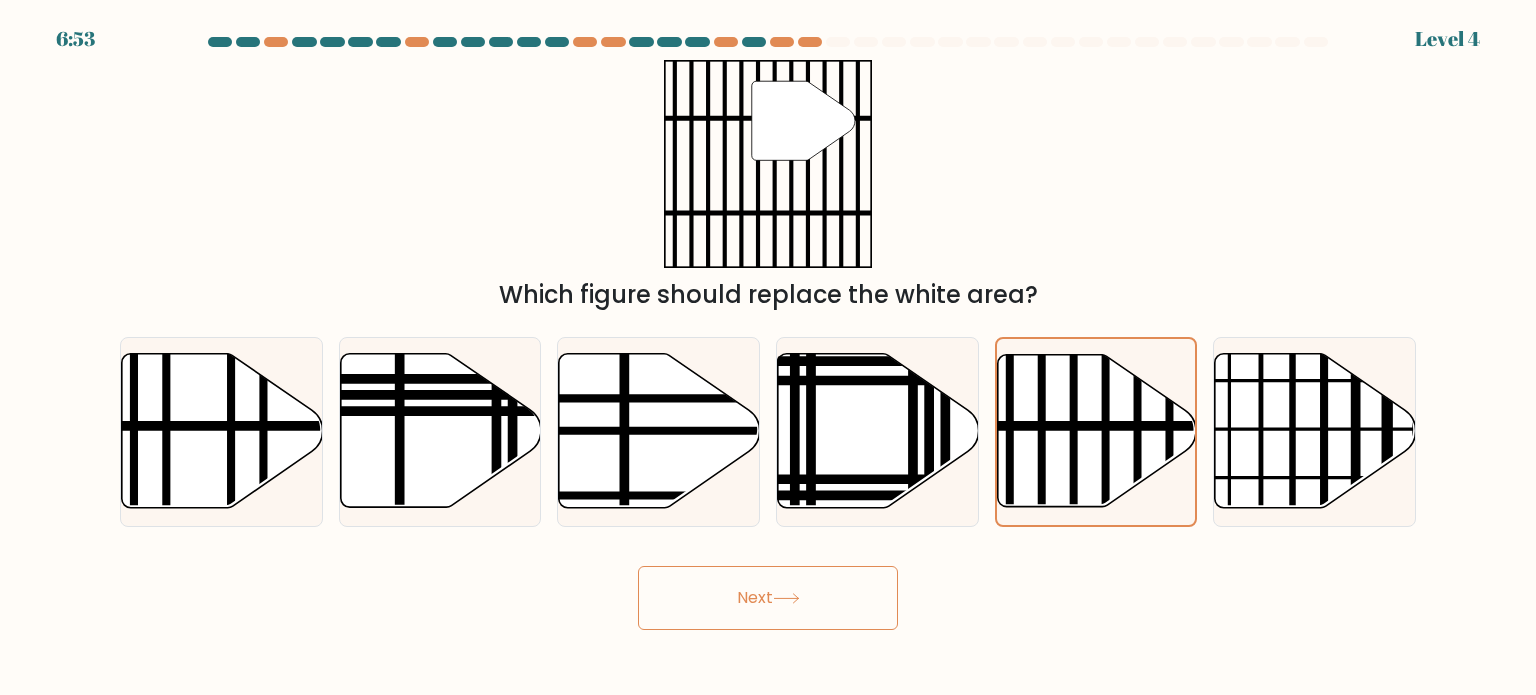 click on "Next" at bounding box center [768, 598] 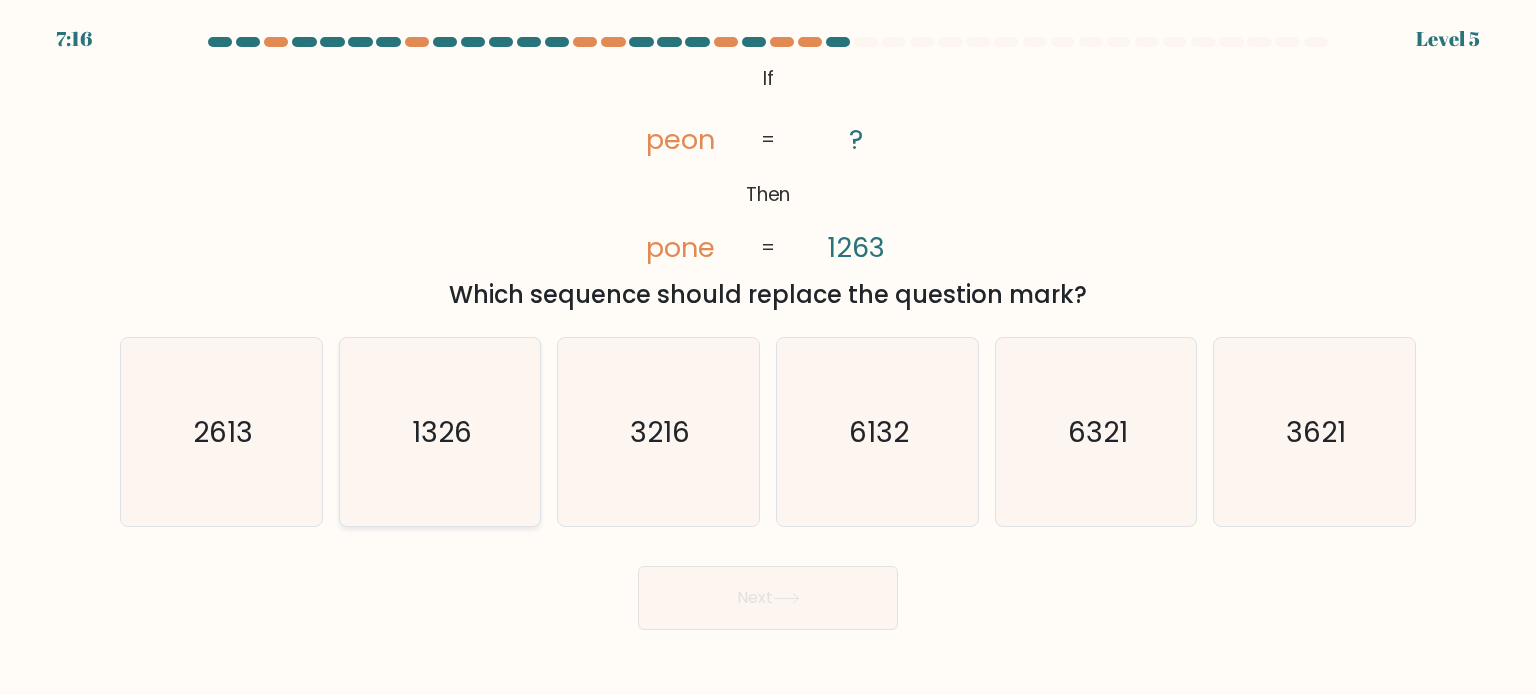 click on "1326" at bounding box center (440, 432) 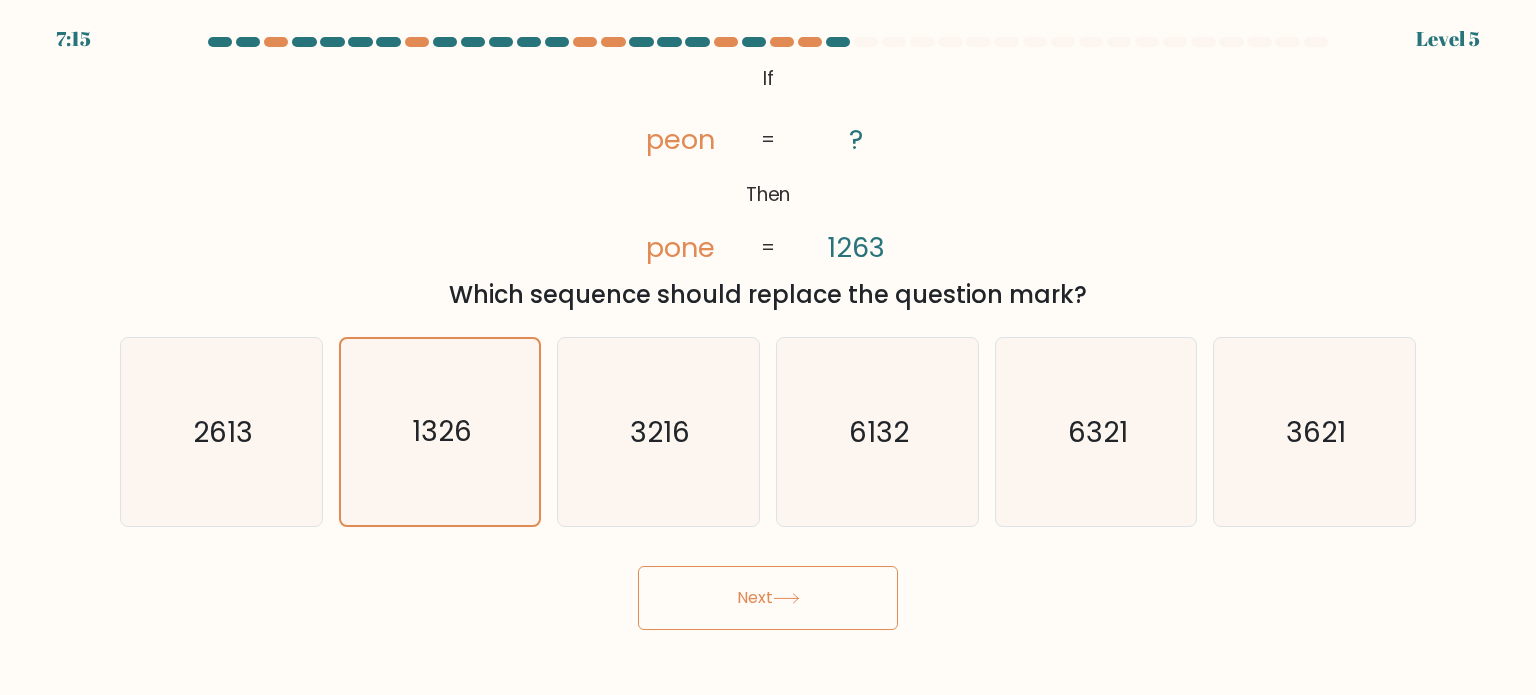 click on "Next" at bounding box center (768, 598) 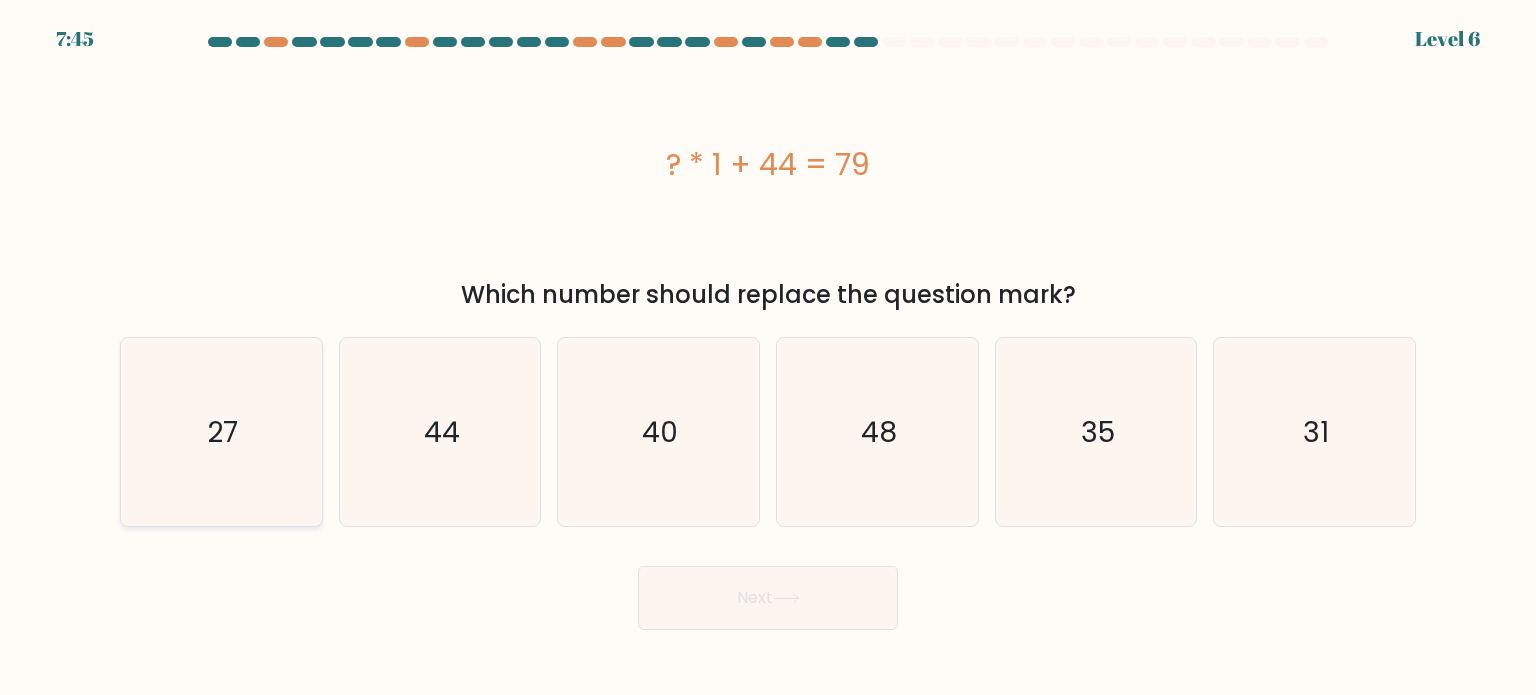 click on "27" at bounding box center [221, 432] 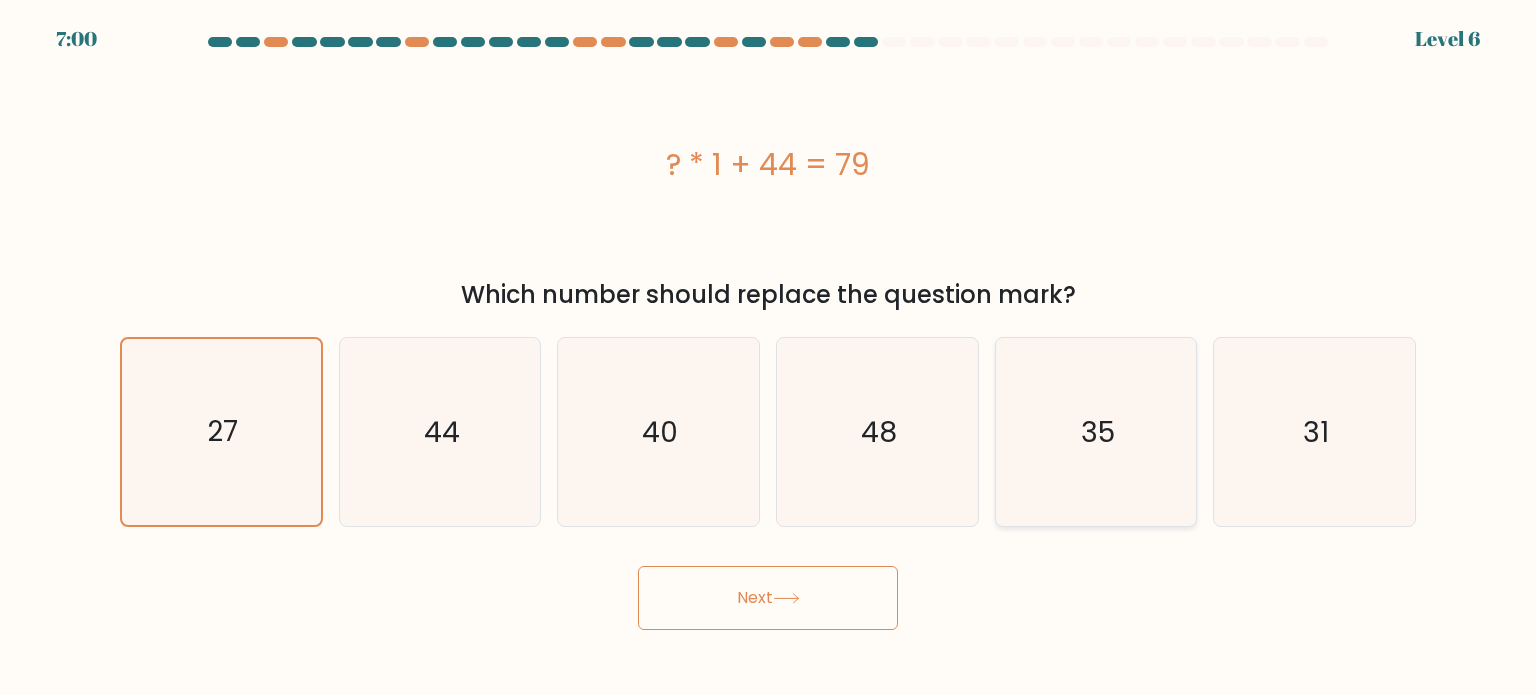 click on "35" at bounding box center (1096, 432) 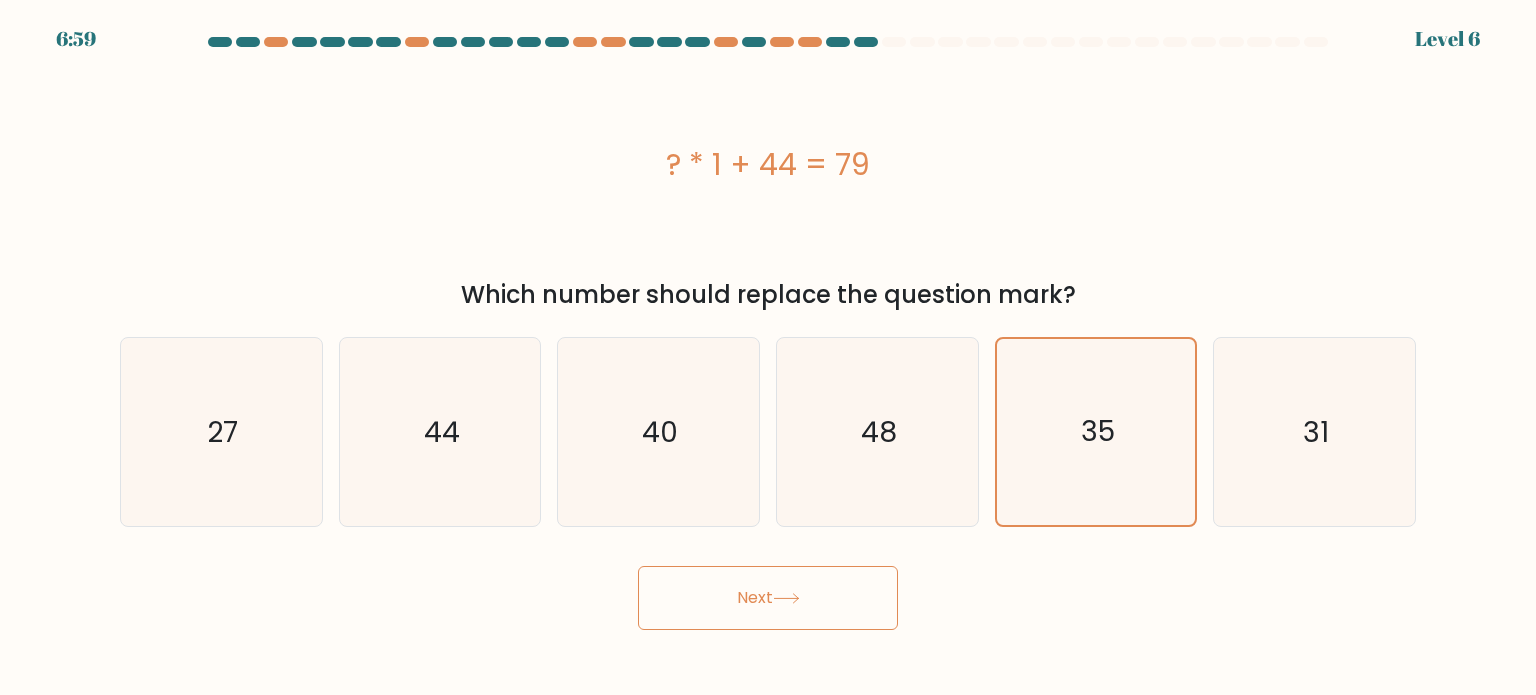 click on "Next" at bounding box center [768, 598] 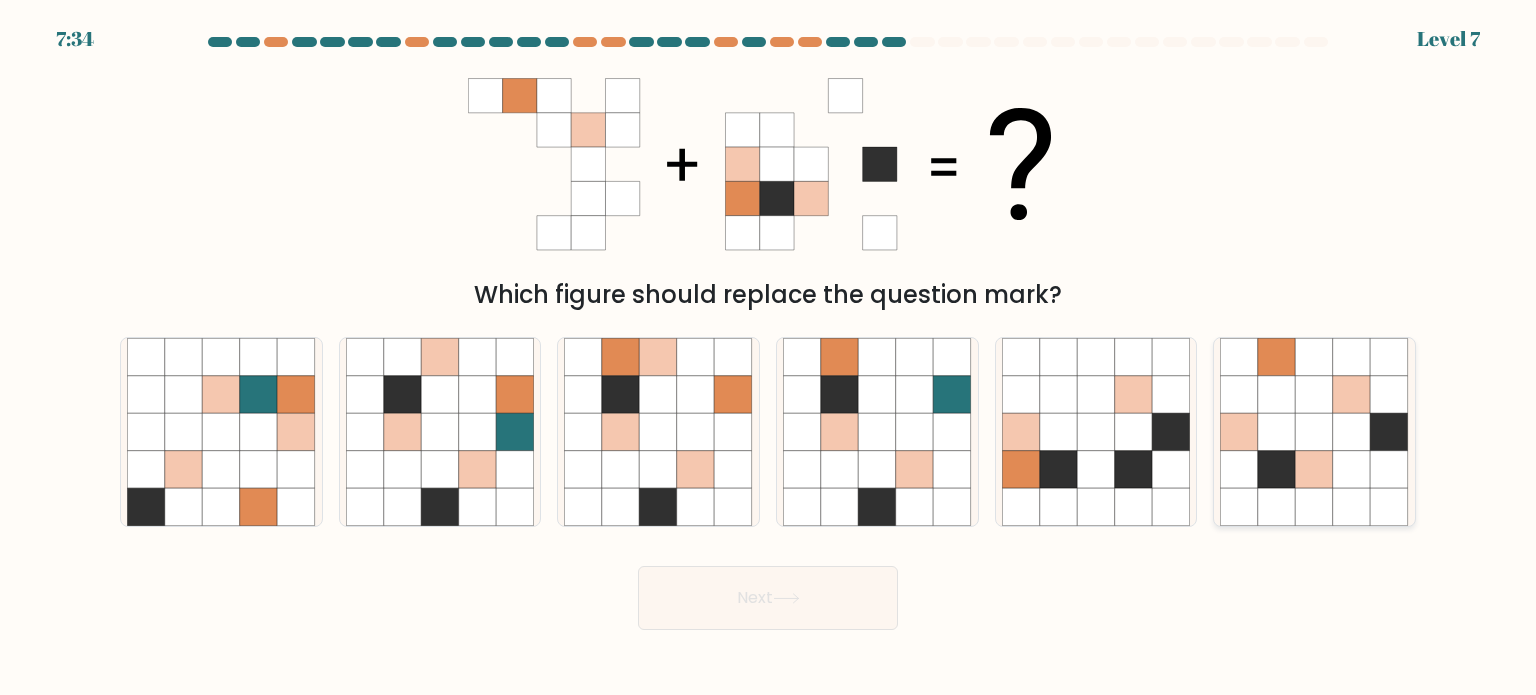 click at bounding box center [1277, 469] 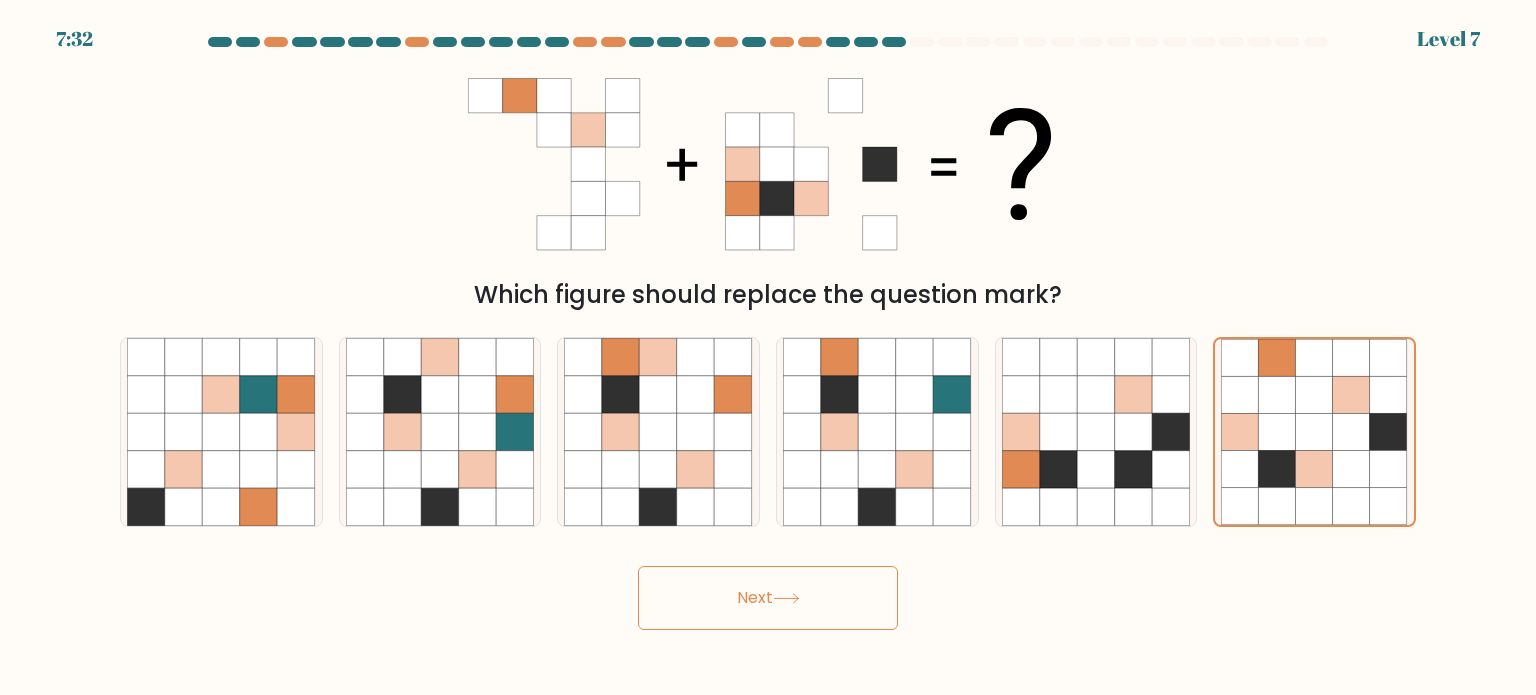 click on "Next" at bounding box center [768, 598] 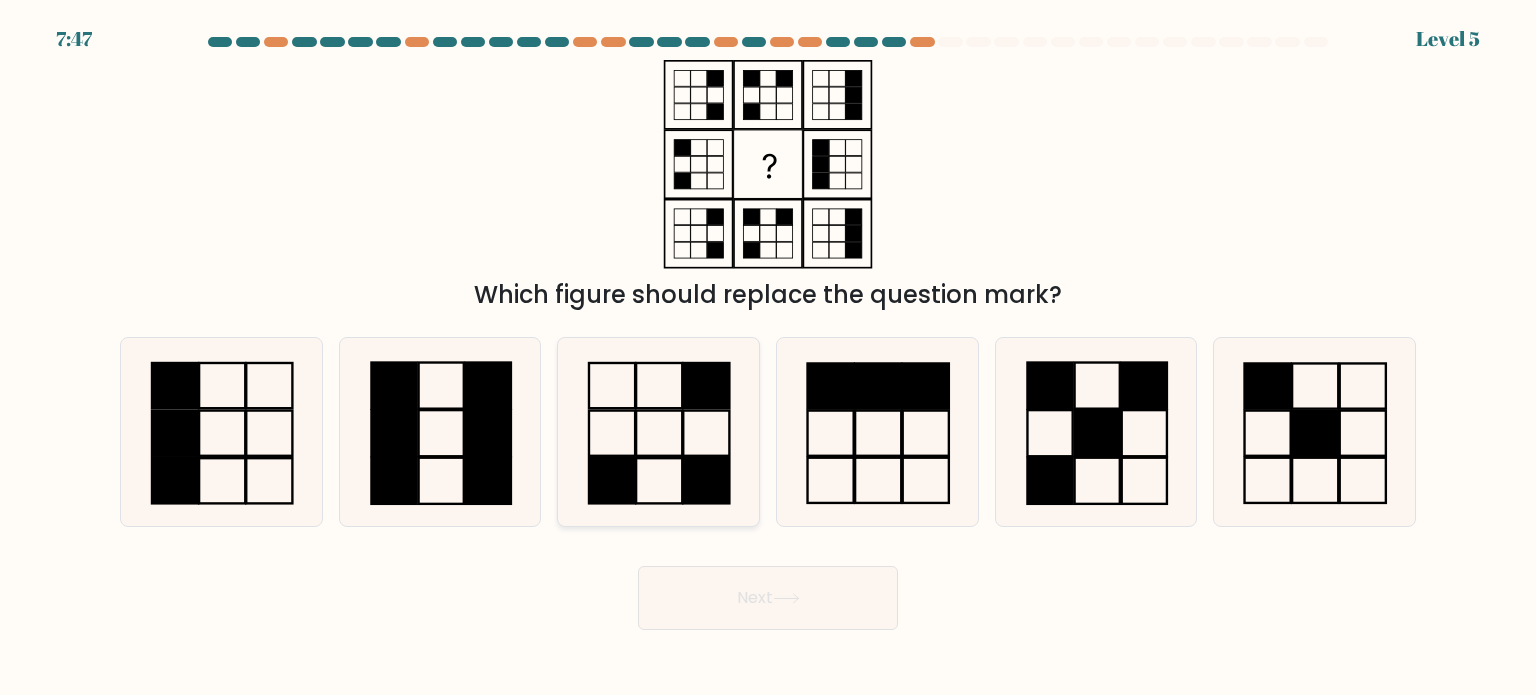 click at bounding box center (658, 432) 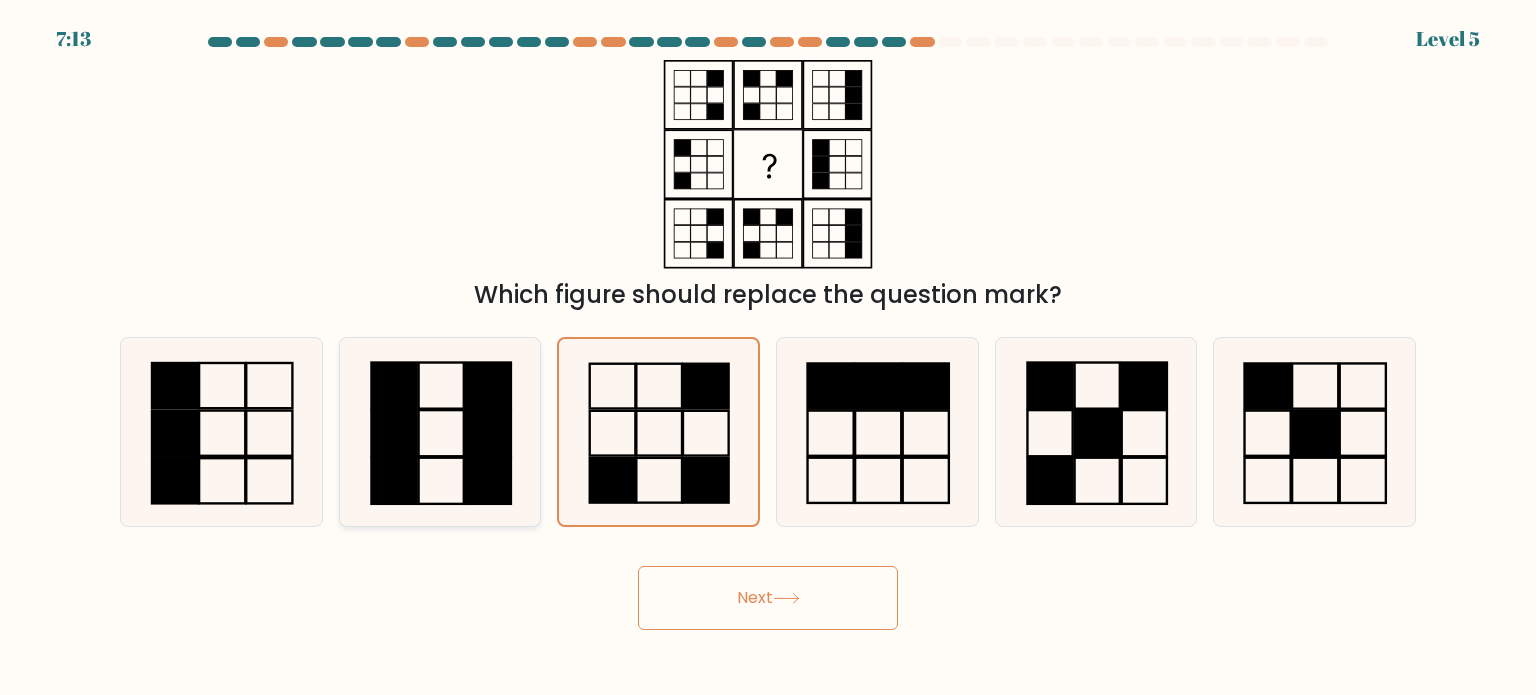 click at bounding box center (440, 432) 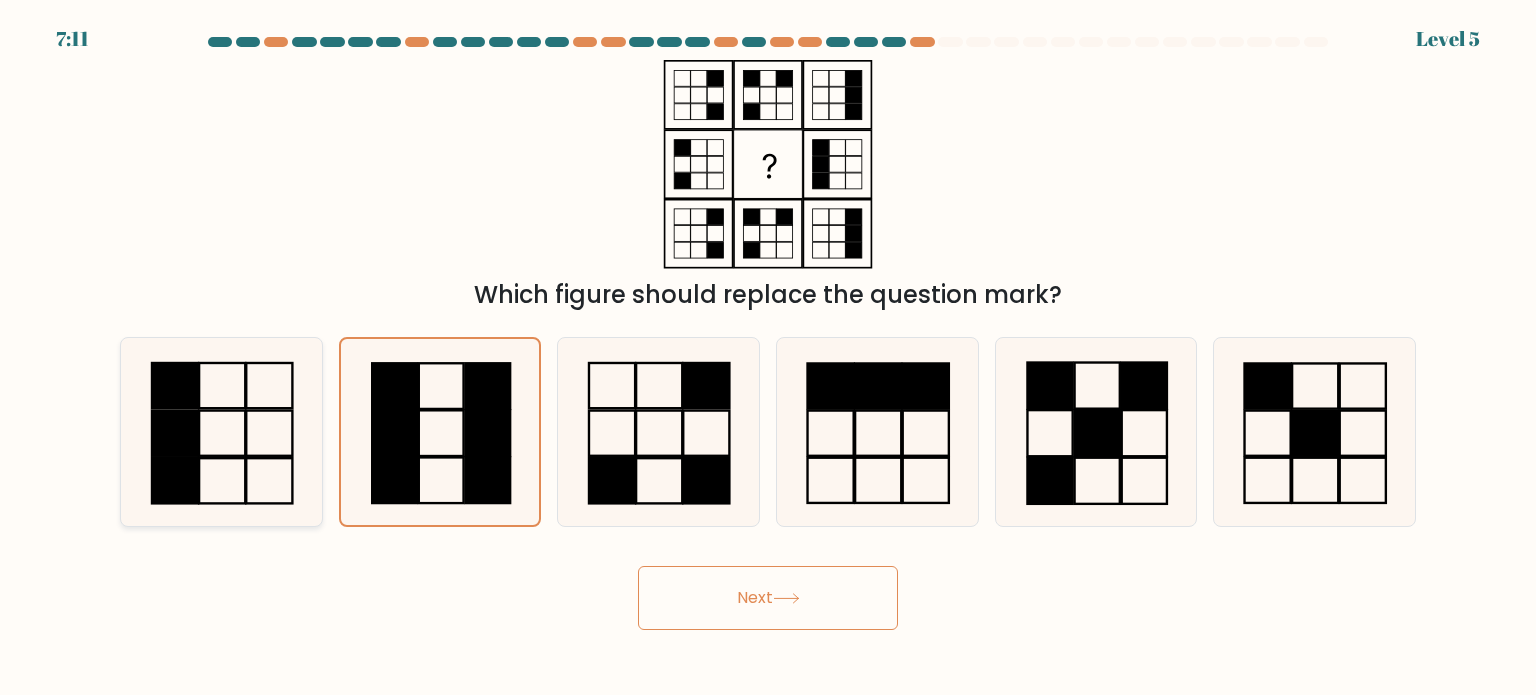 click at bounding box center (221, 432) 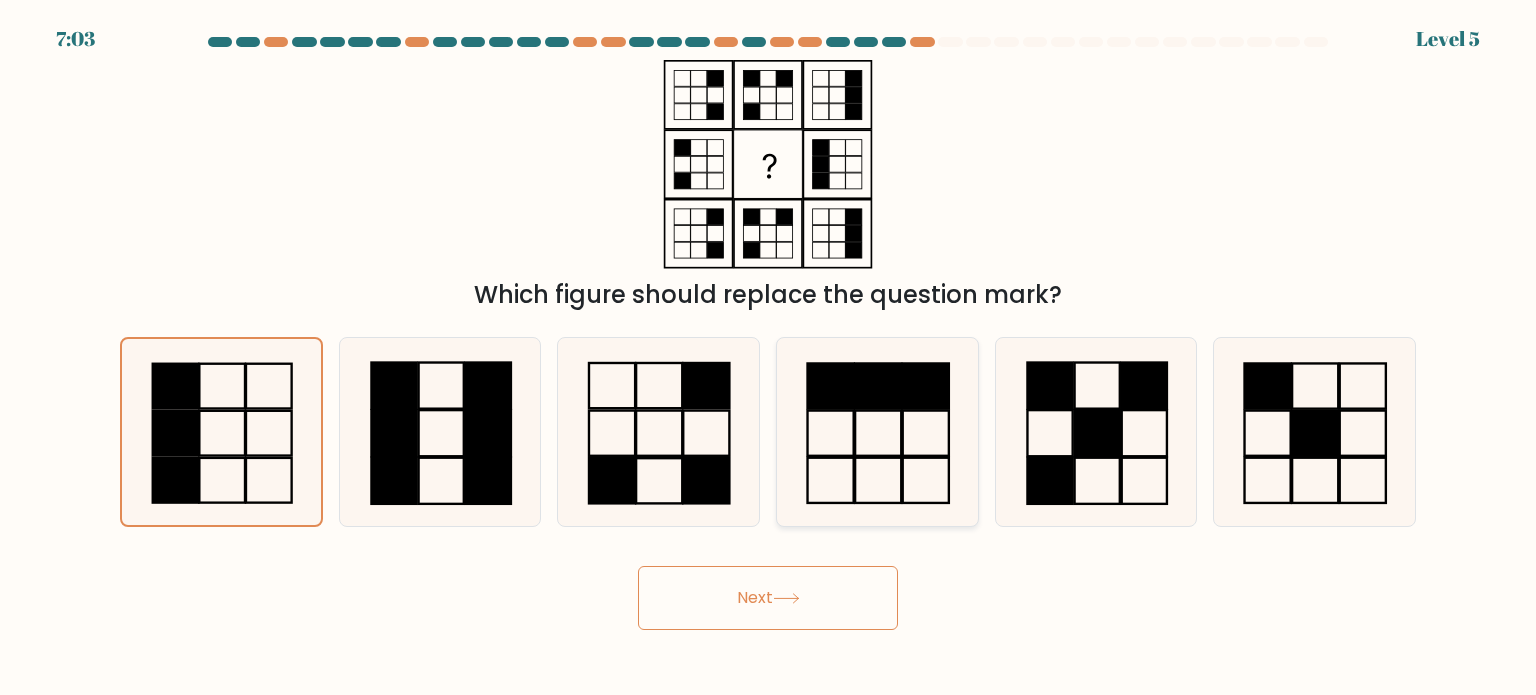click at bounding box center (877, 432) 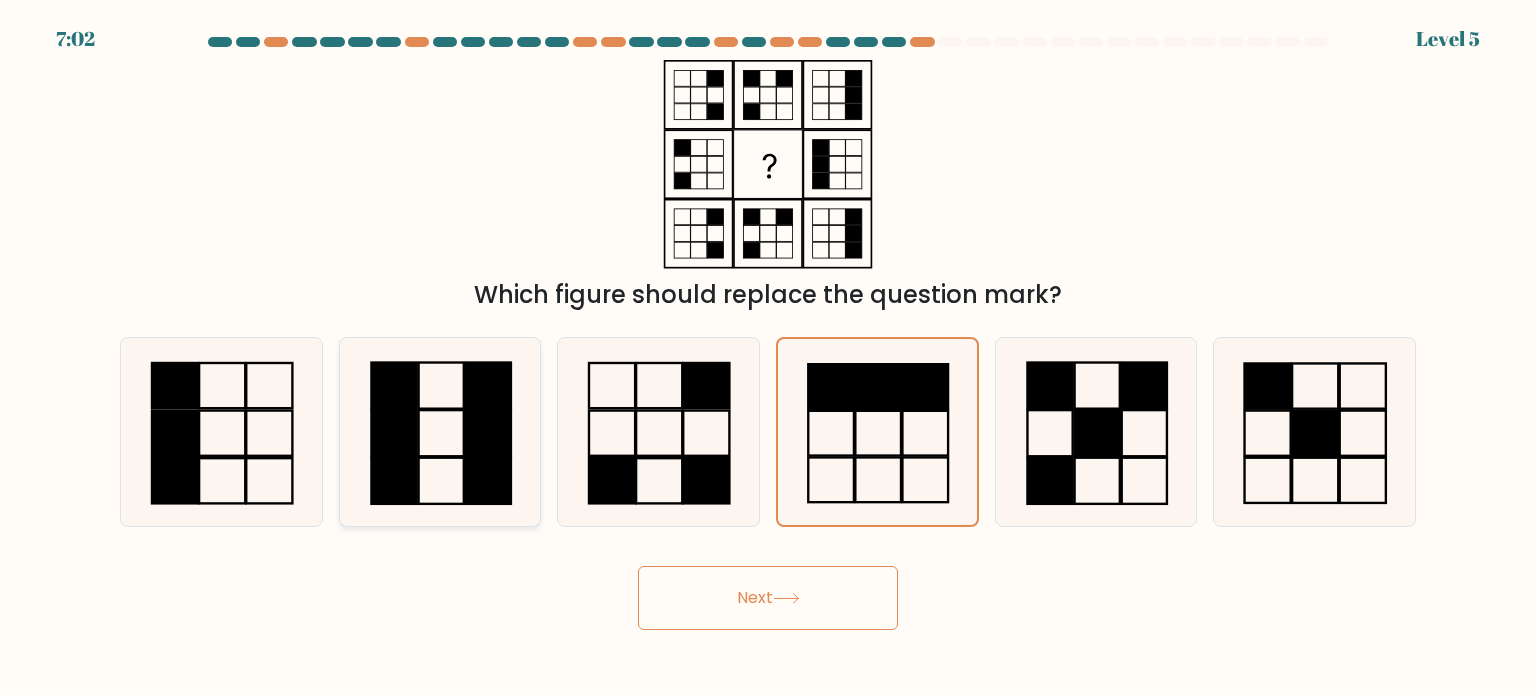 click at bounding box center (488, 433) 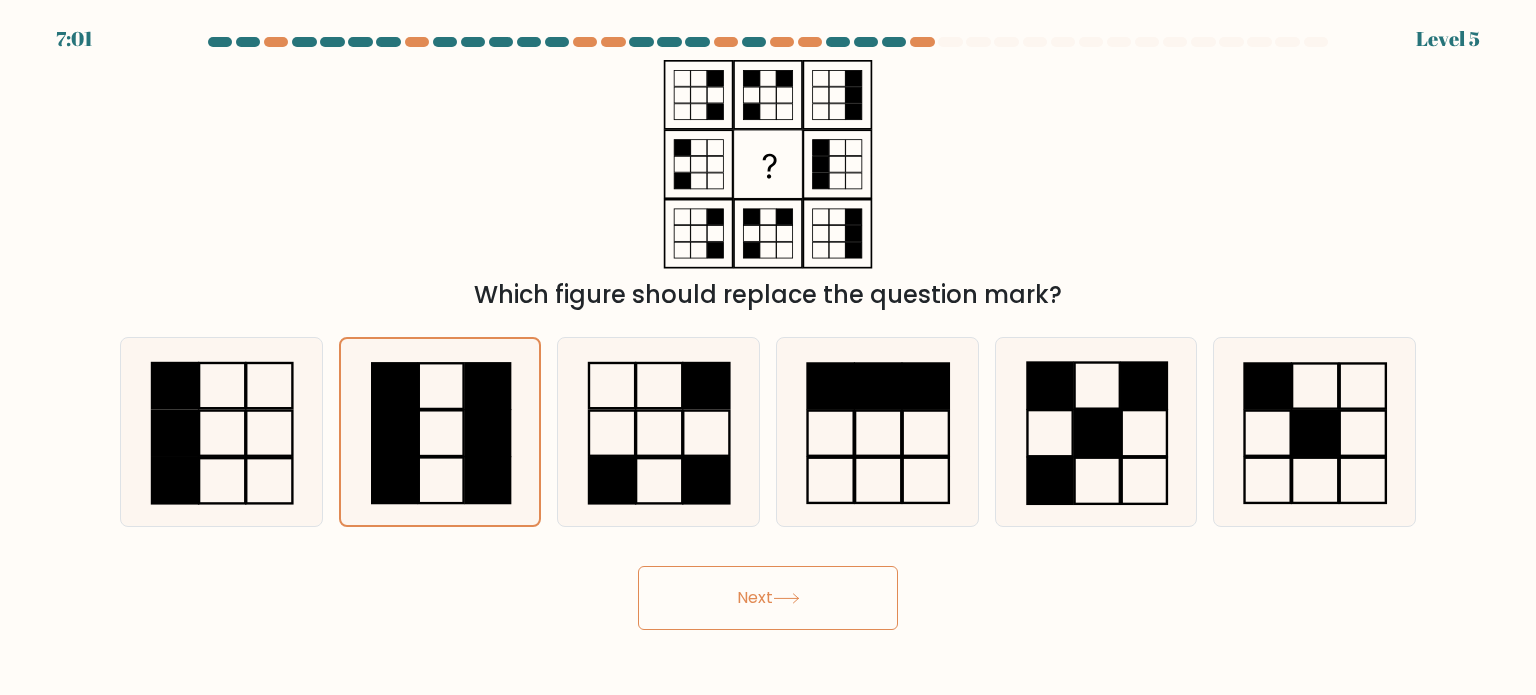 click on "Next" at bounding box center [768, 598] 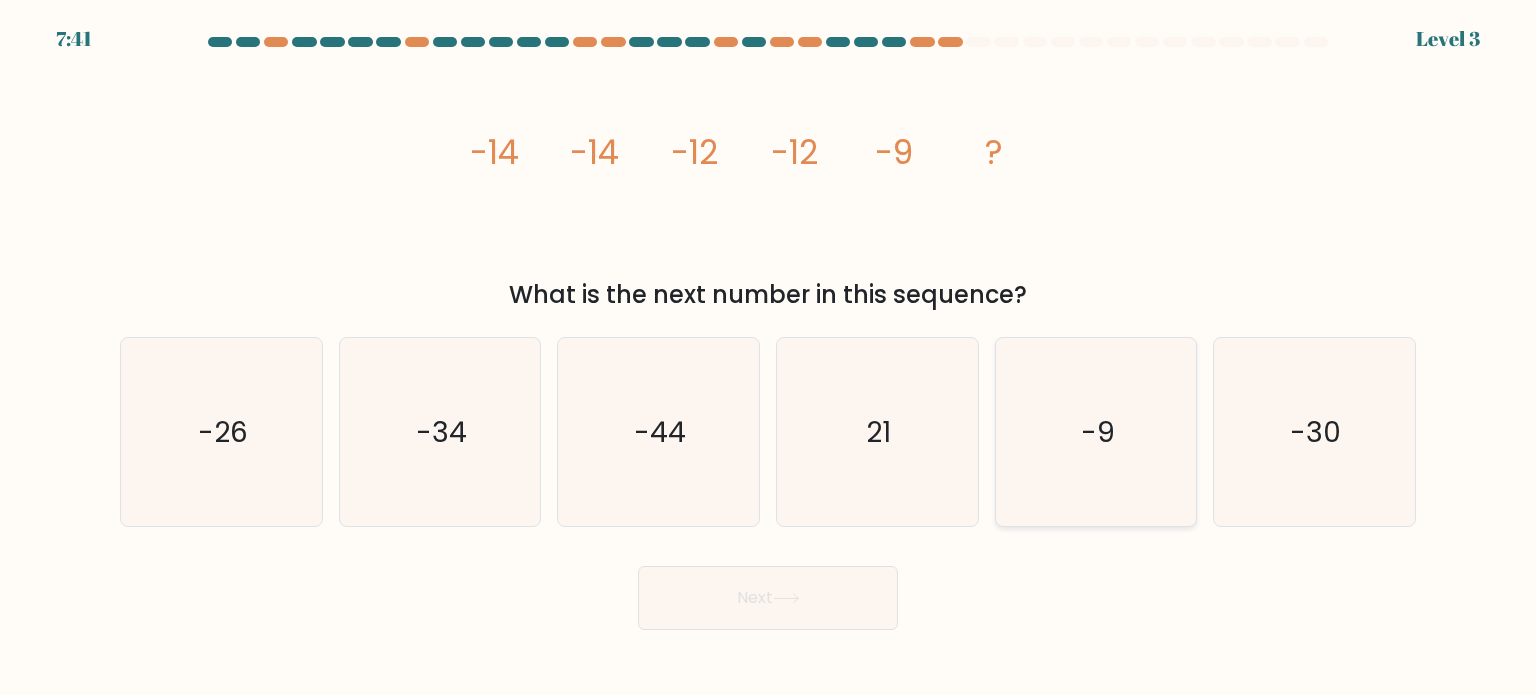 click on "-9" at bounding box center (1096, 432) 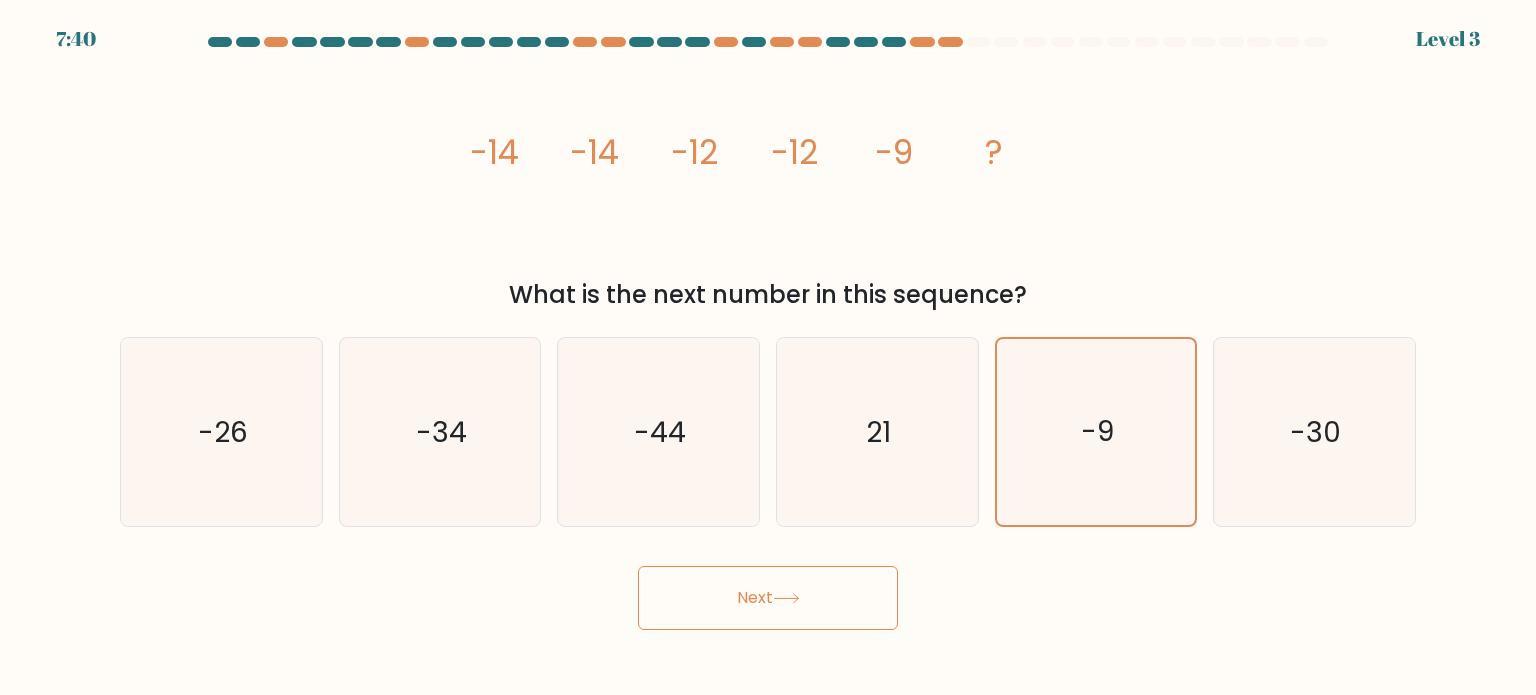 click on "Next" at bounding box center [768, 598] 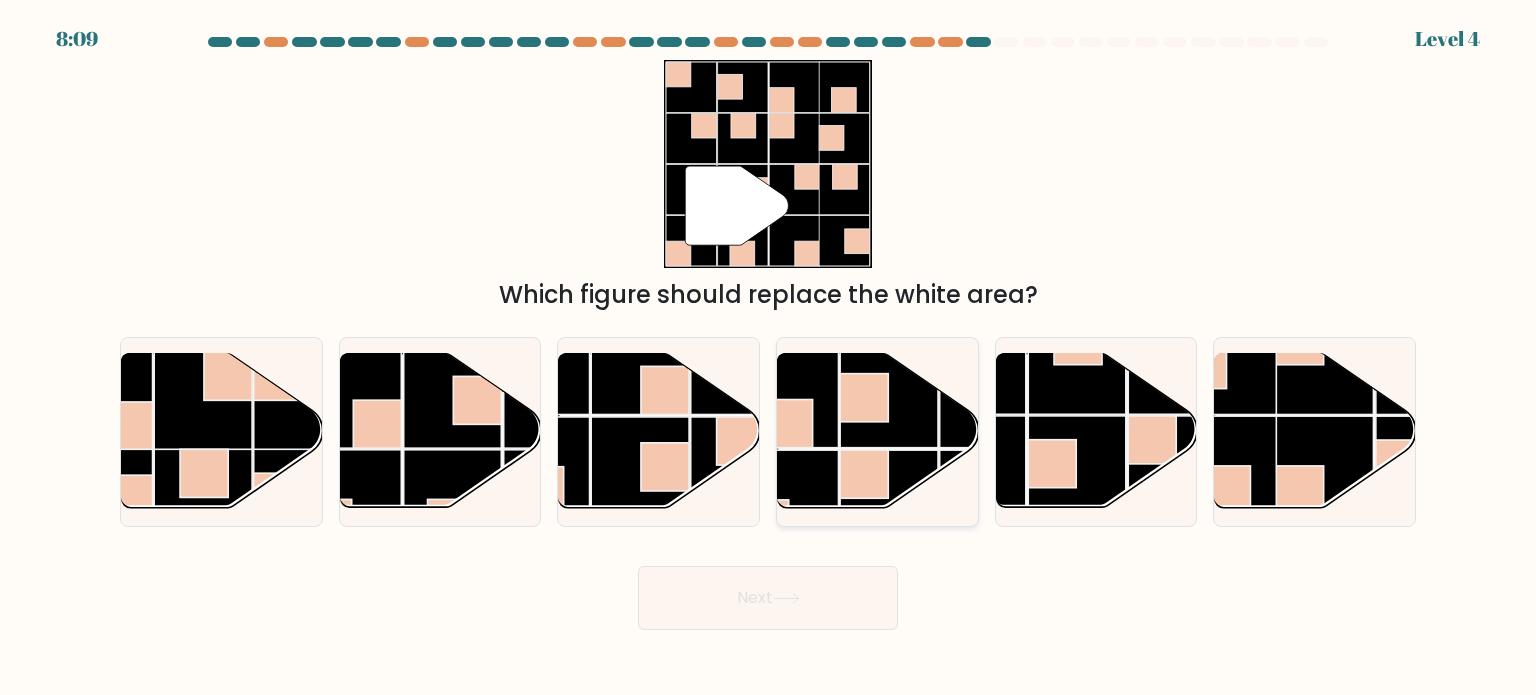 click at bounding box center [889, 499] 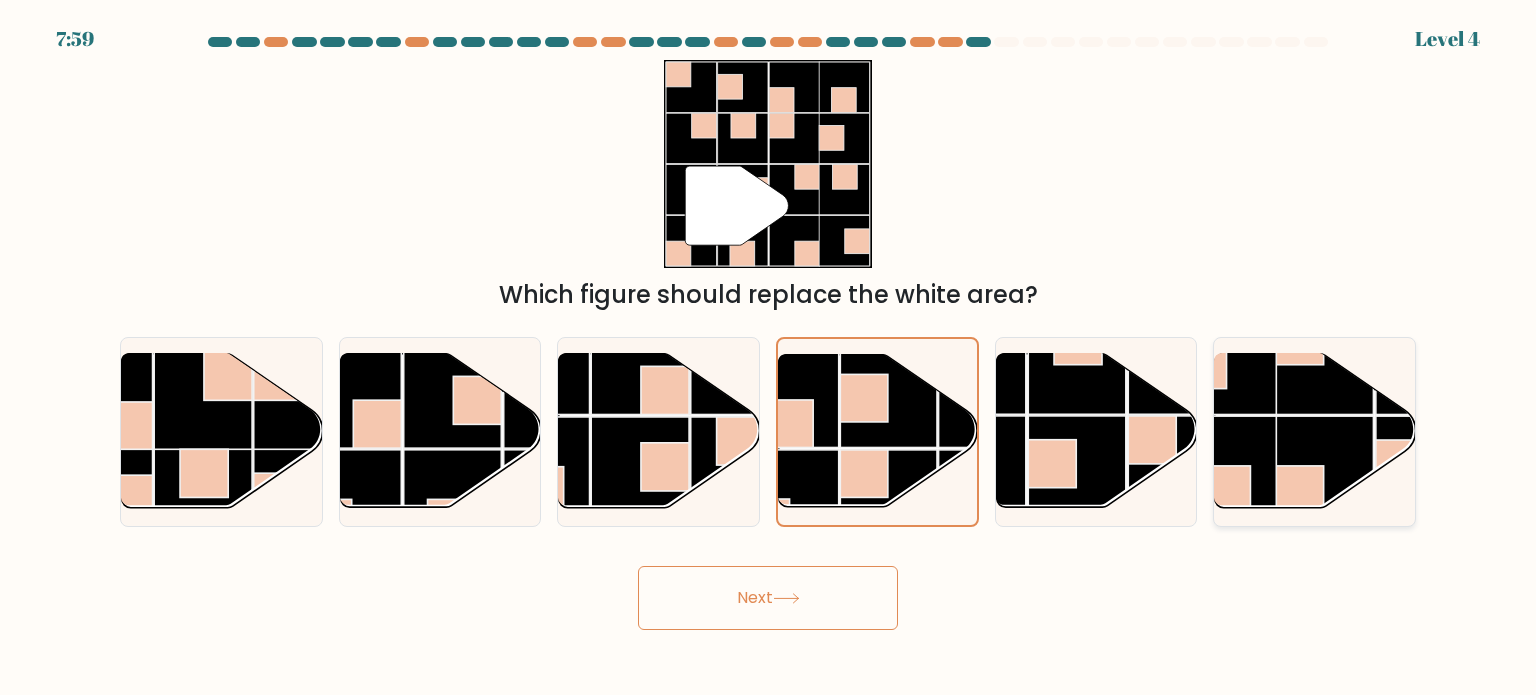 click at bounding box center (1228, 366) 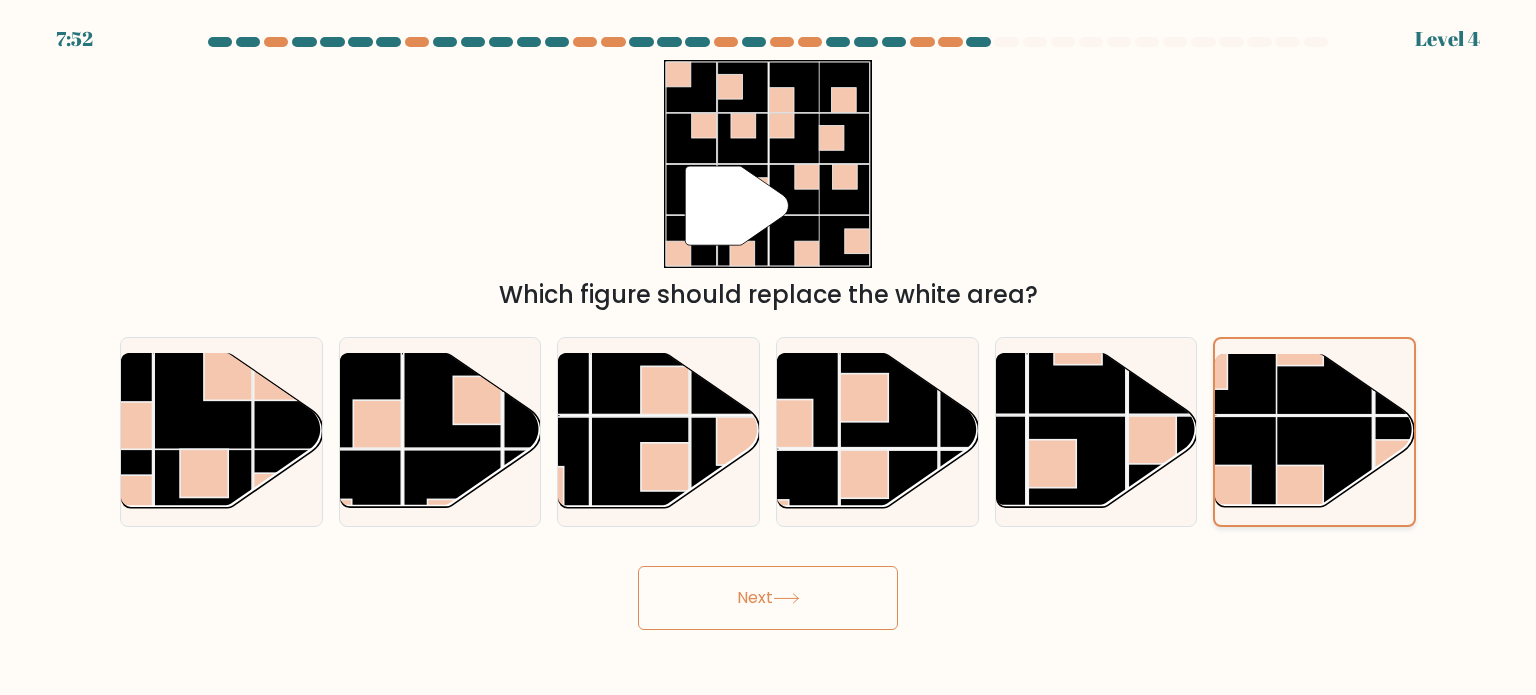 click at bounding box center [1324, 465] 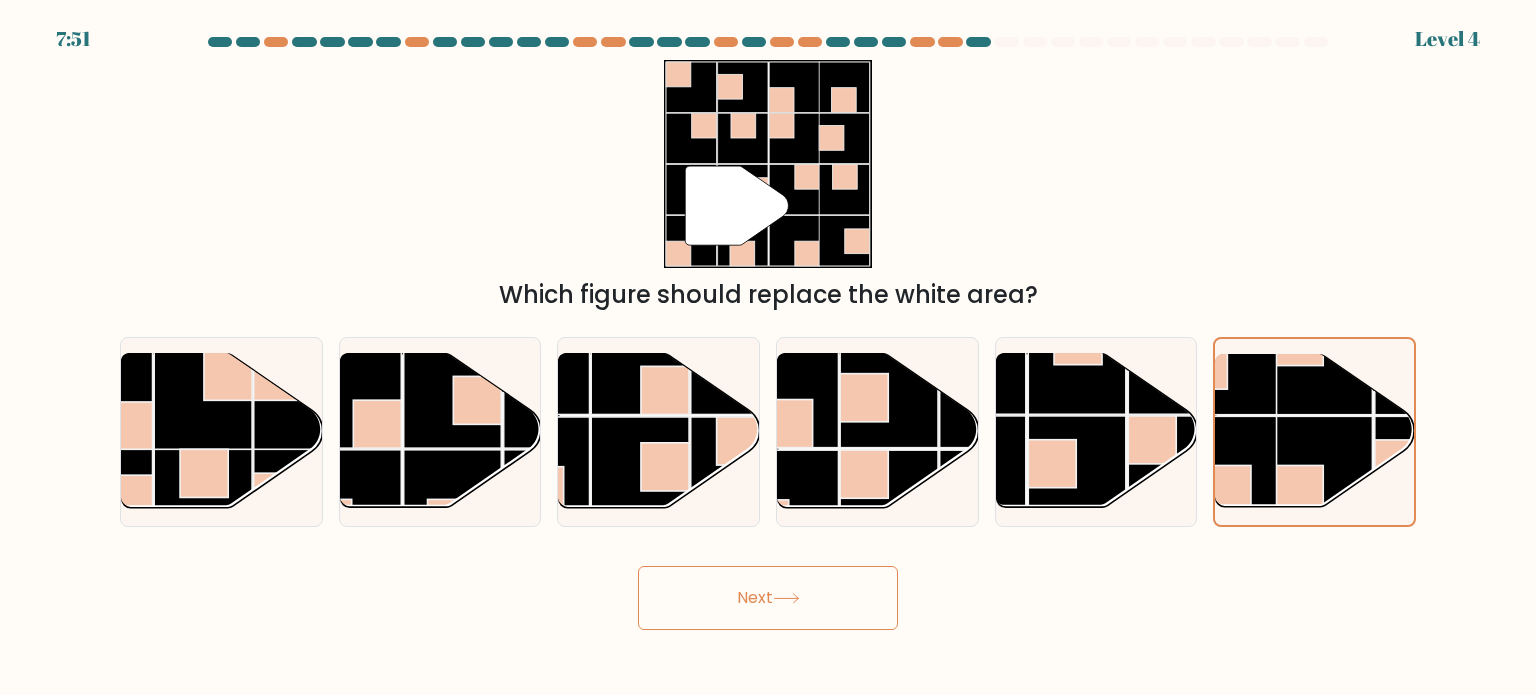 click on "Next" at bounding box center (768, 598) 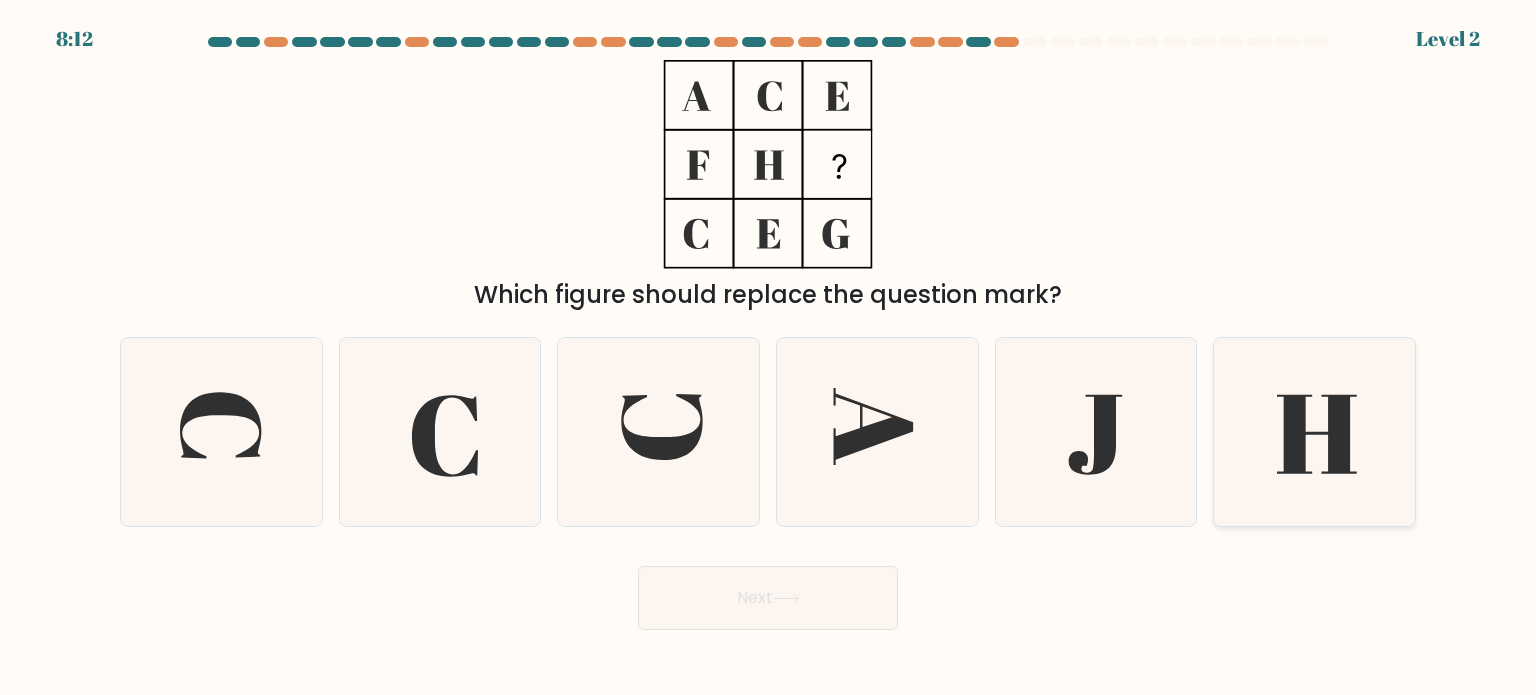 click at bounding box center [1314, 432] 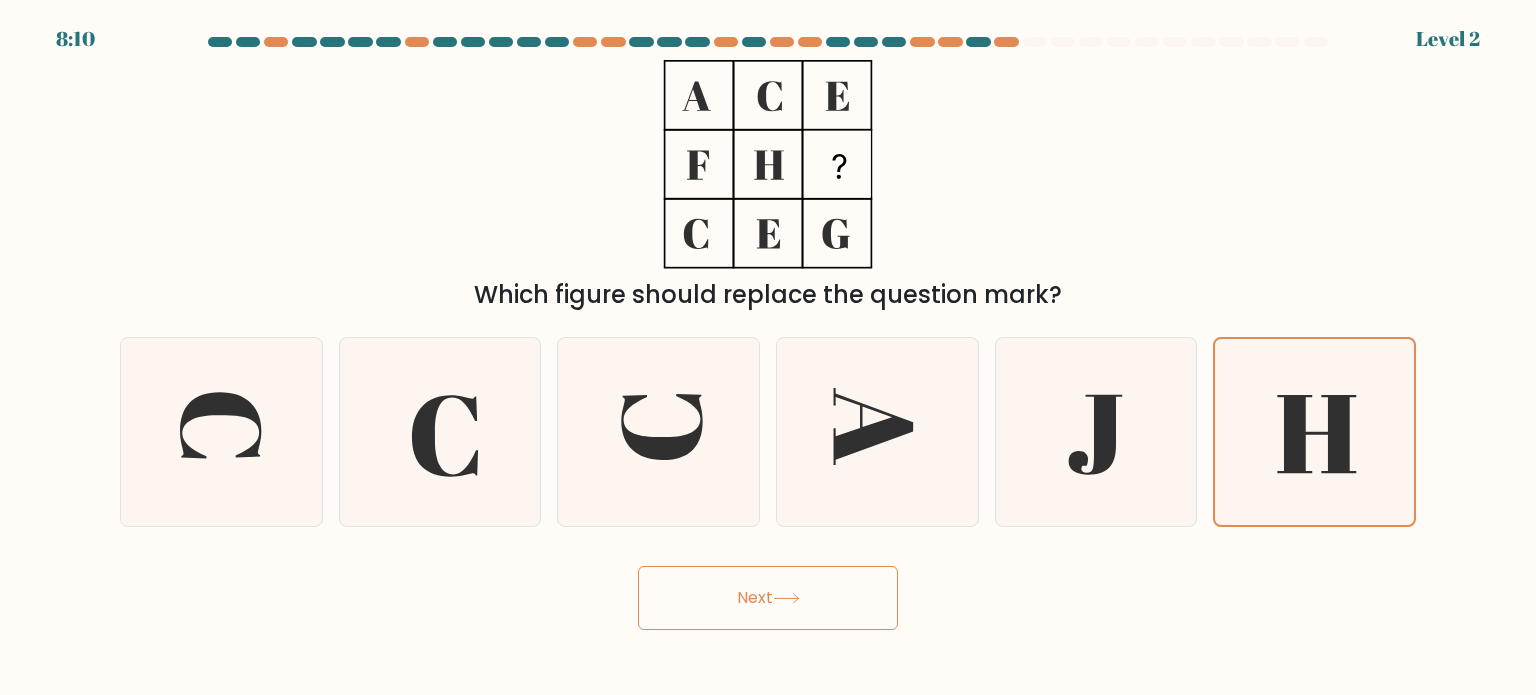 click on "Next" at bounding box center [768, 598] 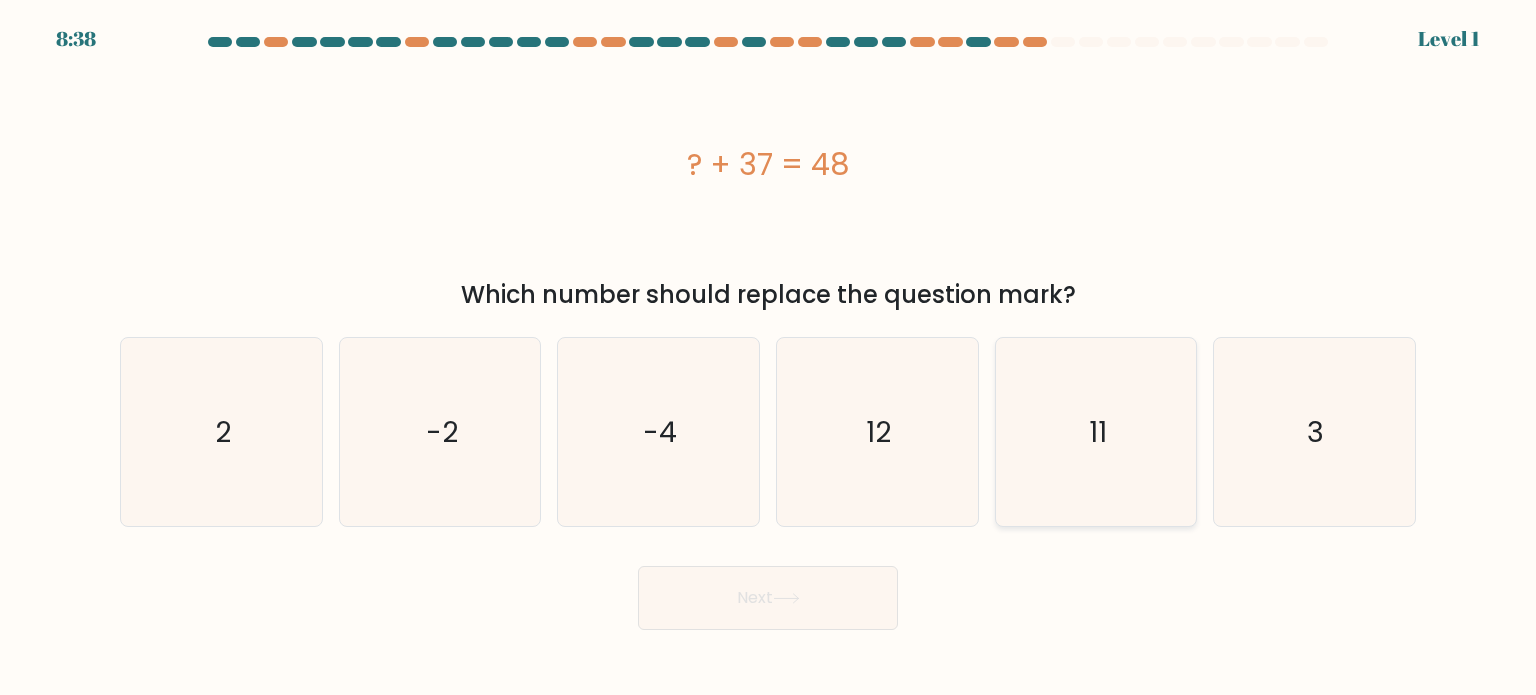 click on "11" at bounding box center [1096, 432] 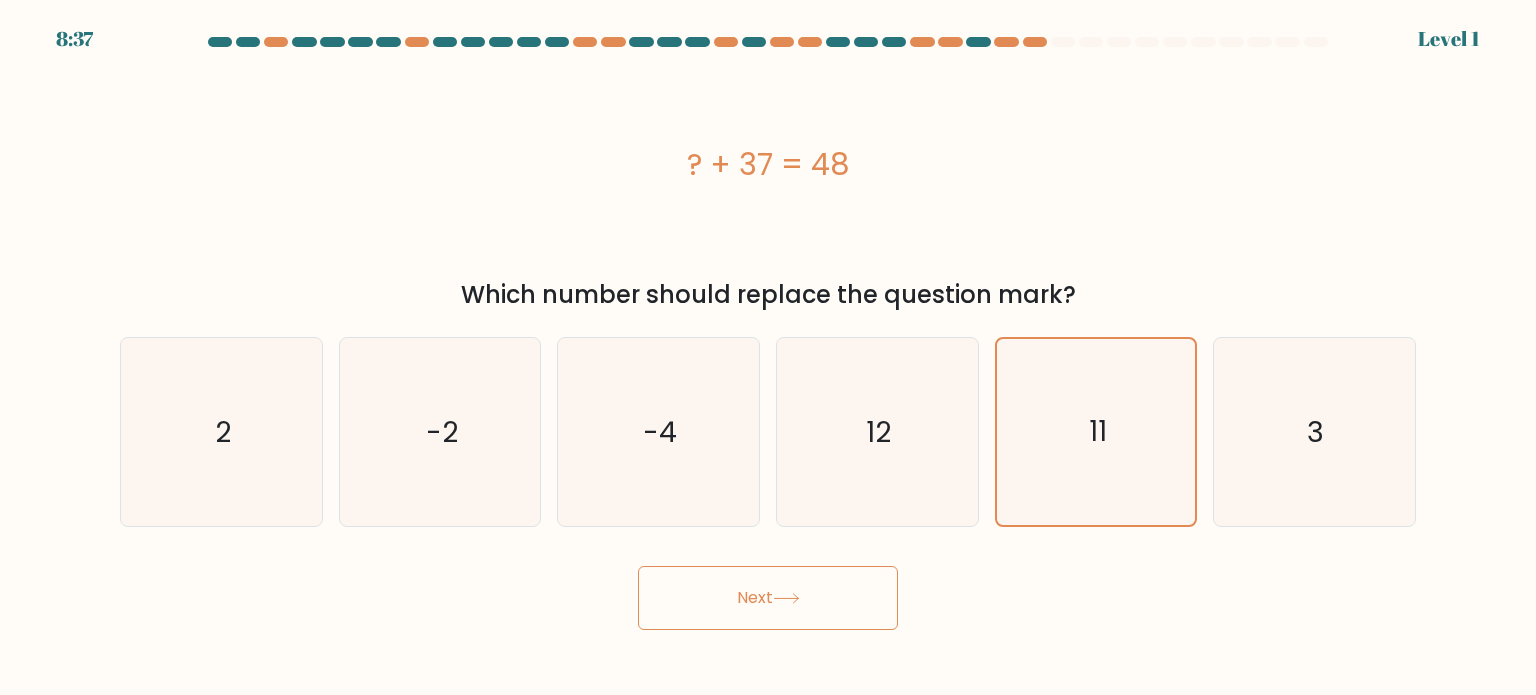 click on "Next" at bounding box center [768, 598] 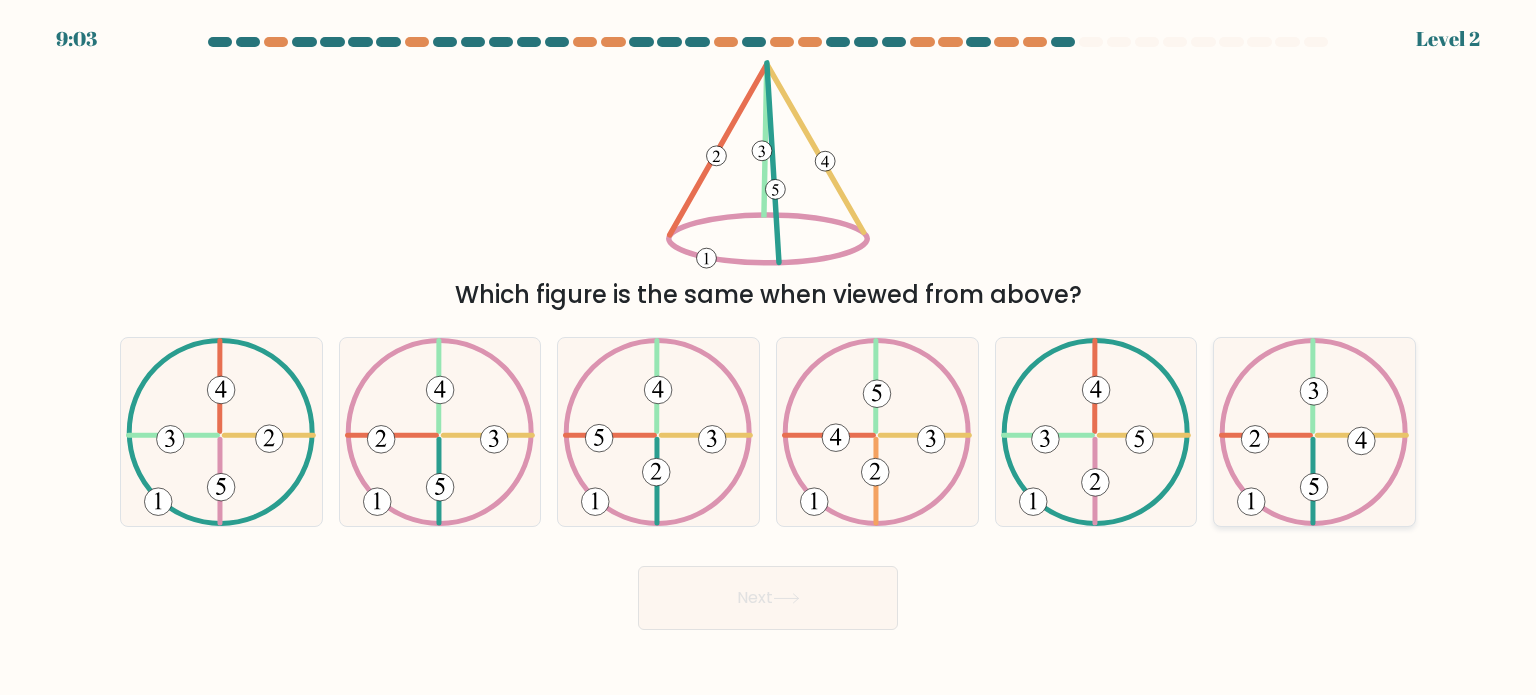 click at bounding box center [1314, 432] 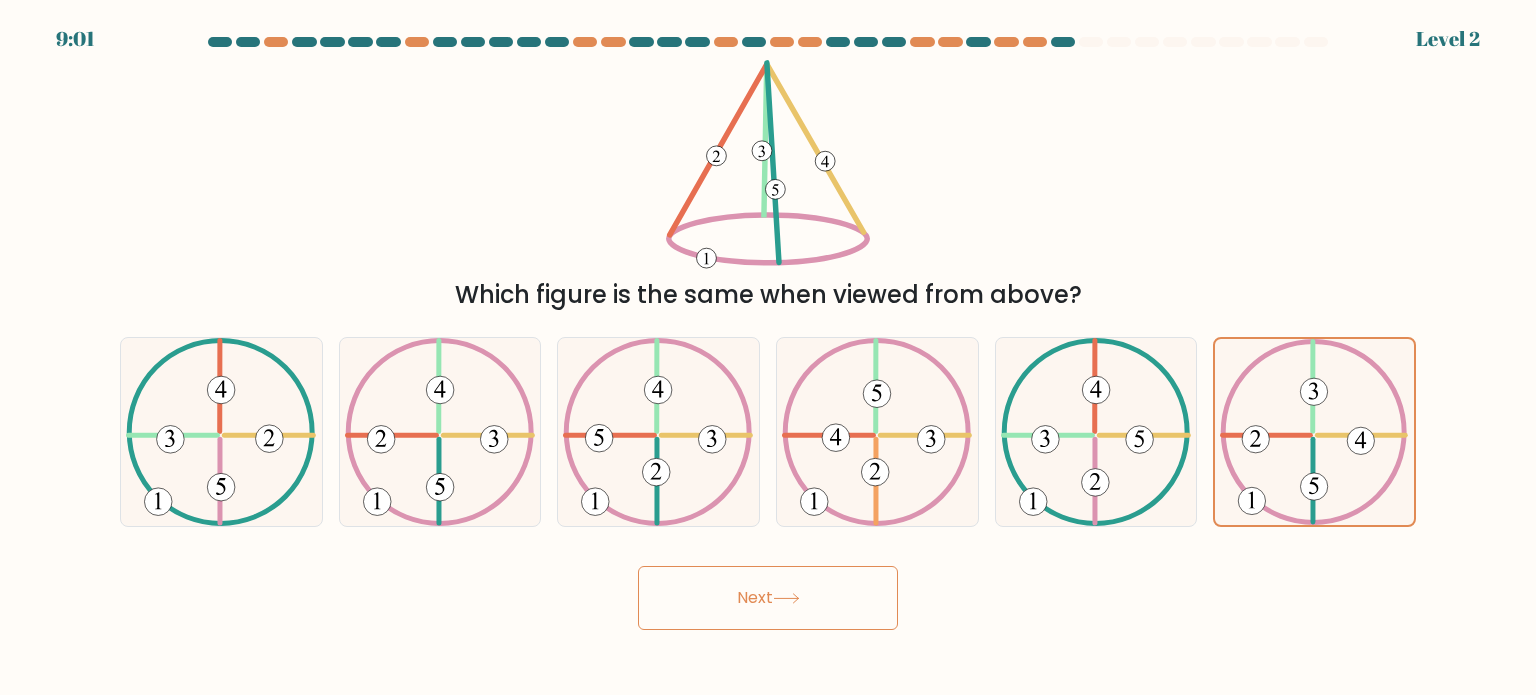 click on "Next" at bounding box center (768, 598) 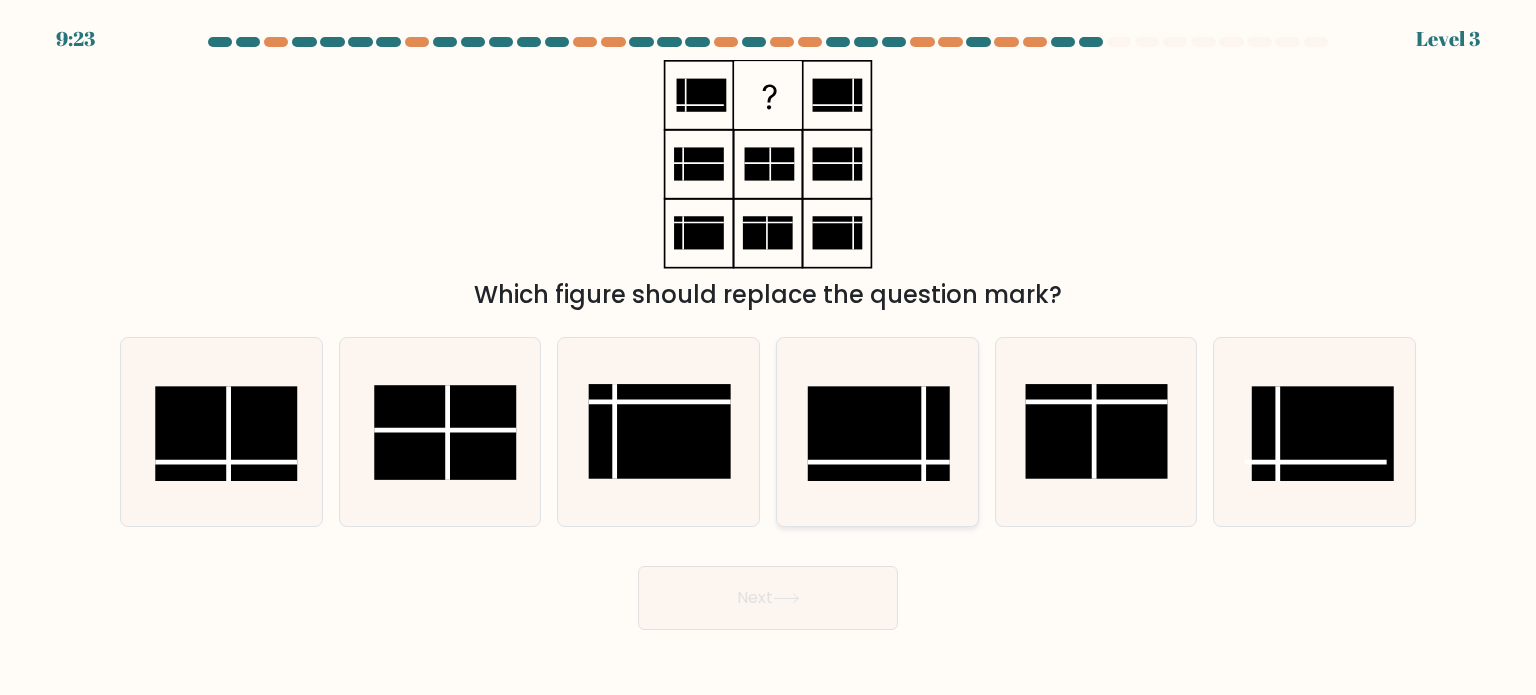 click at bounding box center (879, 433) 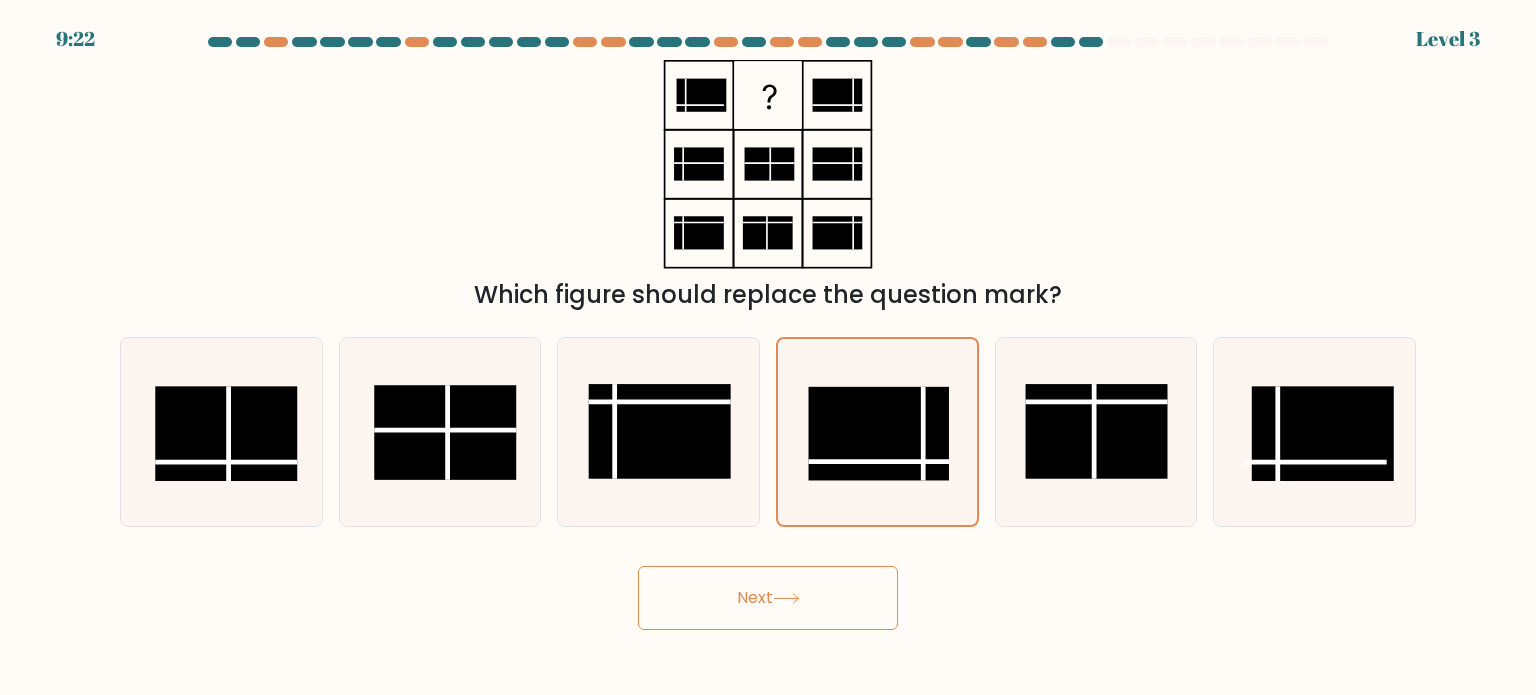 click at bounding box center [786, 598] 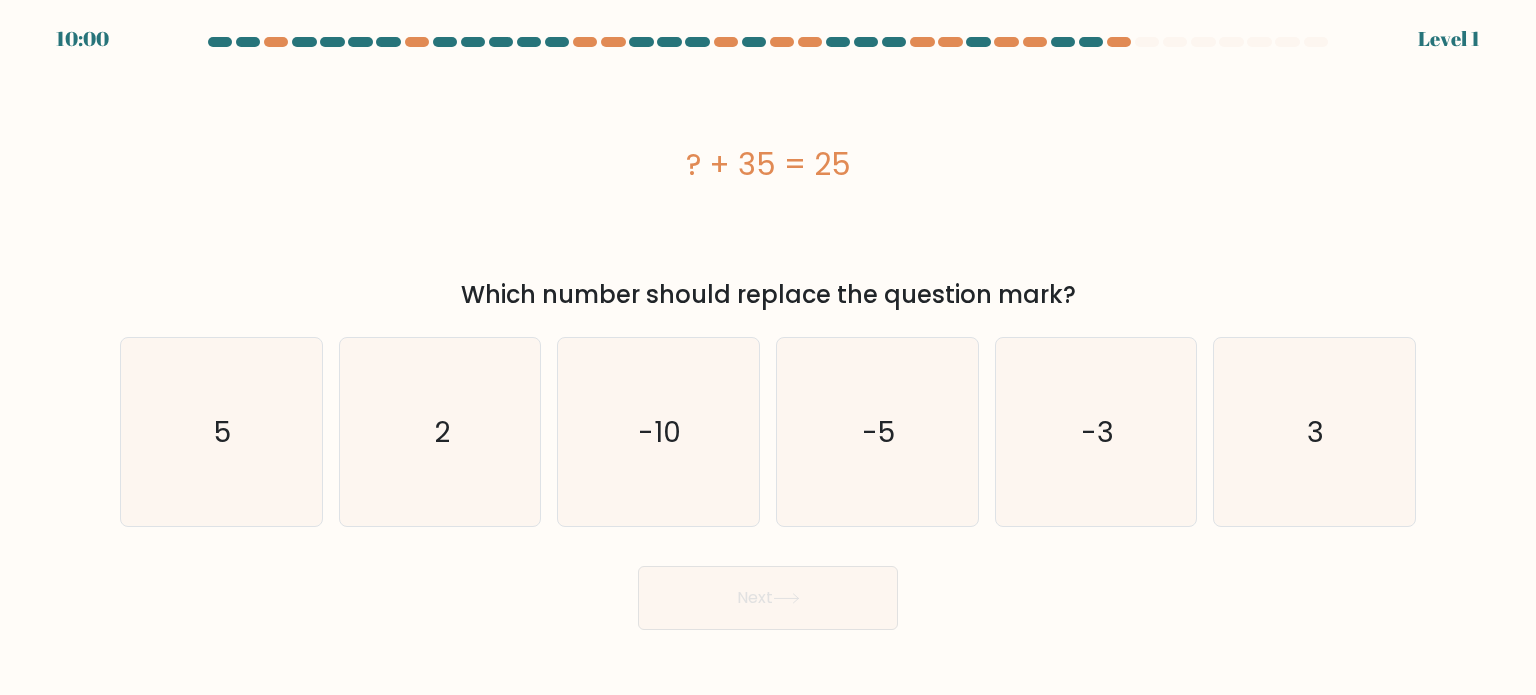 click on "? + 35 = 25" at bounding box center [768, 164] 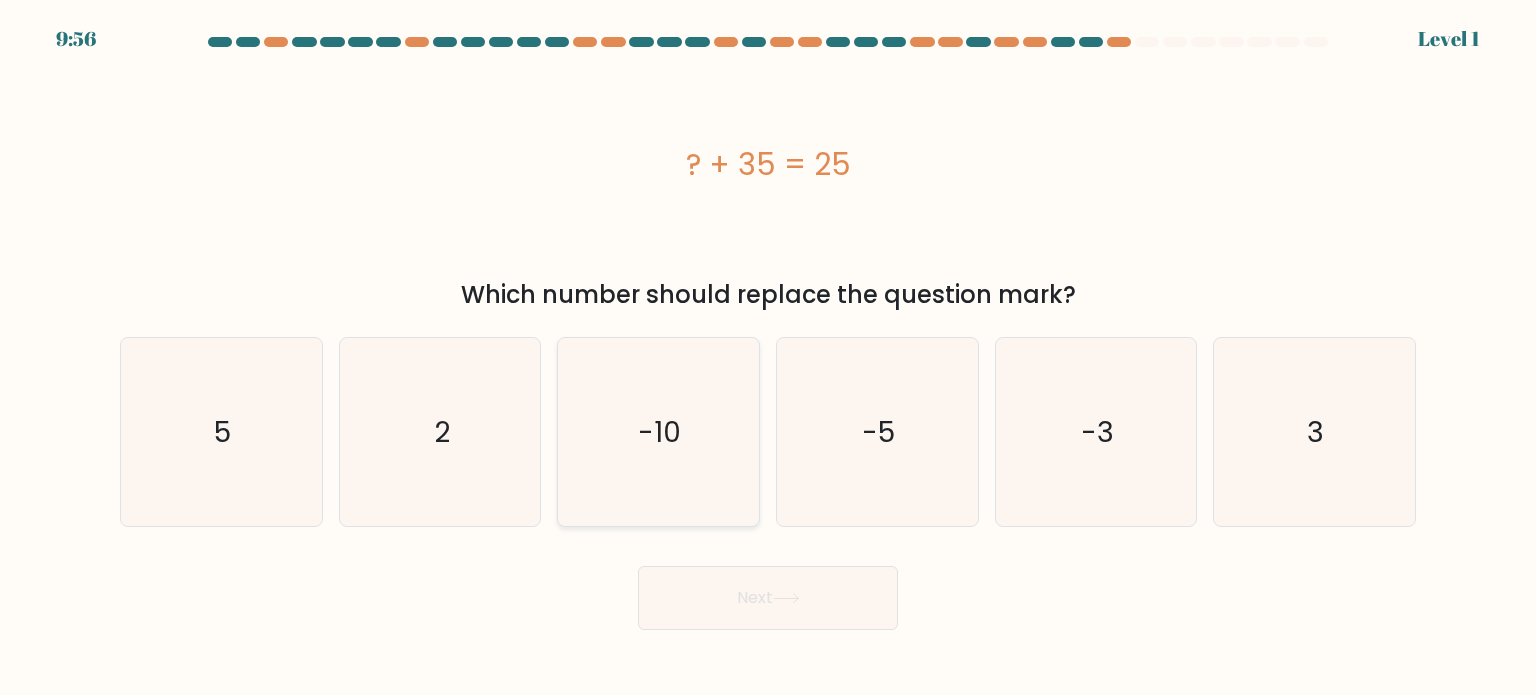 click on "-10" at bounding box center [660, 431] 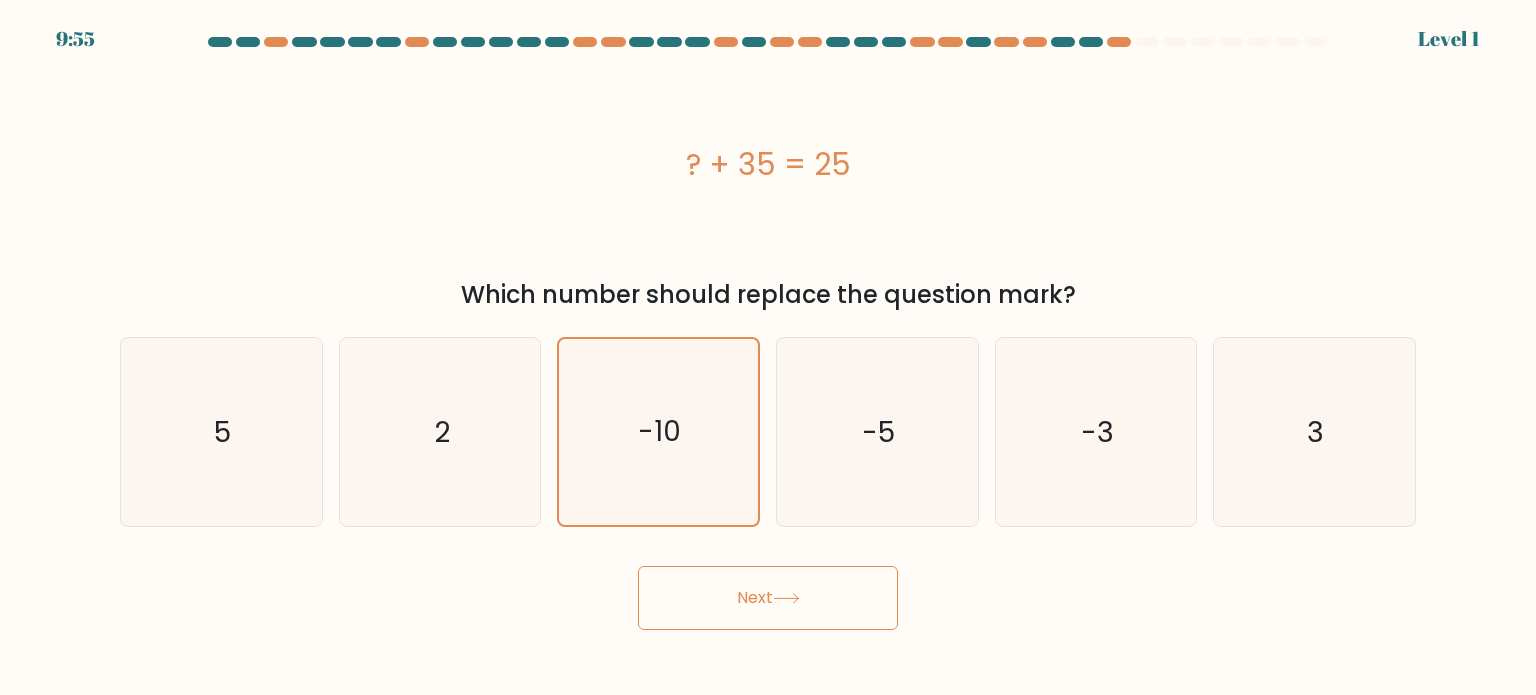 click on "Next" at bounding box center (768, 598) 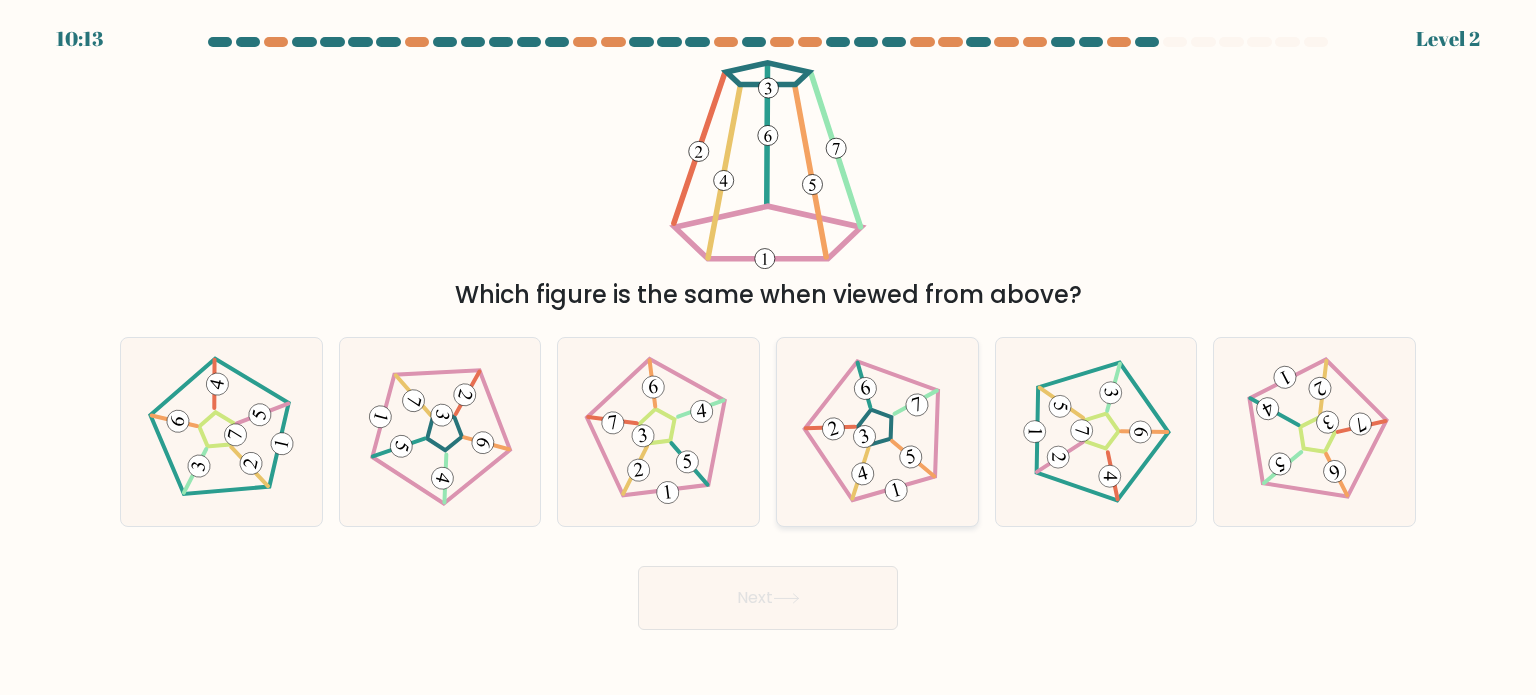 click at bounding box center (910, 456) 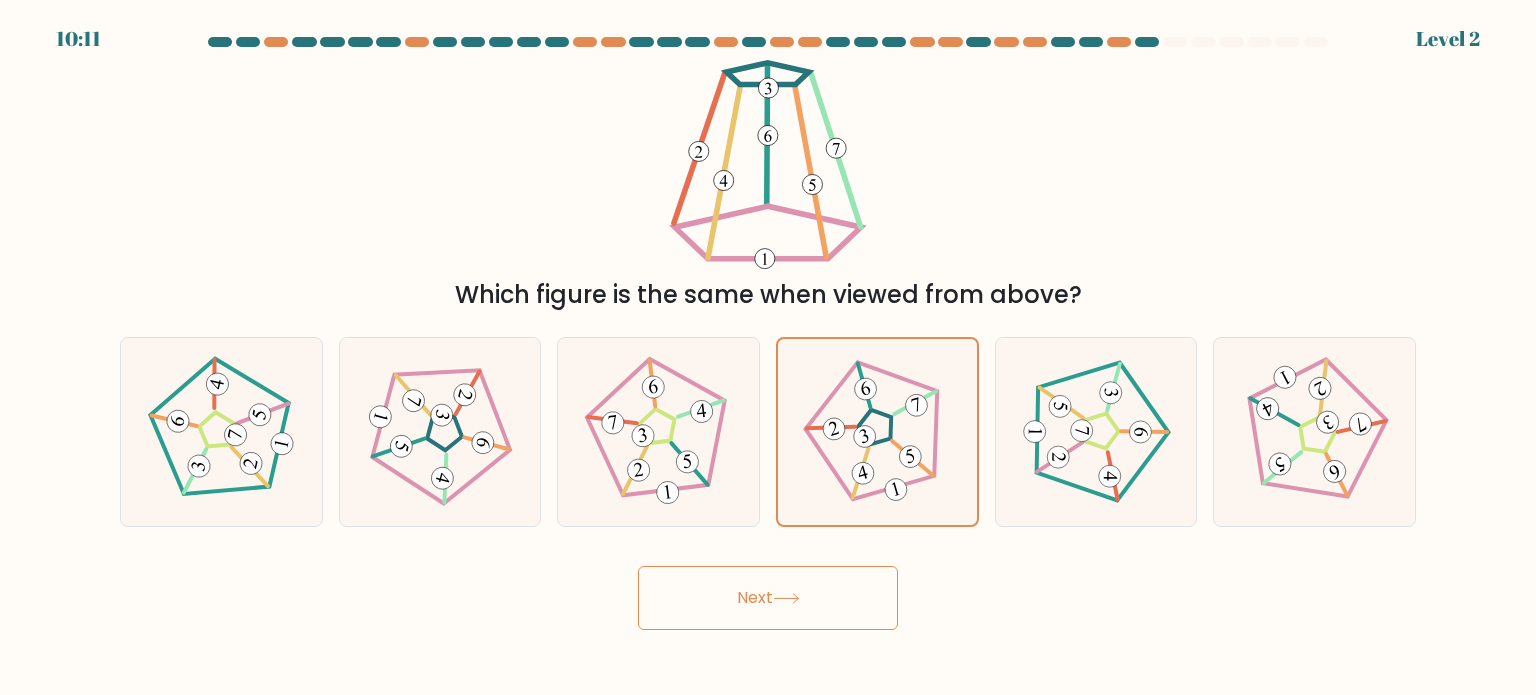 click on "Next" at bounding box center (768, 598) 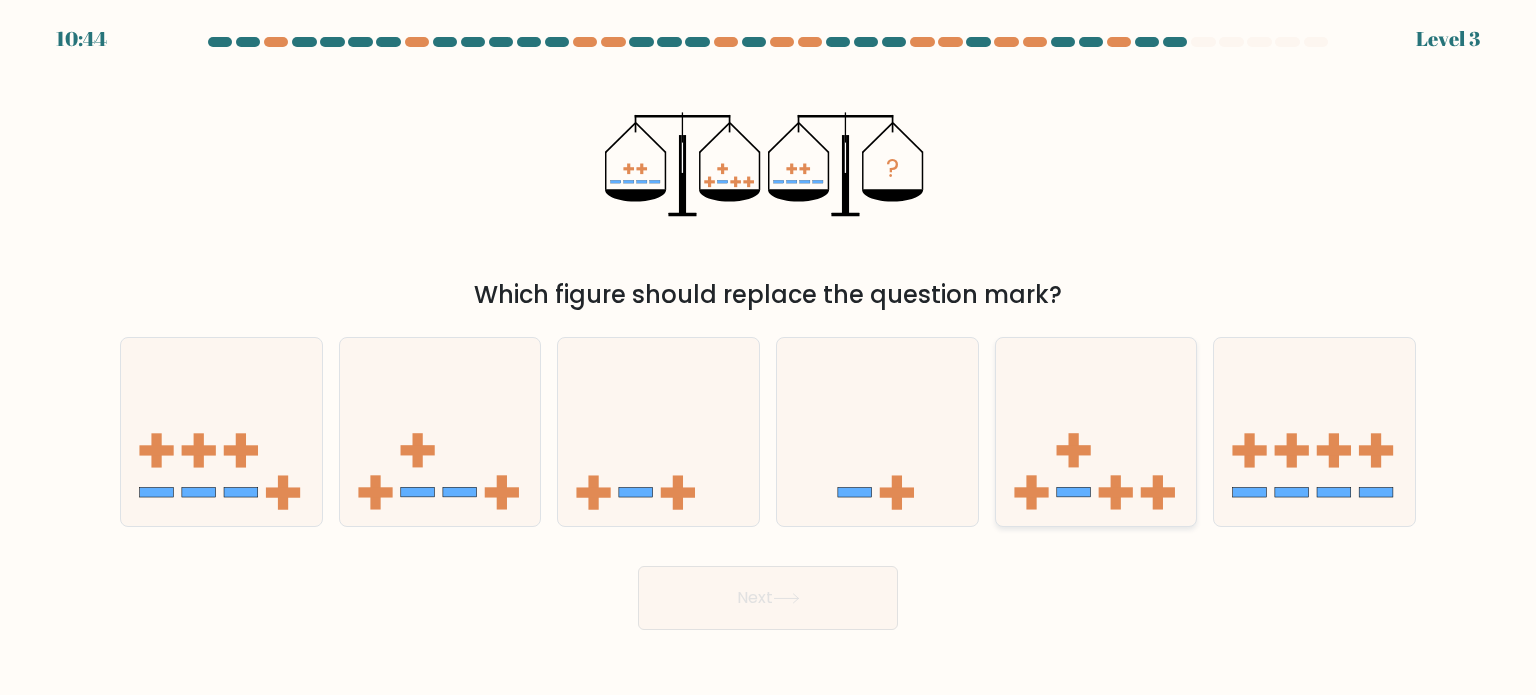 click at bounding box center (1096, 432) 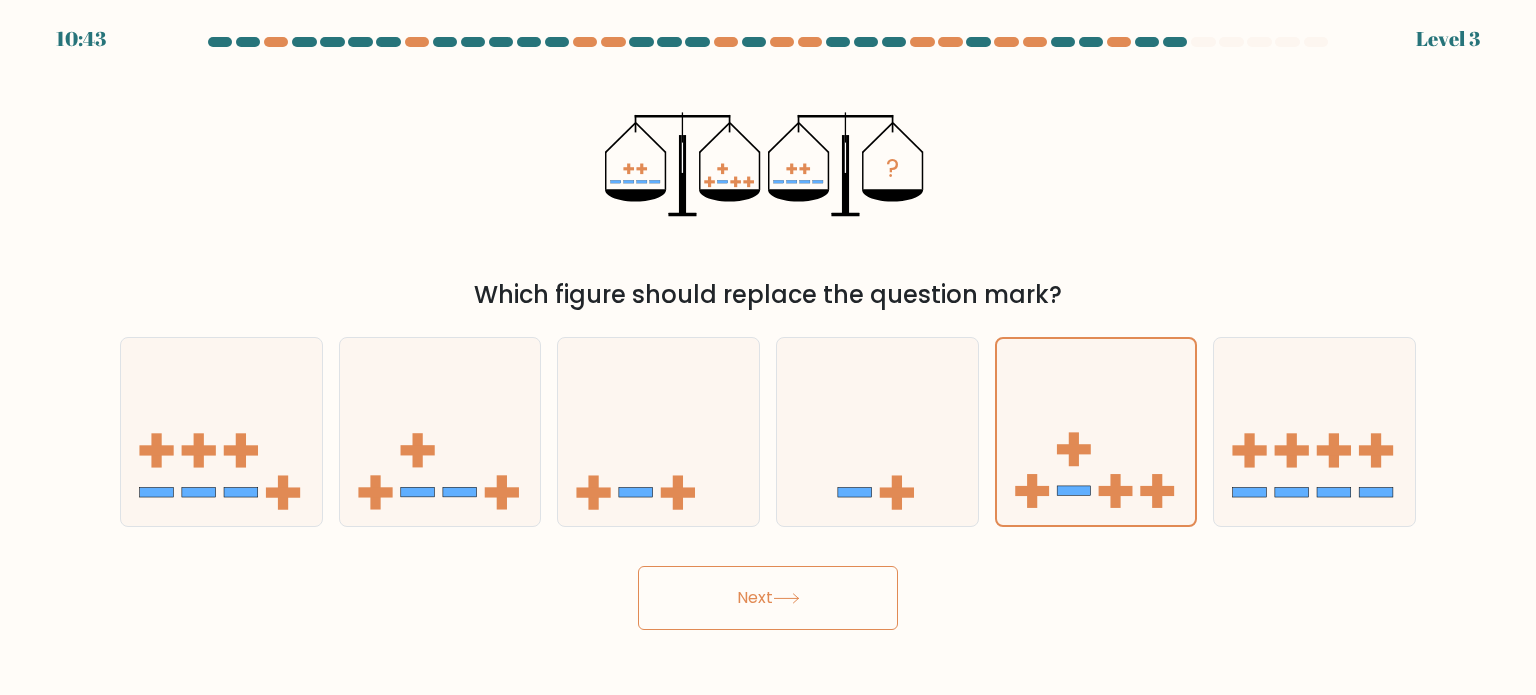 click on "Next" at bounding box center [768, 598] 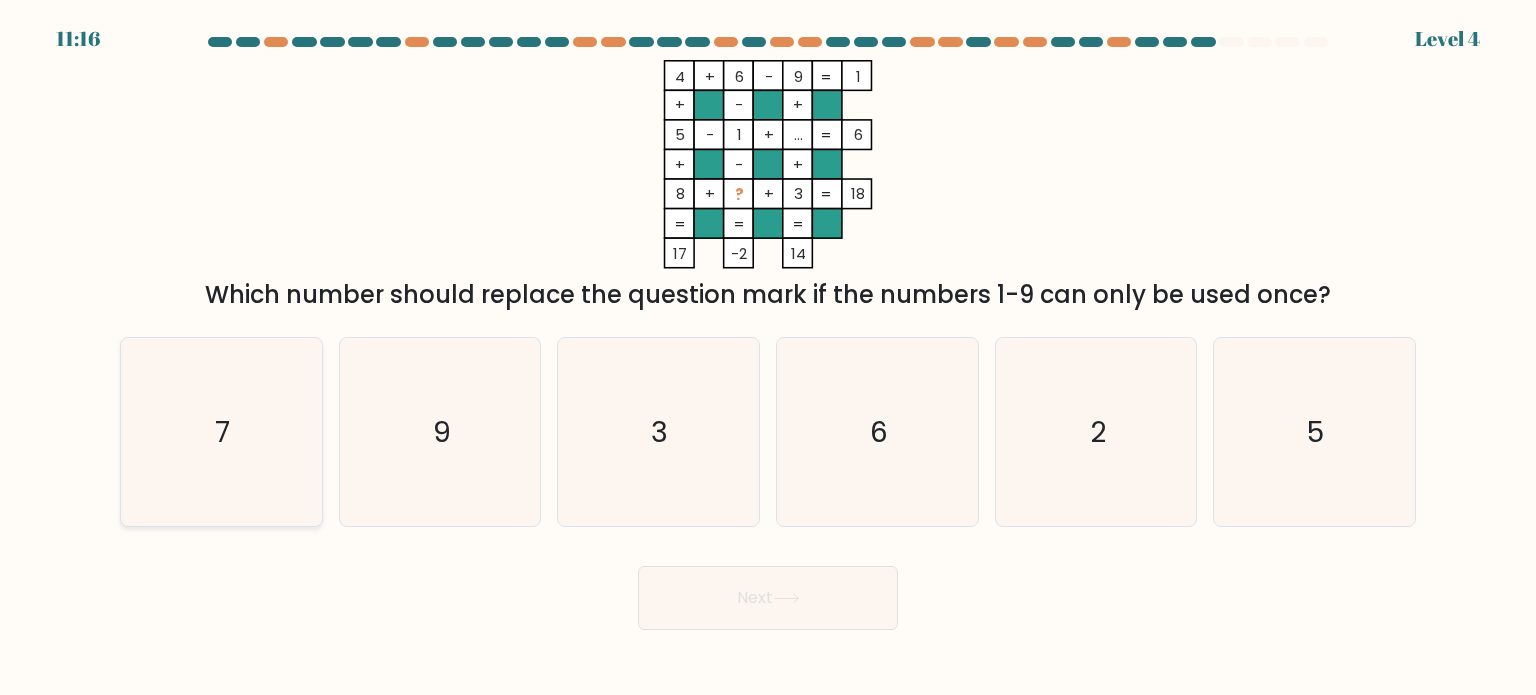 click on "7" at bounding box center [221, 432] 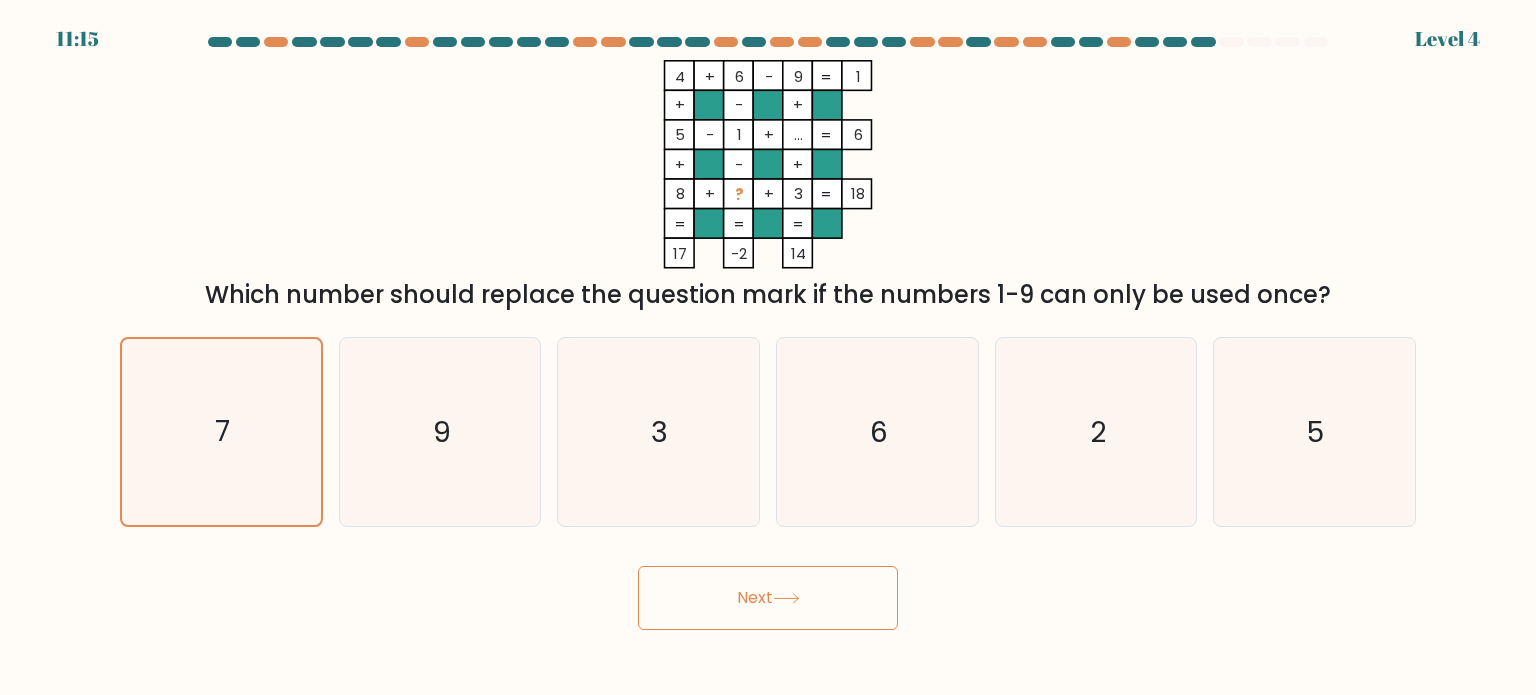 click on "Next" at bounding box center [768, 598] 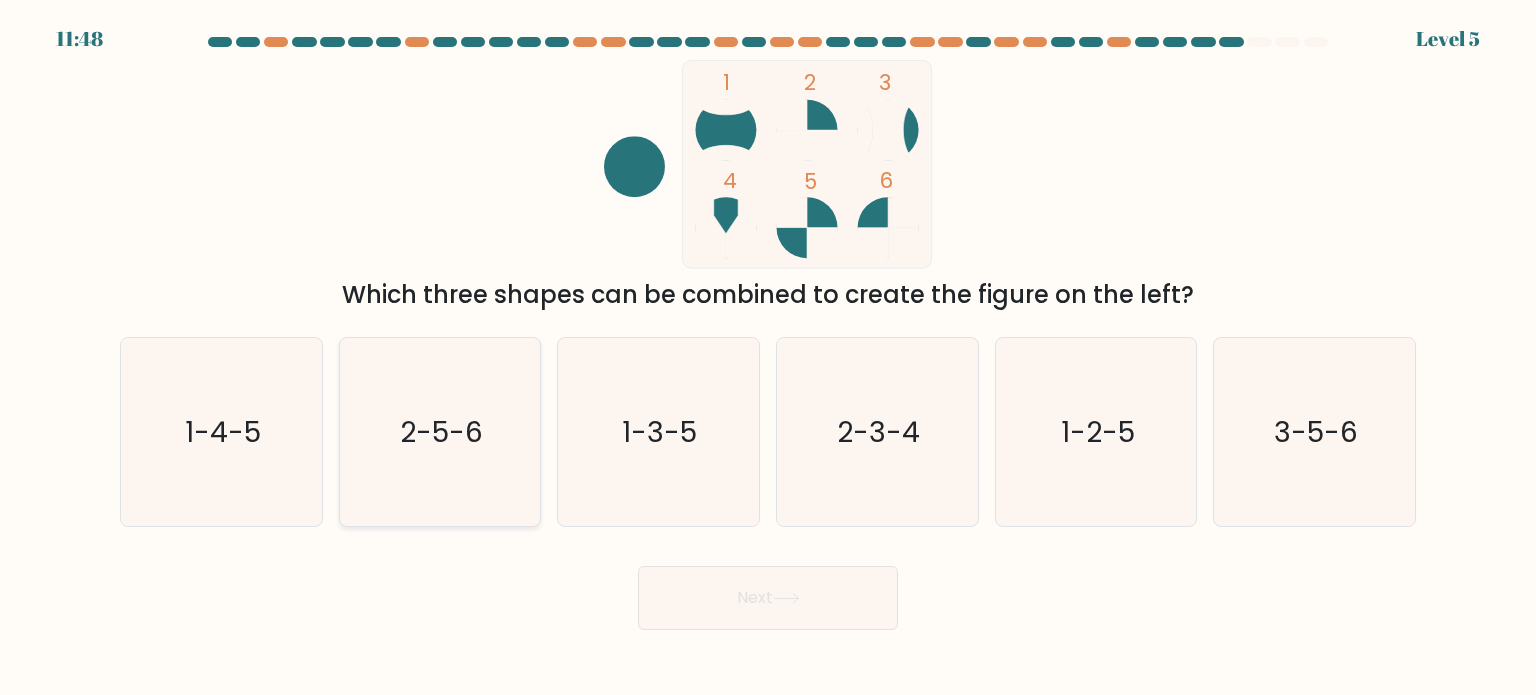 click on "2-5-6" at bounding box center [440, 432] 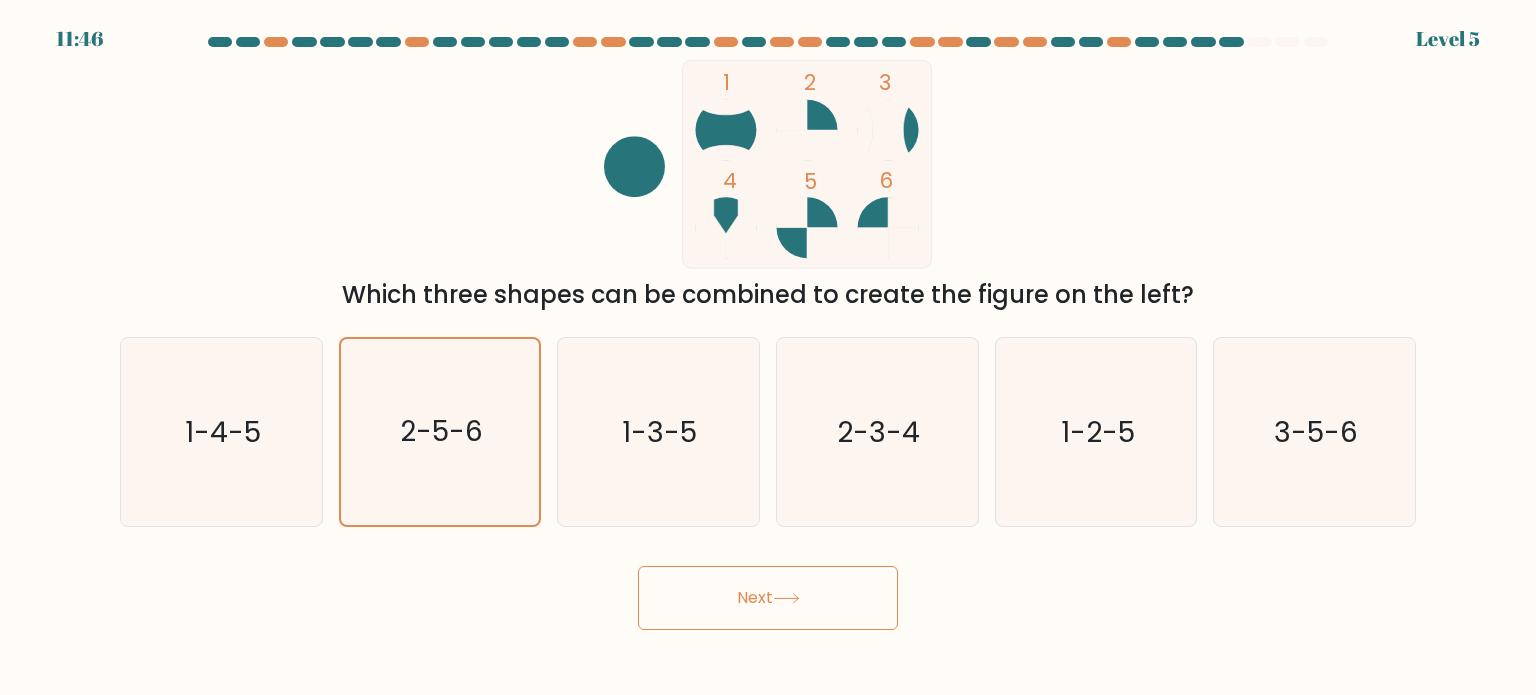 click on "Next" at bounding box center [768, 598] 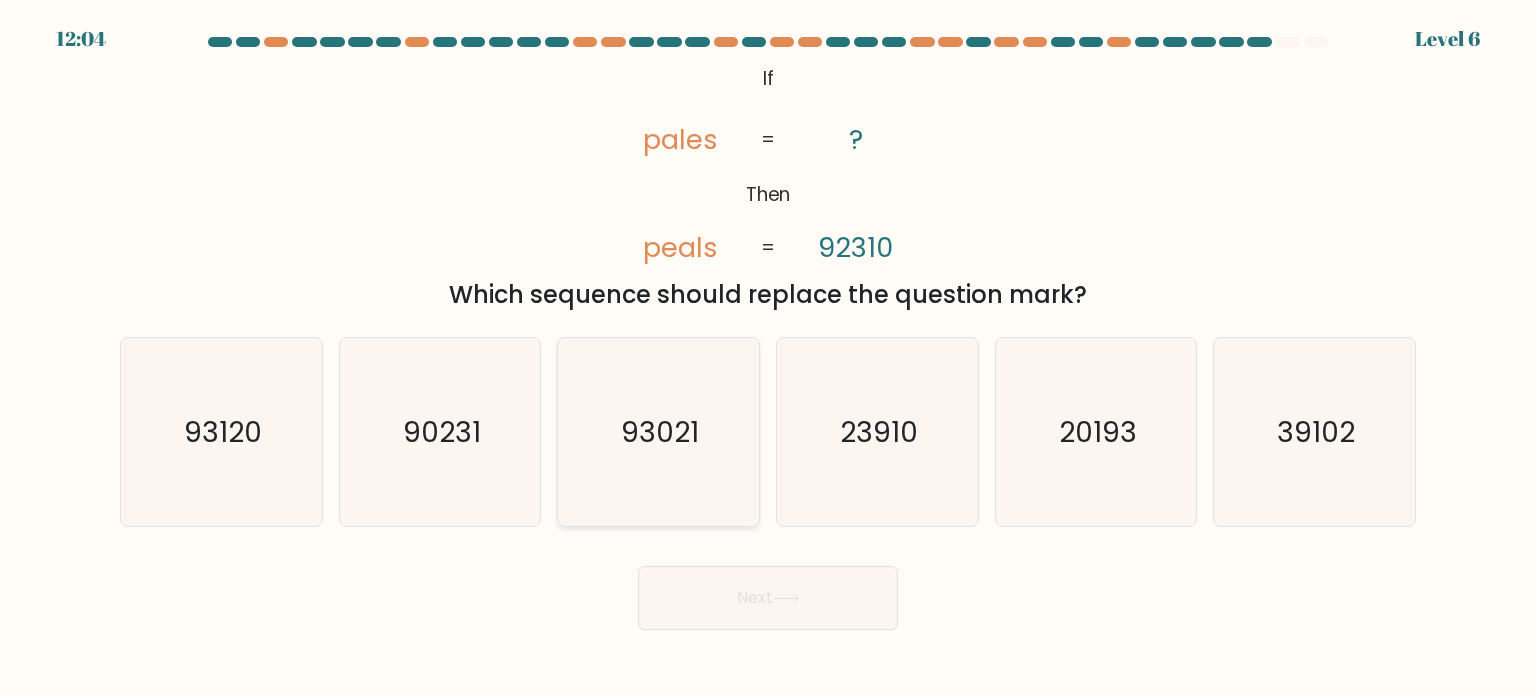 click on "93021" at bounding box center (658, 432) 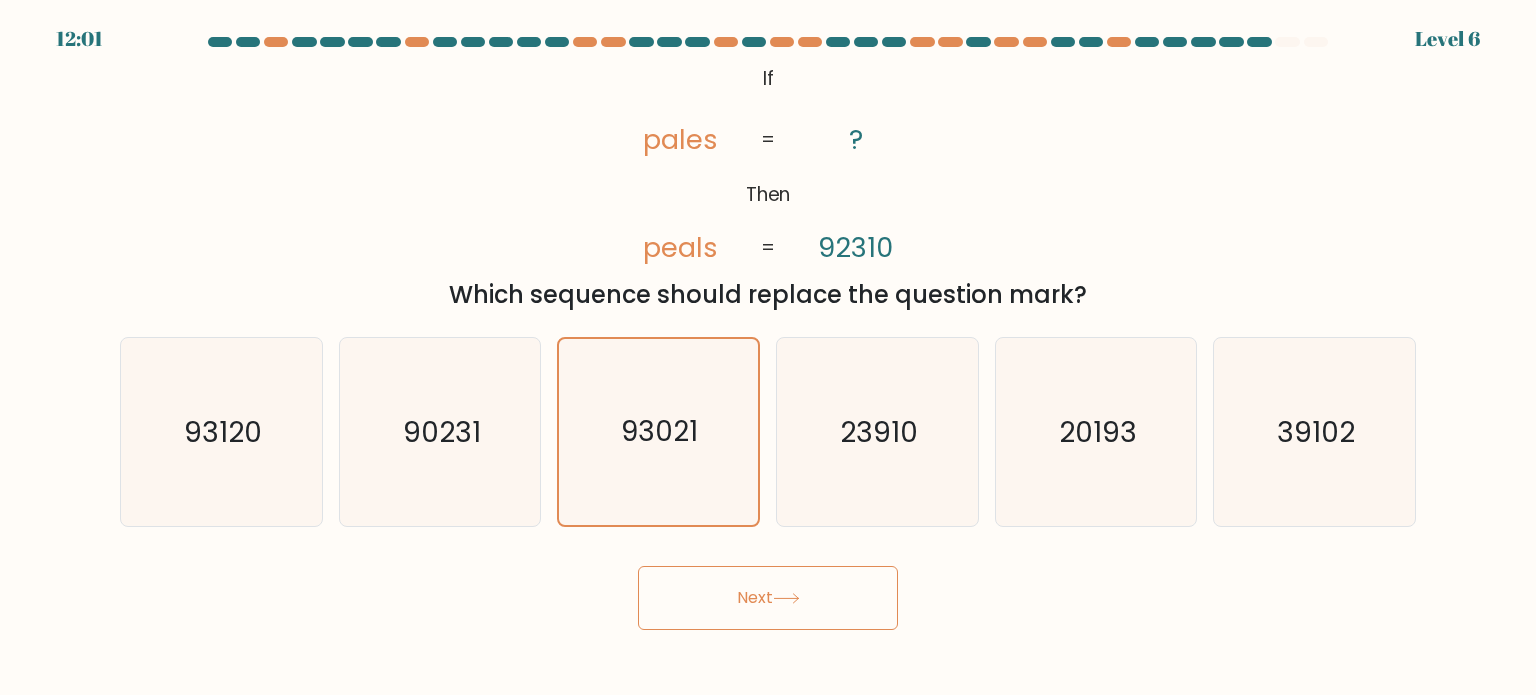 click on "Next" at bounding box center [768, 598] 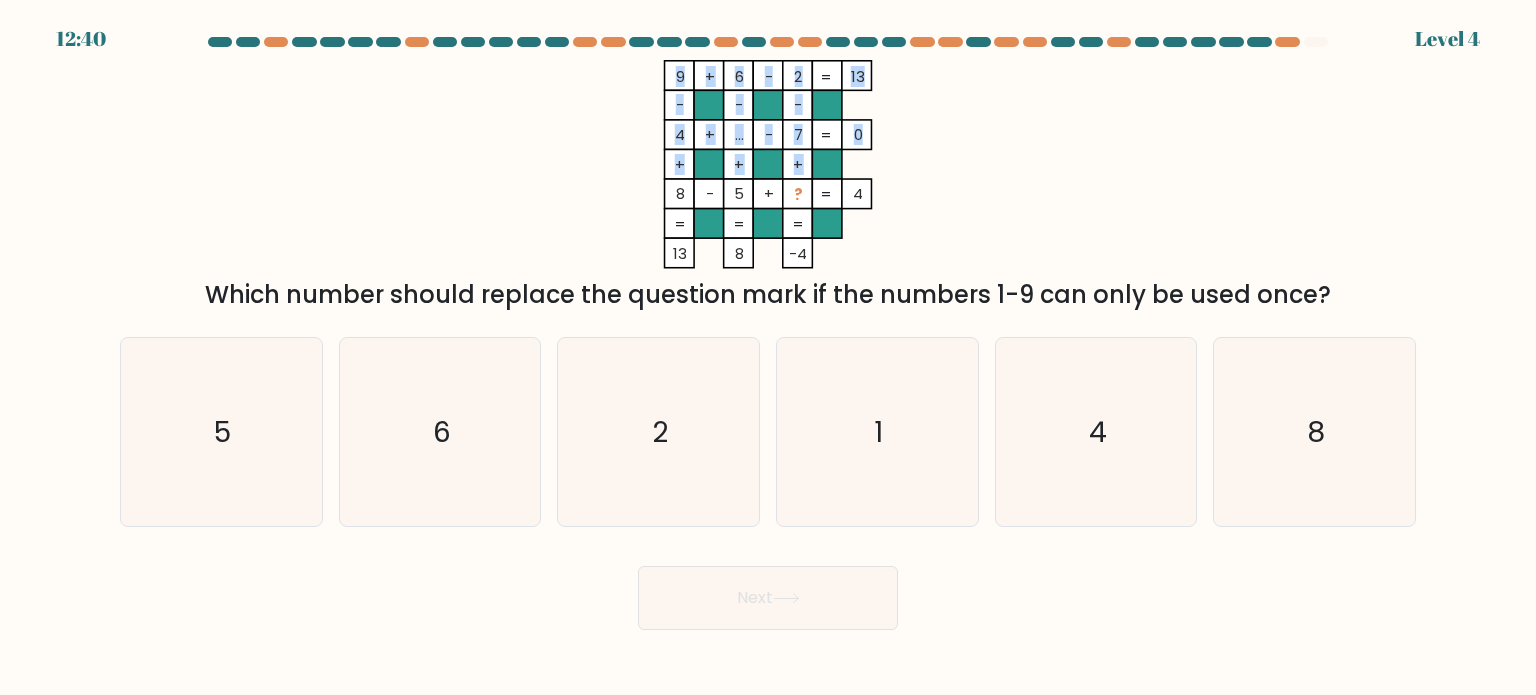 drag, startPoint x: 676, startPoint y: 194, endPoint x: 727, endPoint y: 194, distance: 51 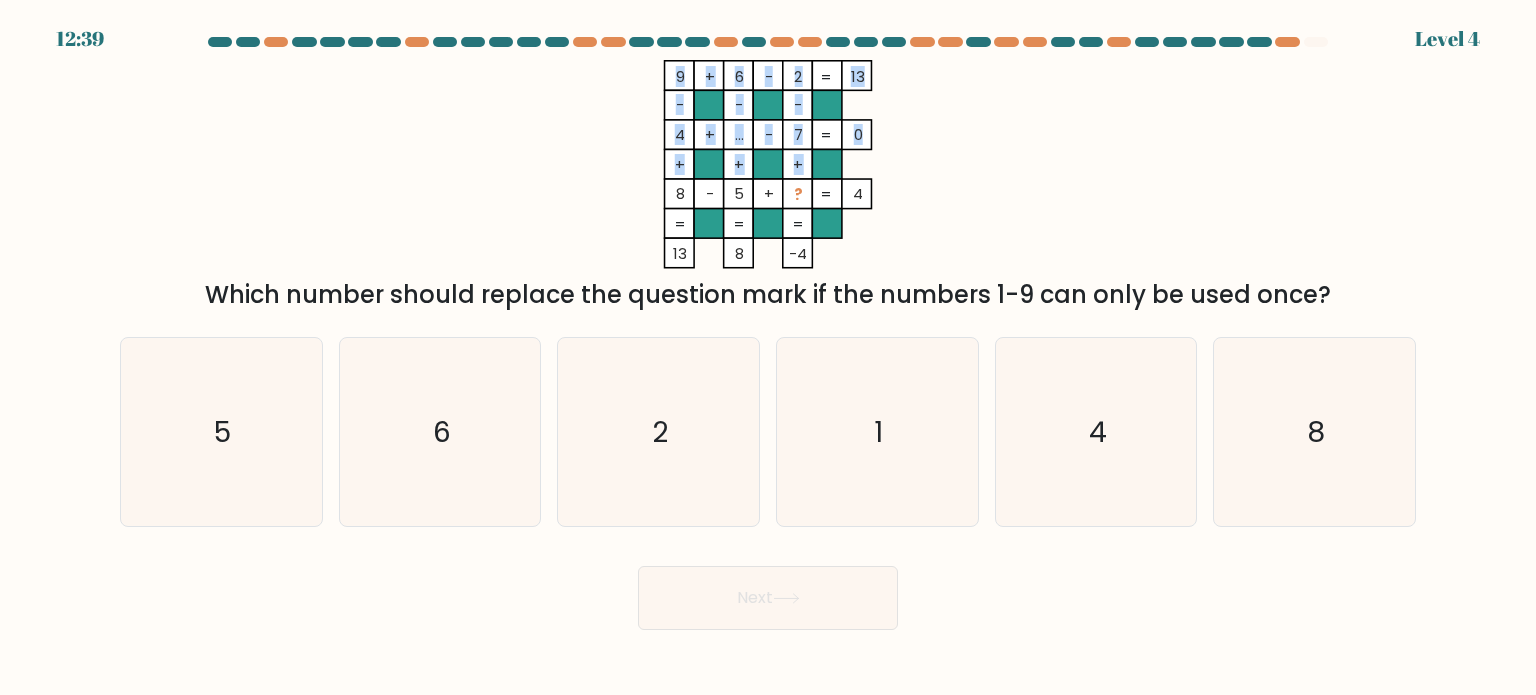click on "9    +    6    -    2    13    -    -    -    4    +    ...    -    7    0    +    +    +    8    -    5    +    ?    =   4    =   =   =   =   13    8    -4    =" at bounding box center (768, 164) 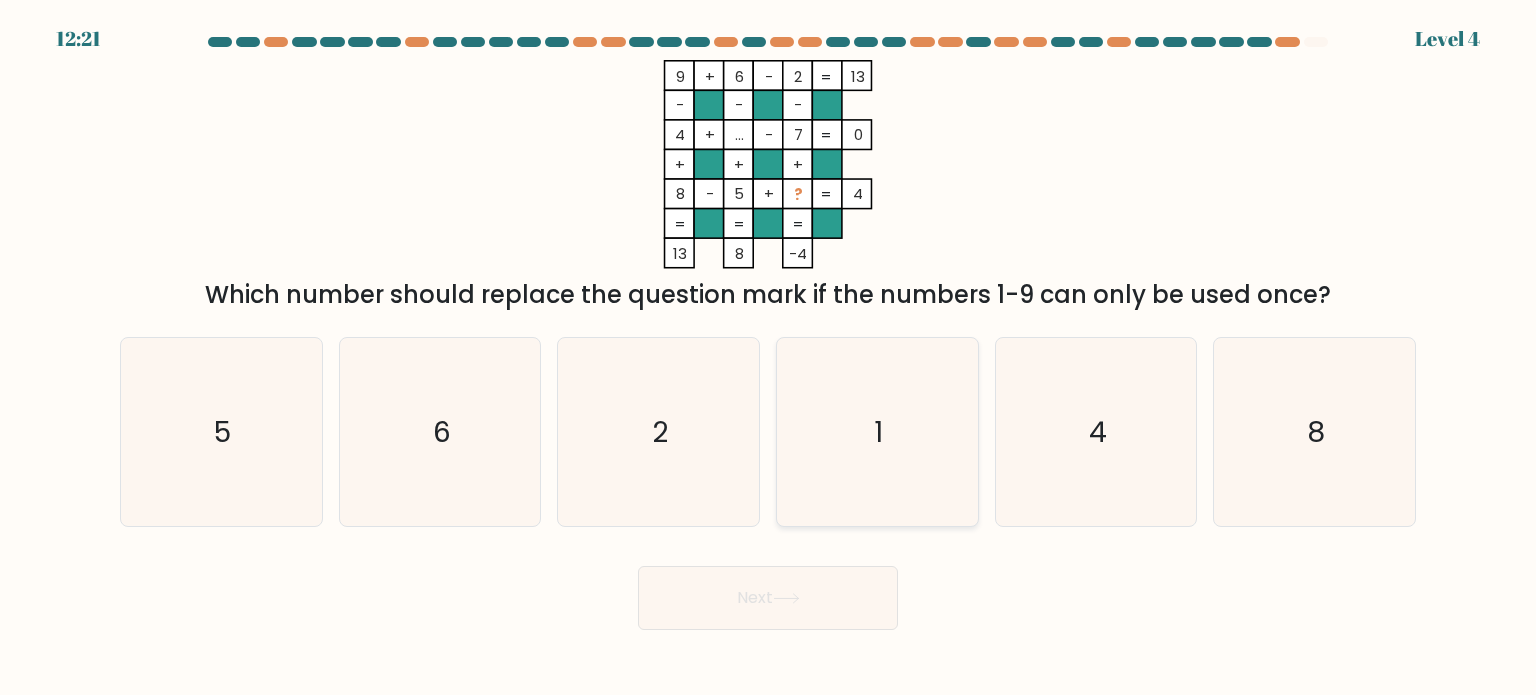 click on "1" at bounding box center [877, 432] 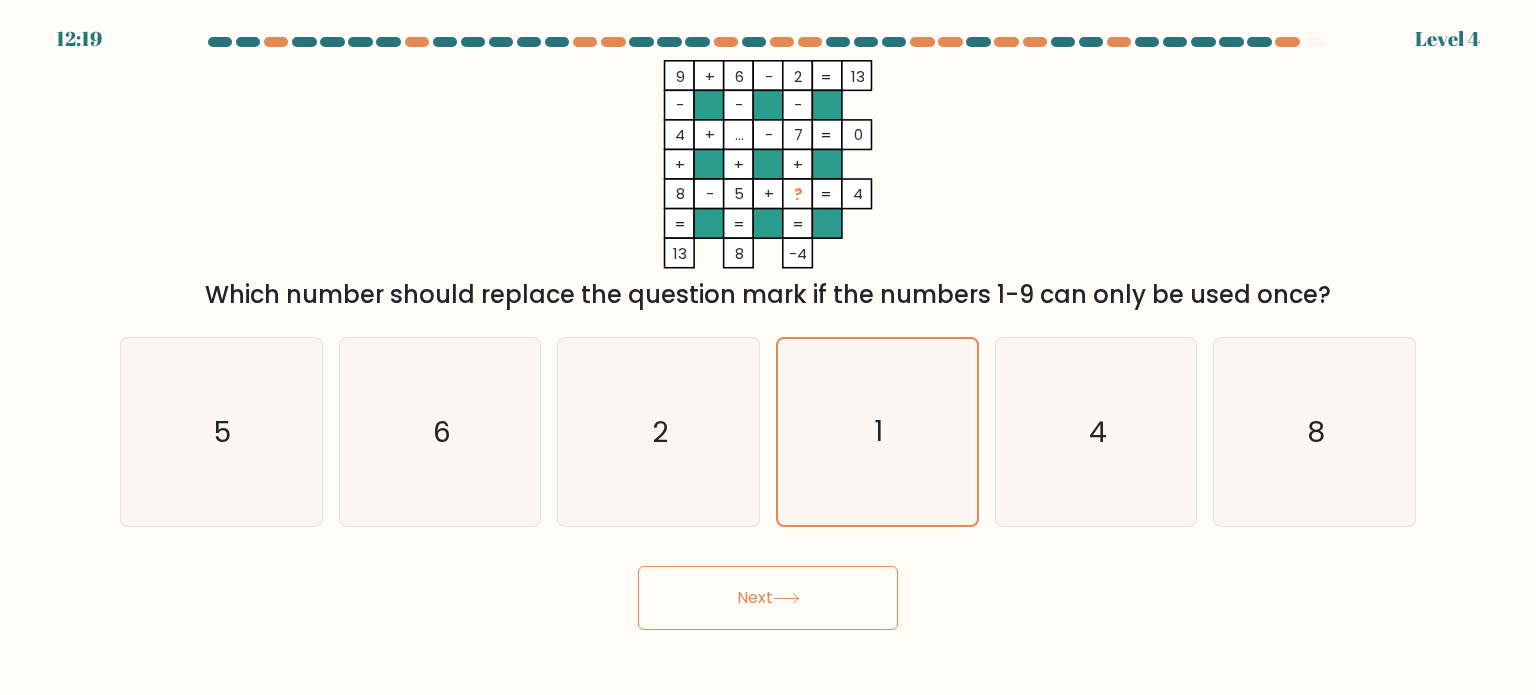 click on "Next" at bounding box center (768, 598) 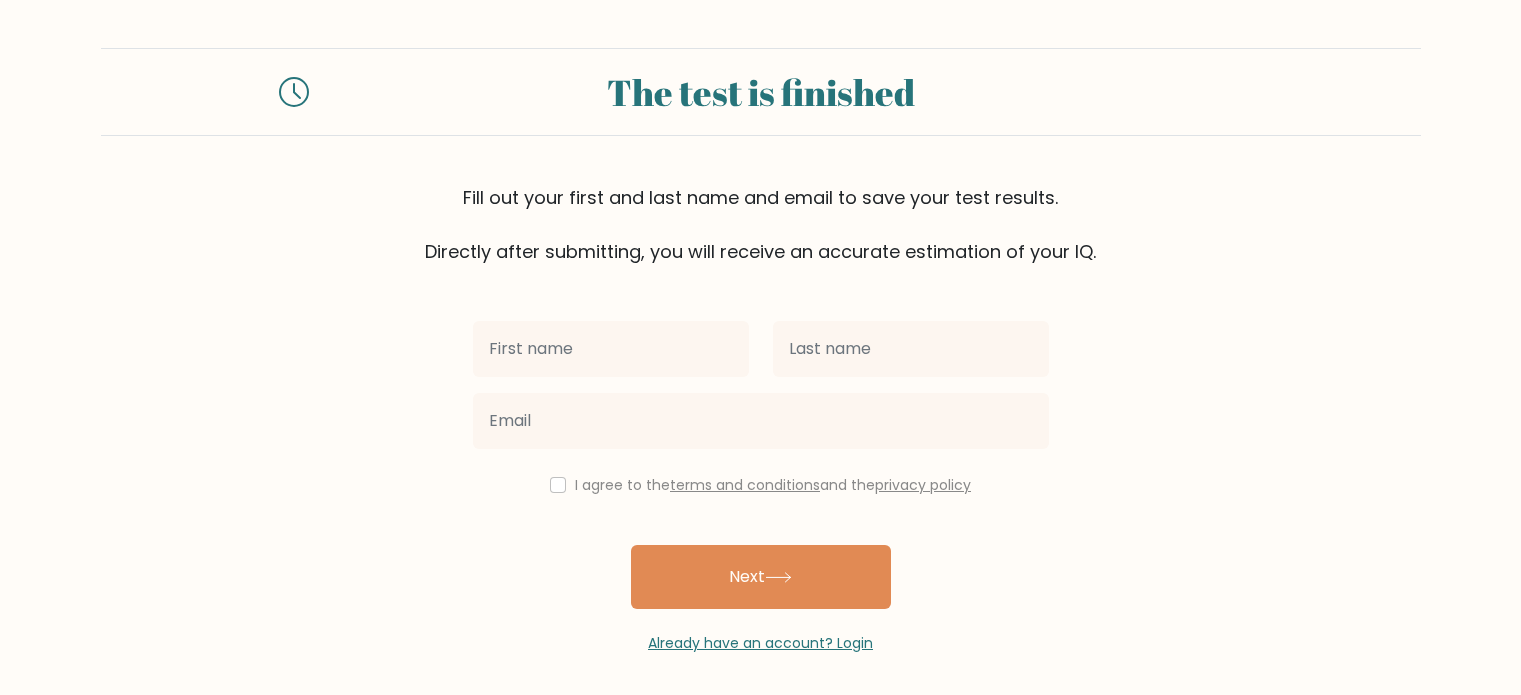 scroll, scrollTop: 0, scrollLeft: 0, axis: both 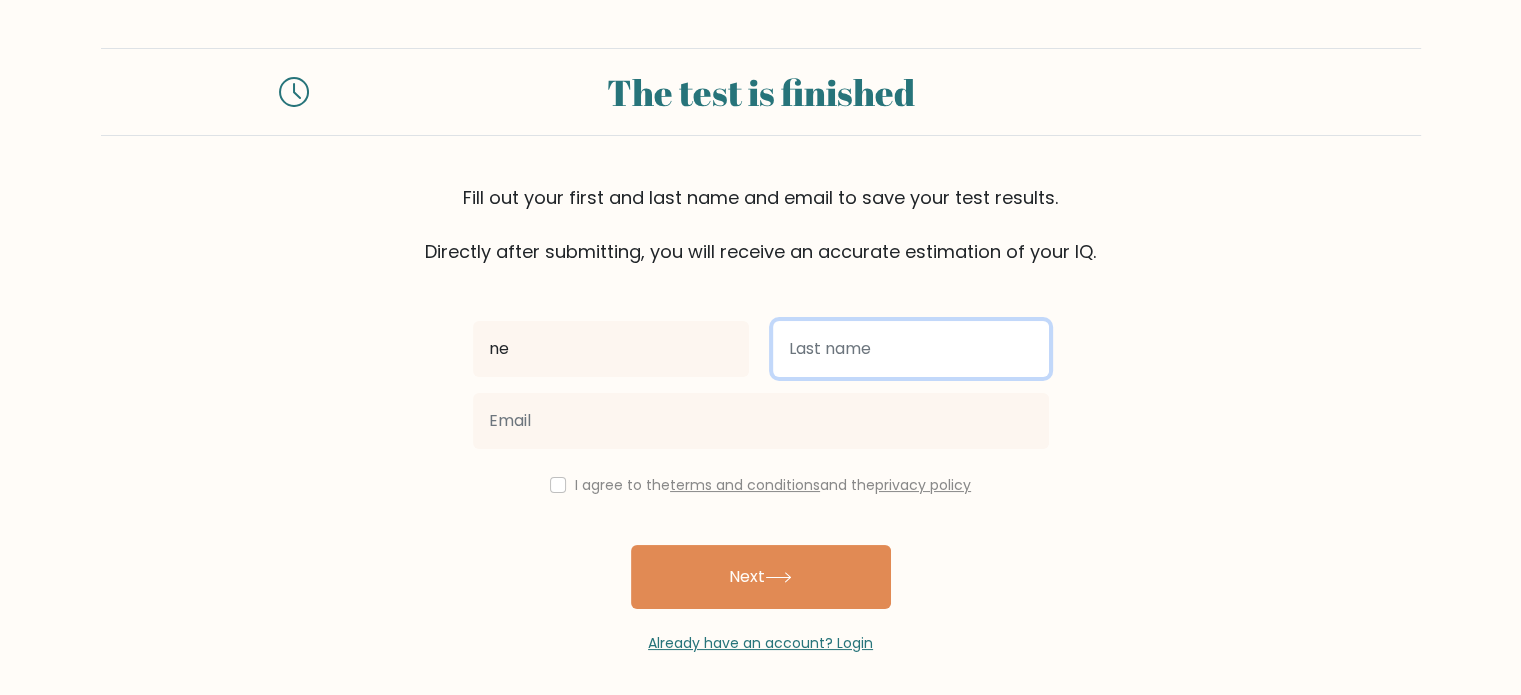 click at bounding box center [911, 349] 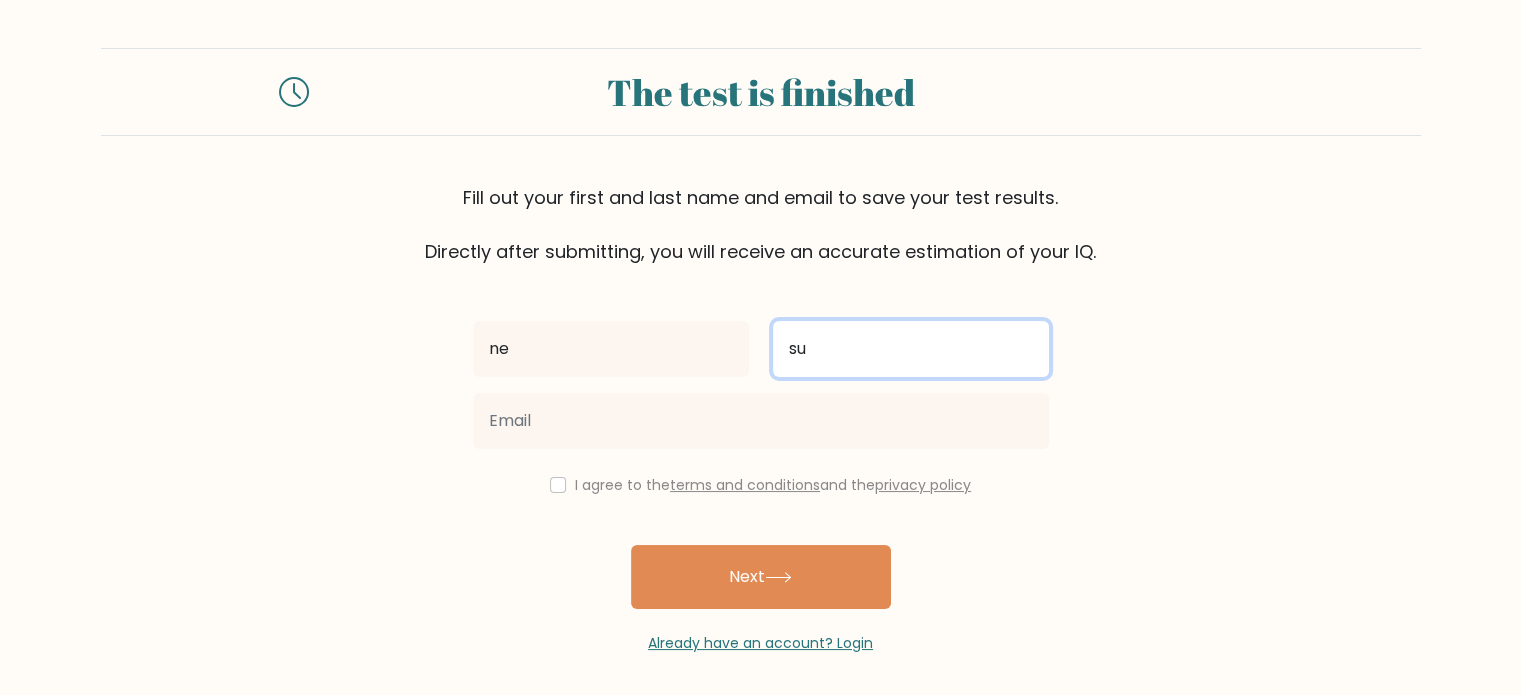 type on "su" 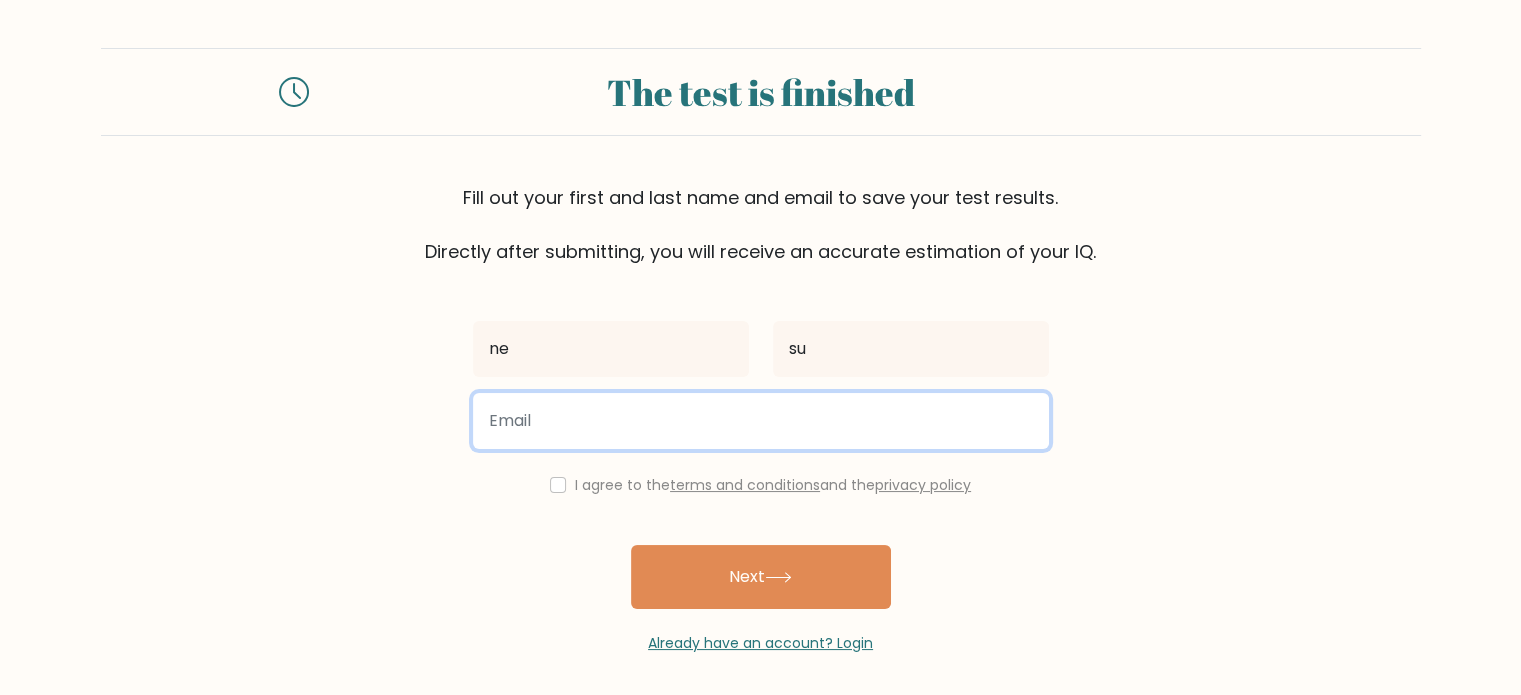 type on "inessou05@gmail.com" 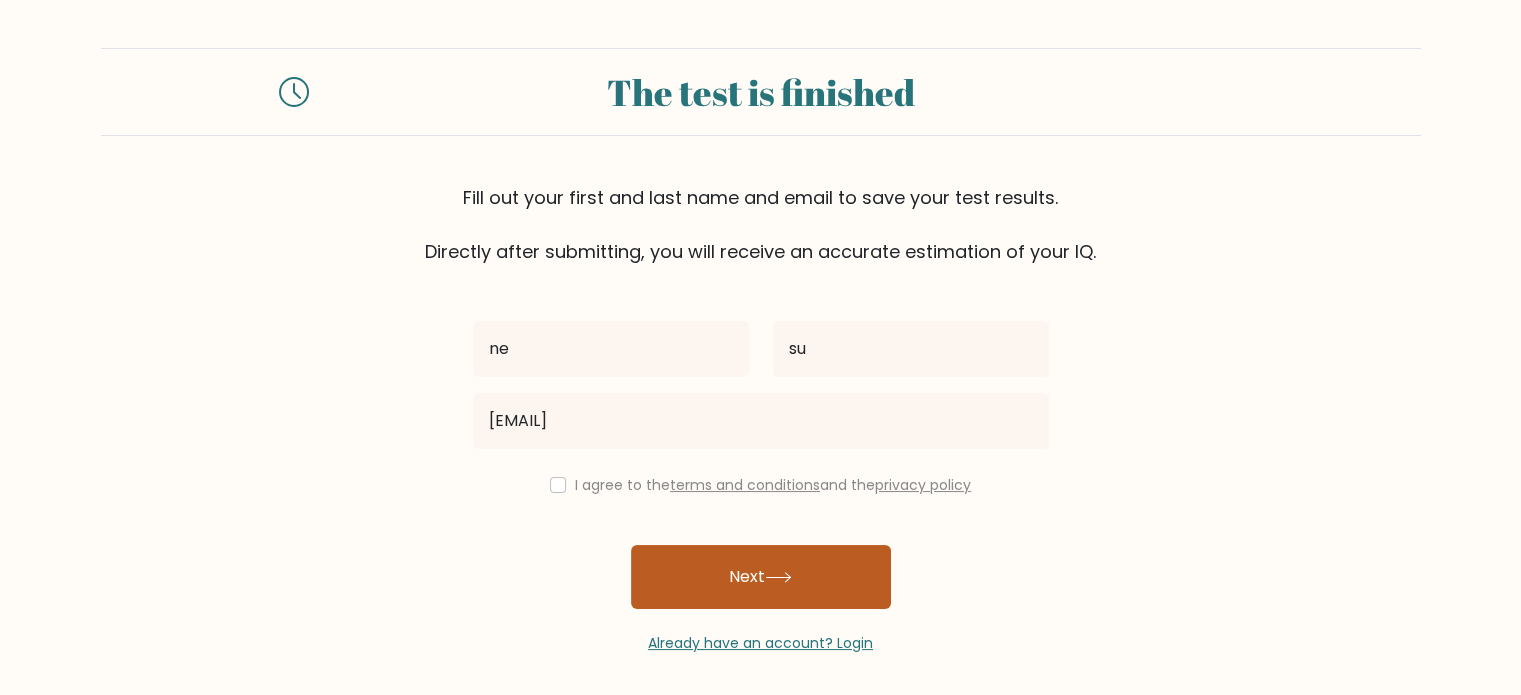 click on "Next" at bounding box center [761, 577] 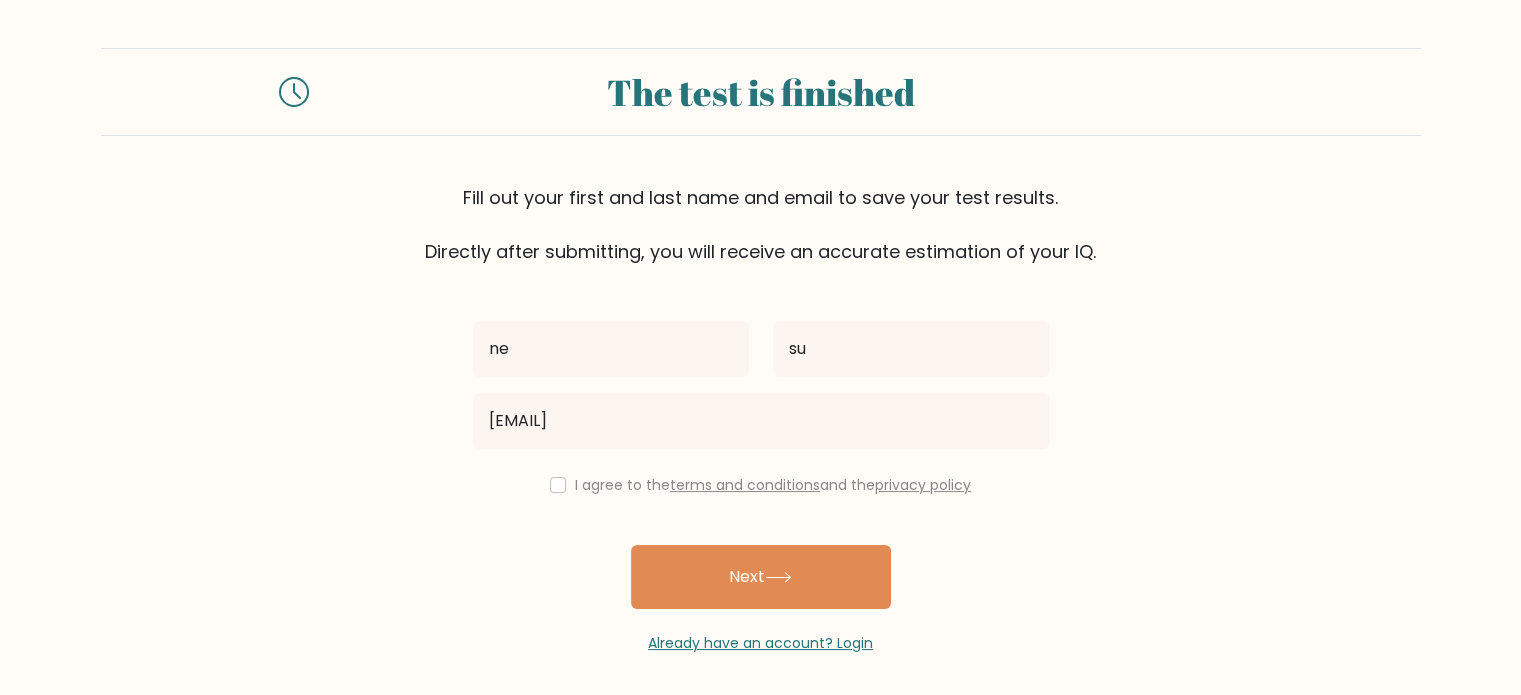 click on "I agree to the  terms and conditions  and the  privacy policy" at bounding box center (761, 485) 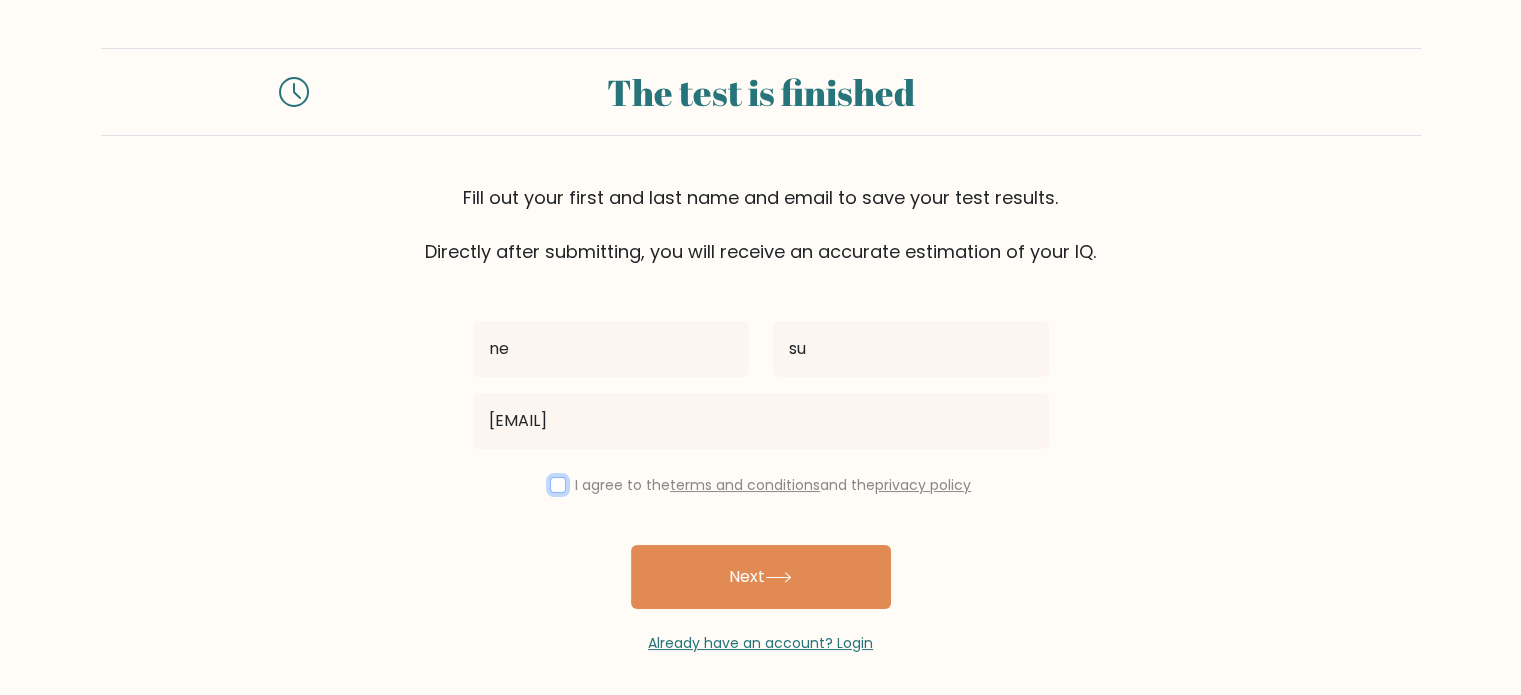 click at bounding box center (558, 485) 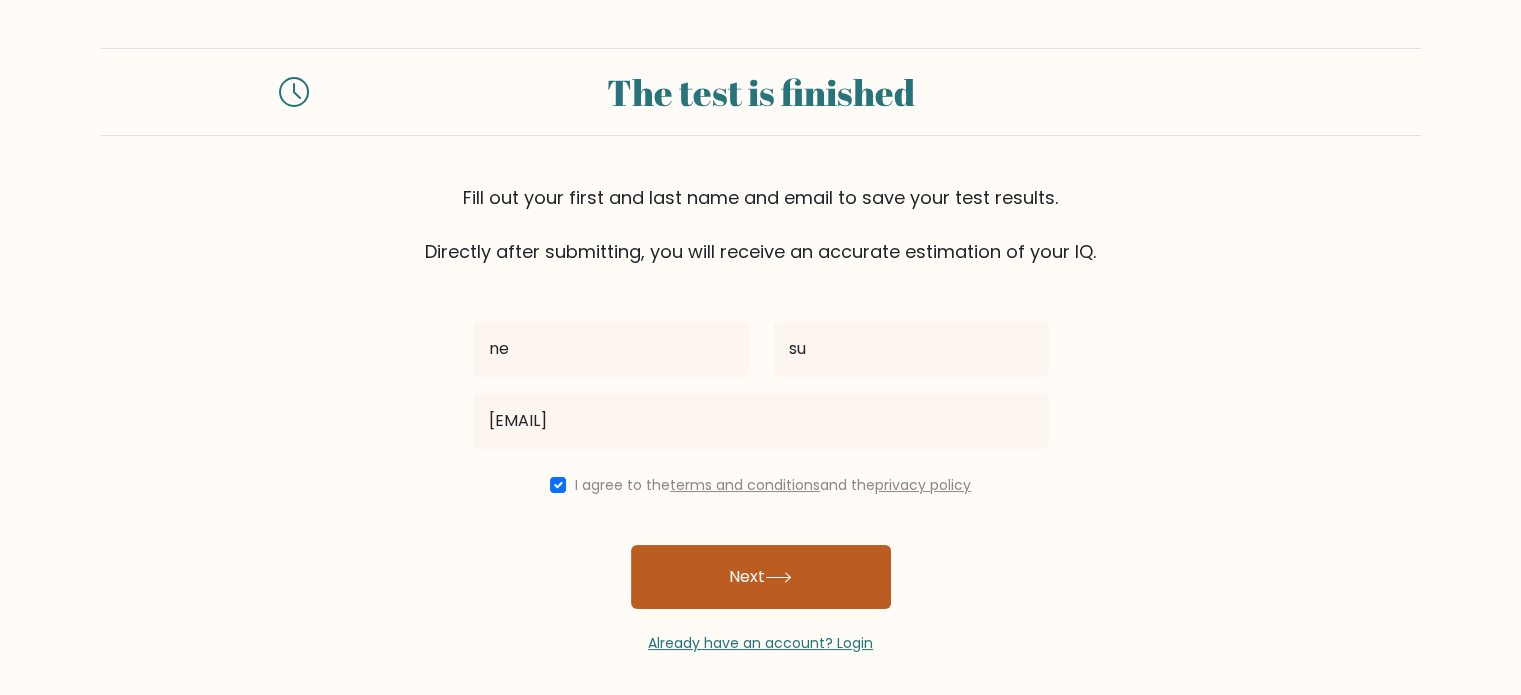 click on "Next" at bounding box center (761, 577) 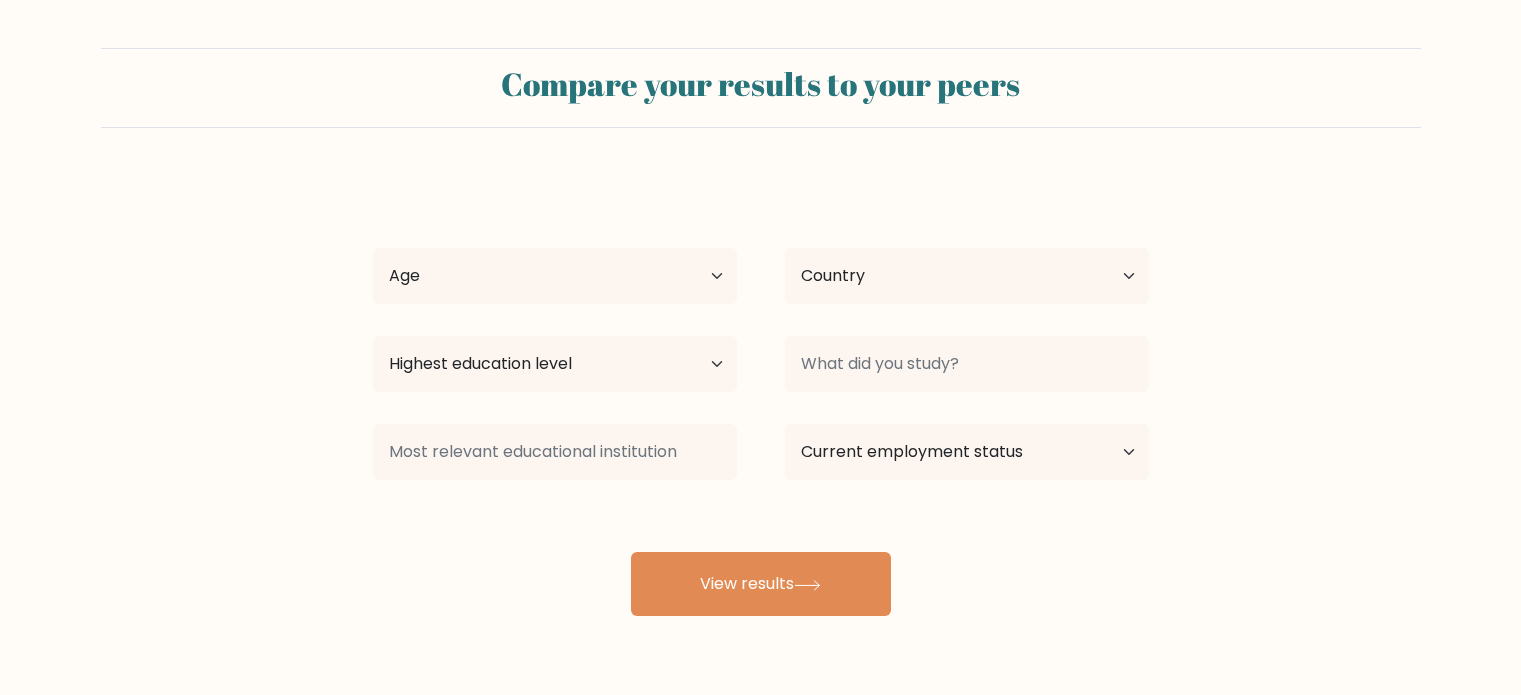 scroll, scrollTop: 0, scrollLeft: 0, axis: both 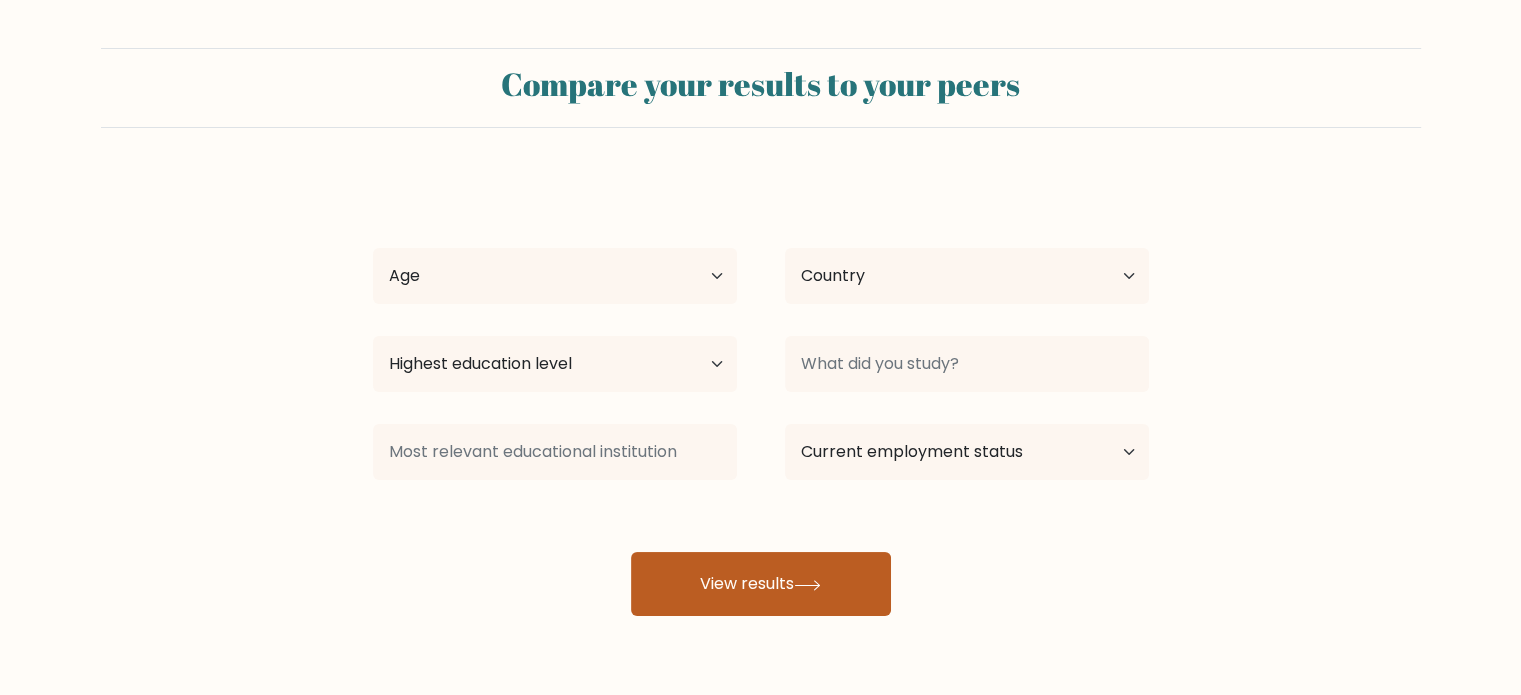 click on "View results" at bounding box center (761, 584) 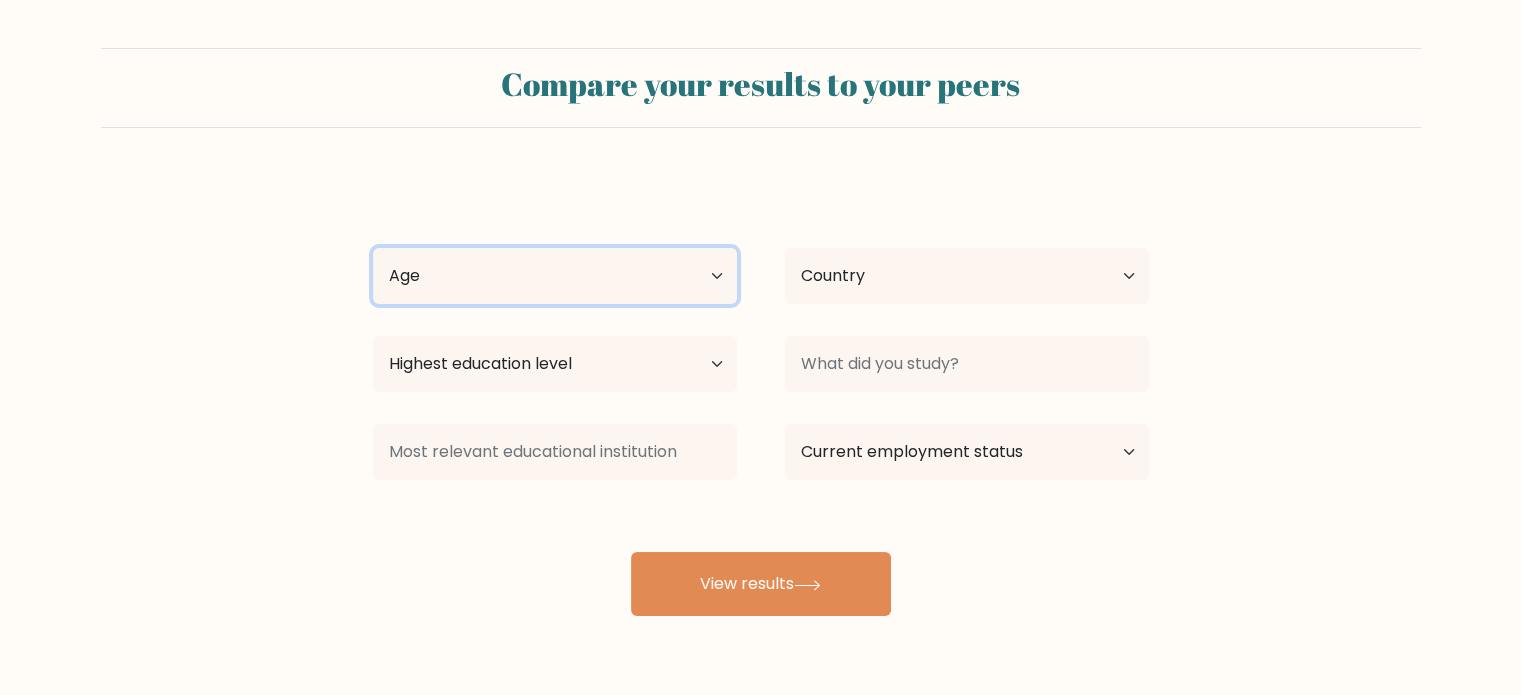 click on "Age
Under 18 years old
18-24 years old
25-34 years old
35-44 years old
45-54 years old
55-64 years old
65 years old and above" at bounding box center [555, 276] 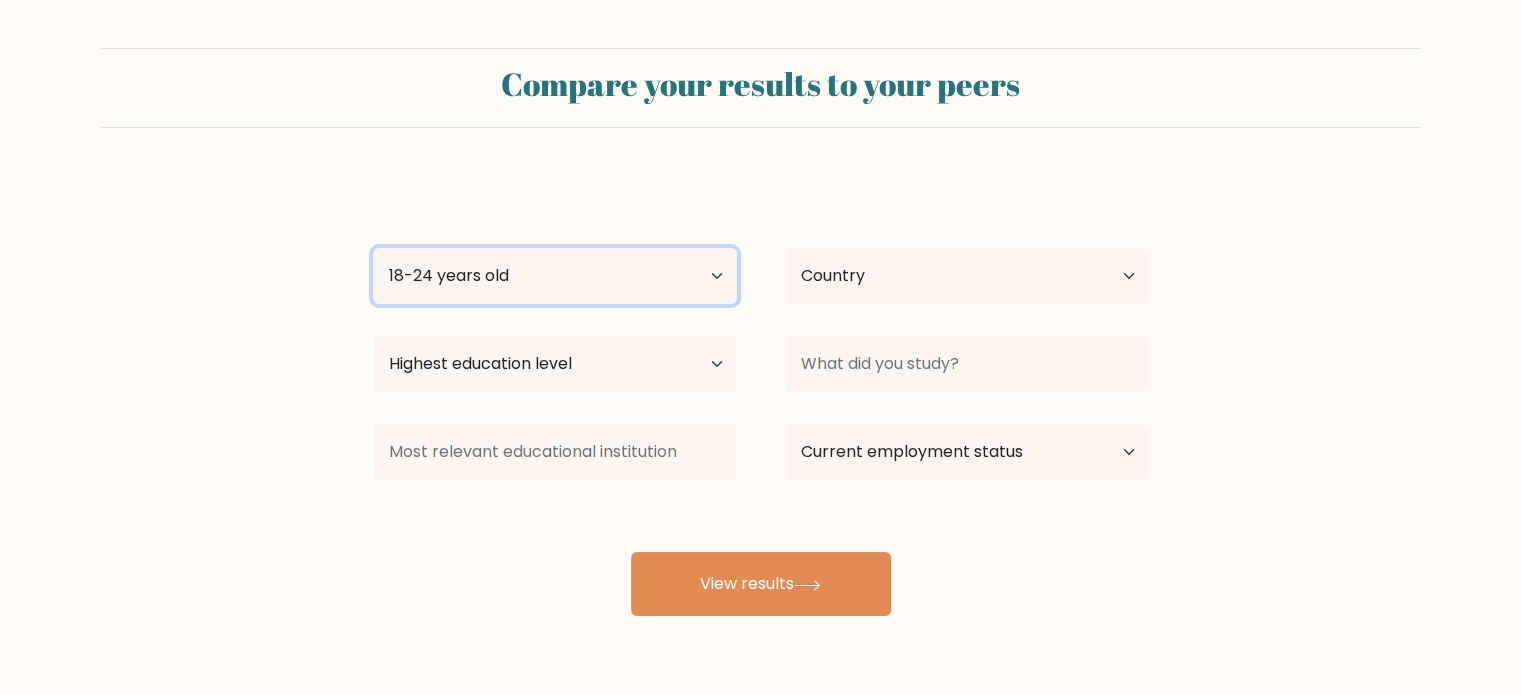 click on "Age
Under 18 years old
18-24 years old
25-34 years old
35-44 years old
45-54 years old
55-64 years old
65 years old and above" at bounding box center [555, 276] 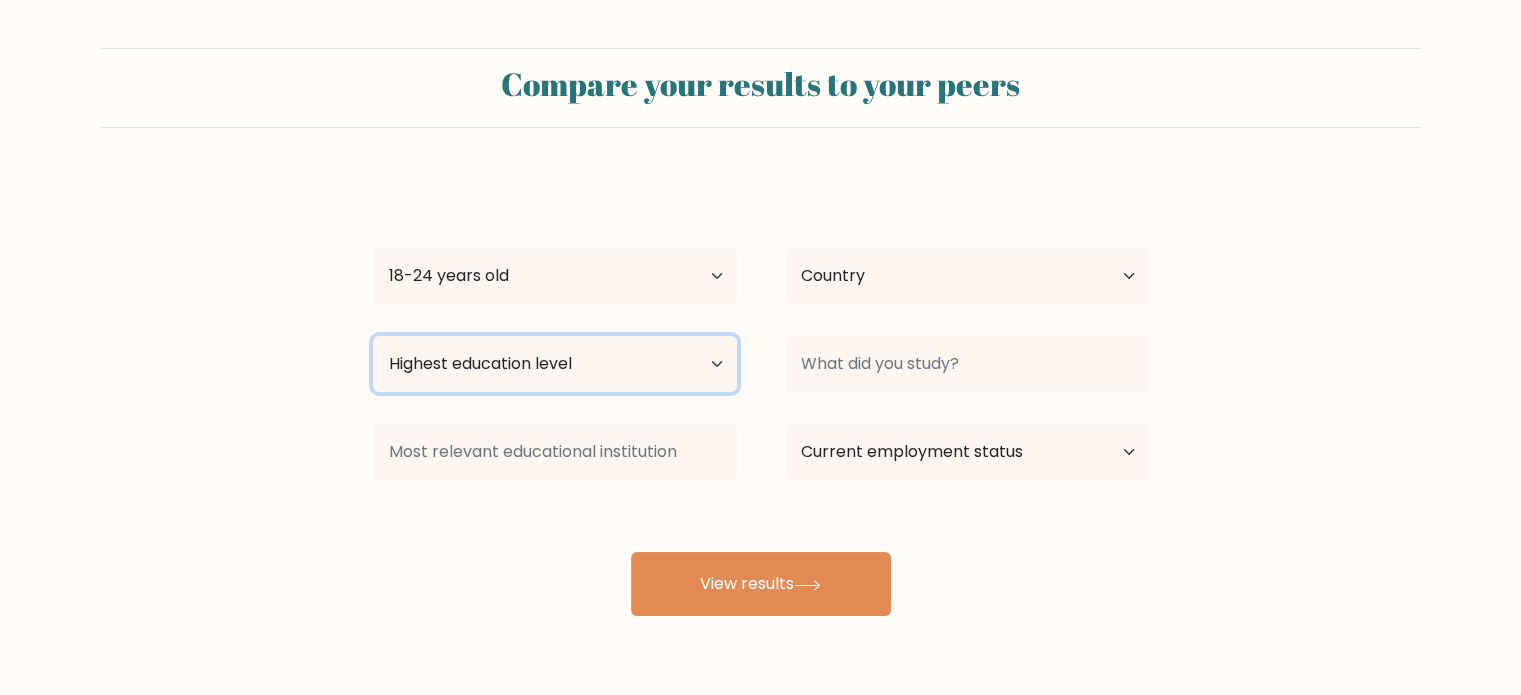 click on "Highest education level
No schooling
Primary
Lower Secondary
Upper Secondary
Occupation Specific
Bachelor's degree
Master's degree
Doctoral degree" at bounding box center [555, 364] 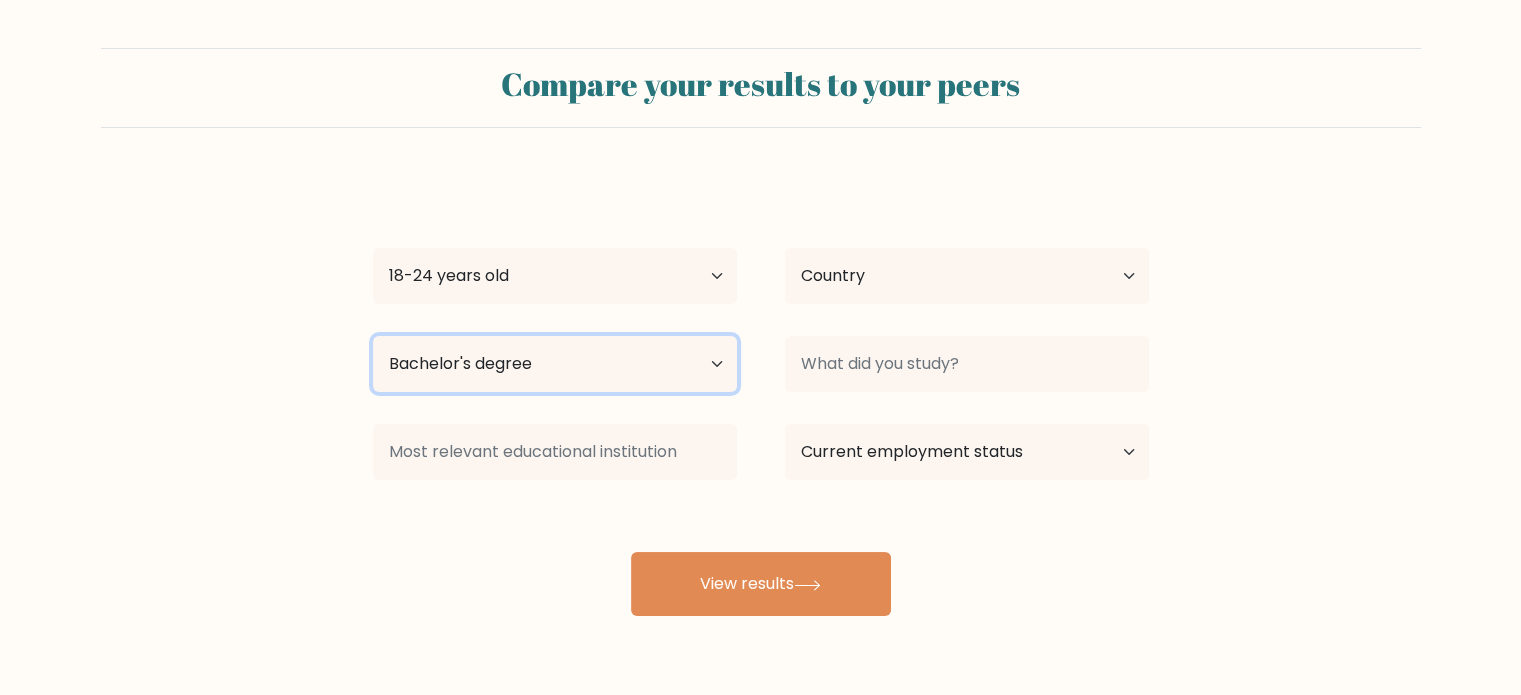 click on "Highest education level
No schooling
Primary
Lower Secondary
Upper Secondary
Occupation Specific
Bachelor's degree
Master's degree
Doctoral degree" at bounding box center (555, 364) 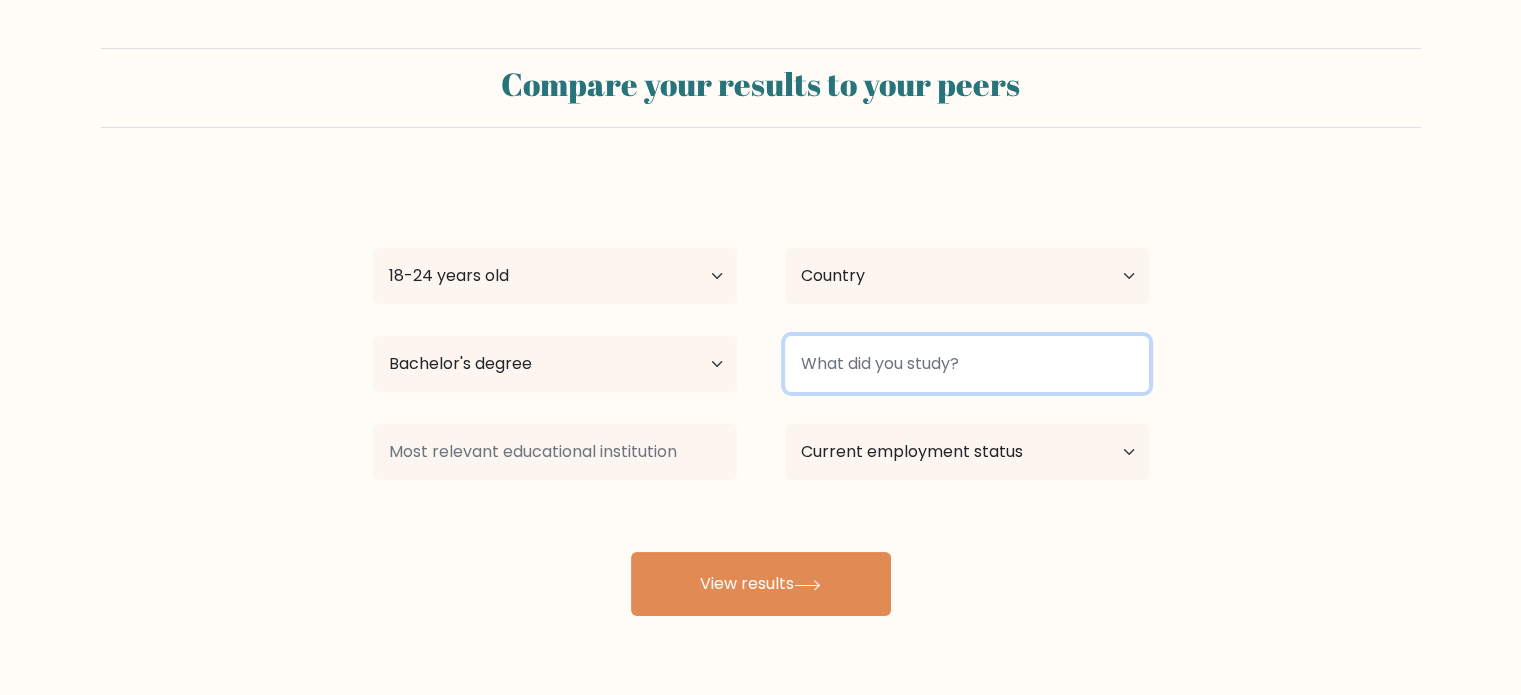 click at bounding box center [967, 364] 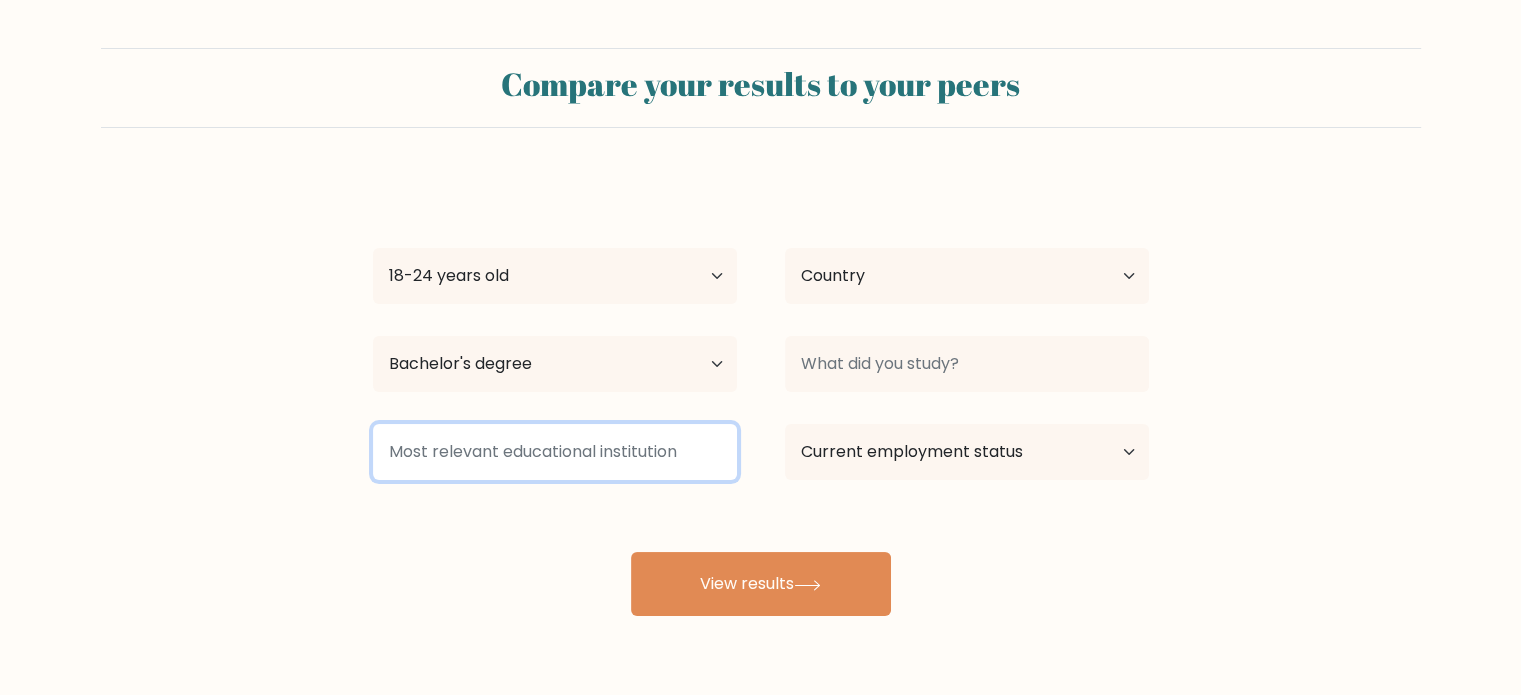 click at bounding box center (555, 452) 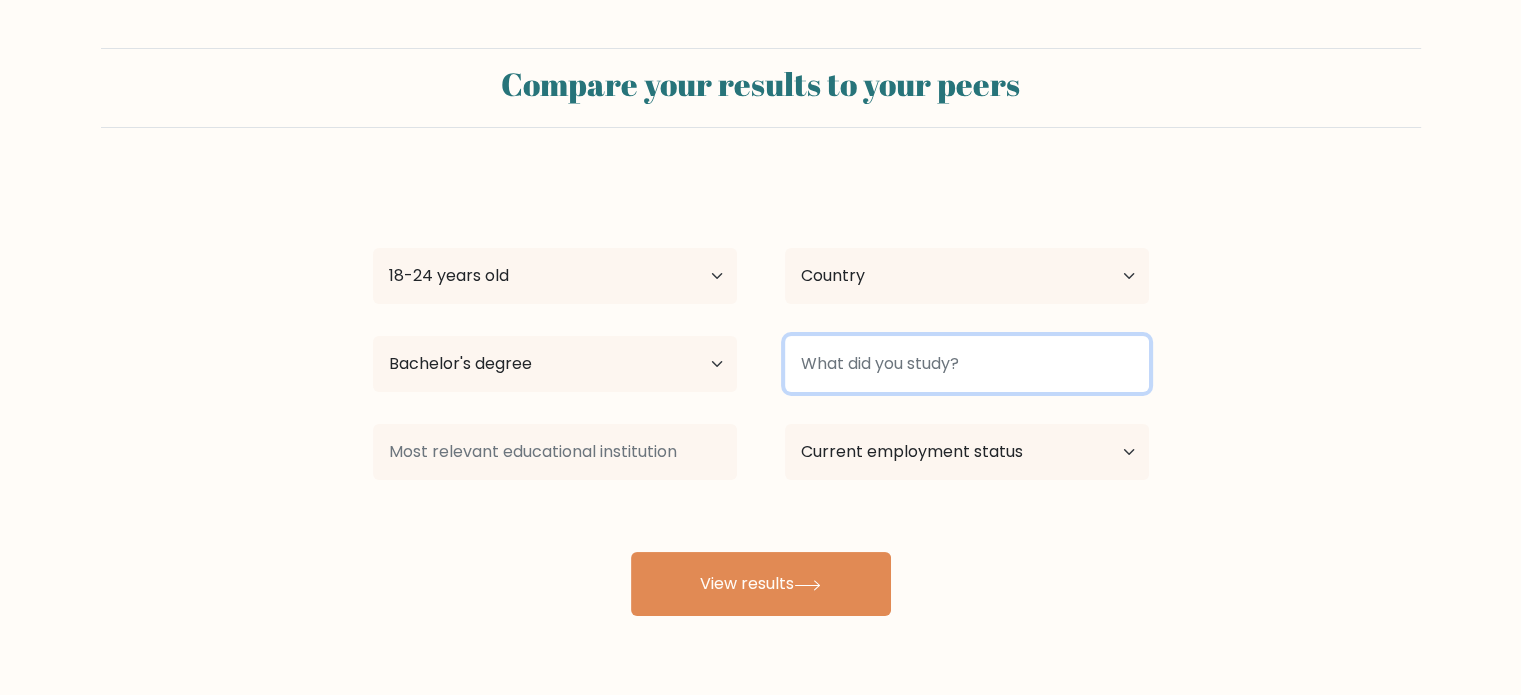 click at bounding box center [967, 364] 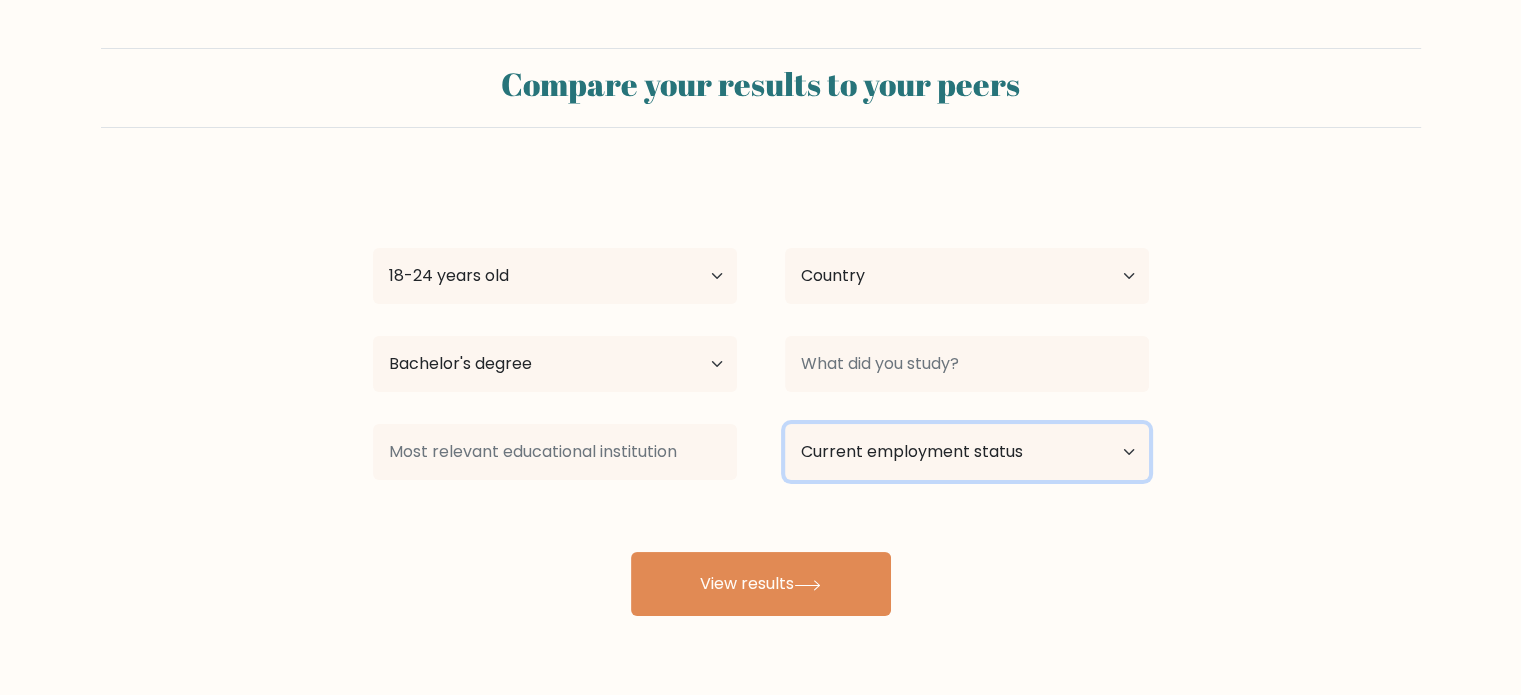 click on "Current employment status
Employed
Student
Retired
Other / prefer not to answer" at bounding box center [967, 452] 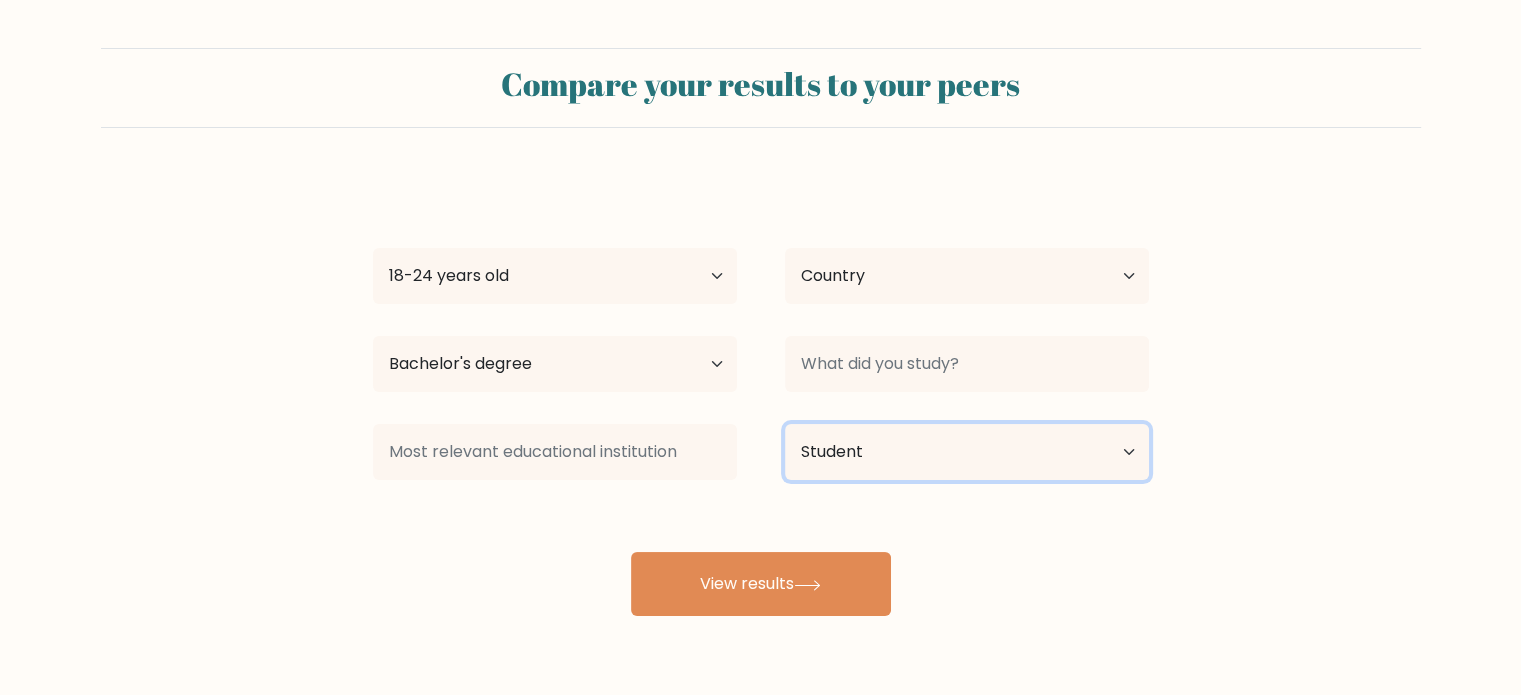 click on "Current employment status
Employed
Student
Retired
Other / prefer not to answer" at bounding box center (967, 452) 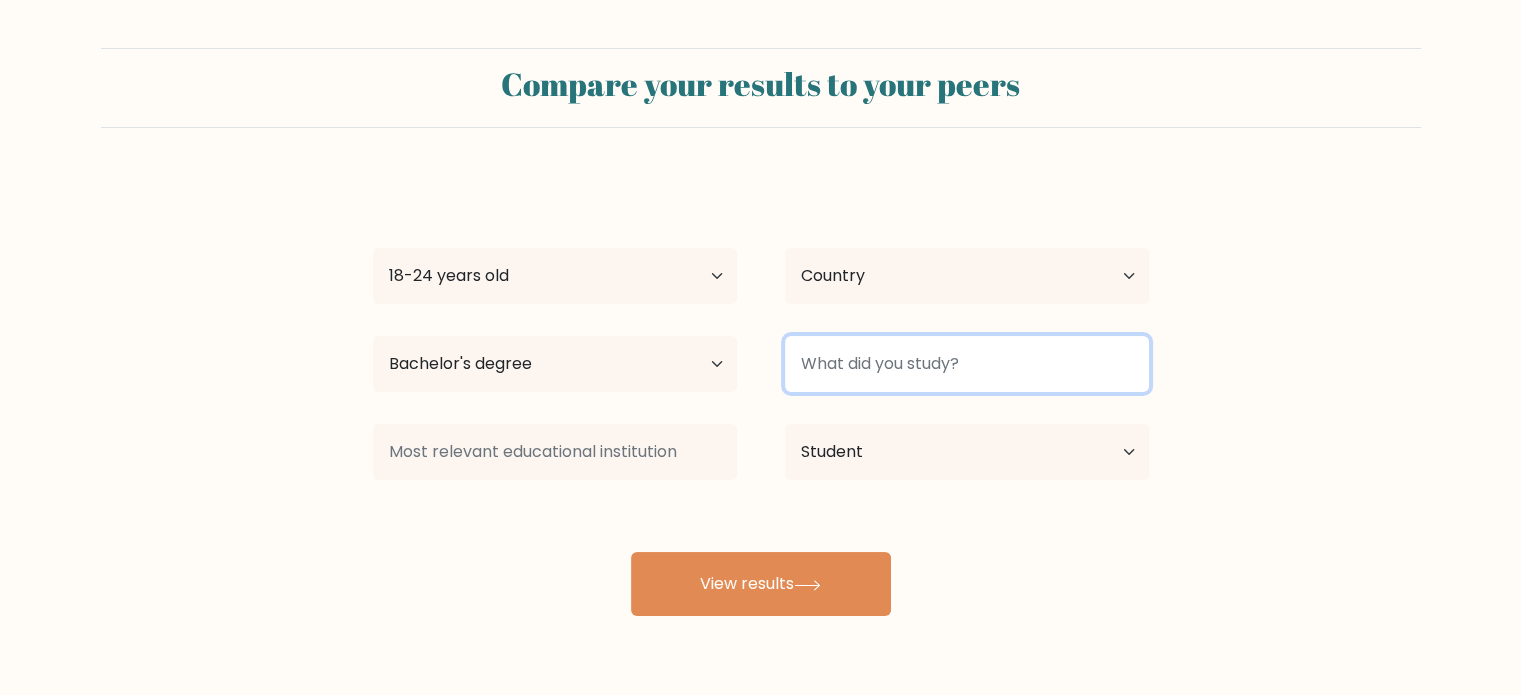 click at bounding box center [967, 364] 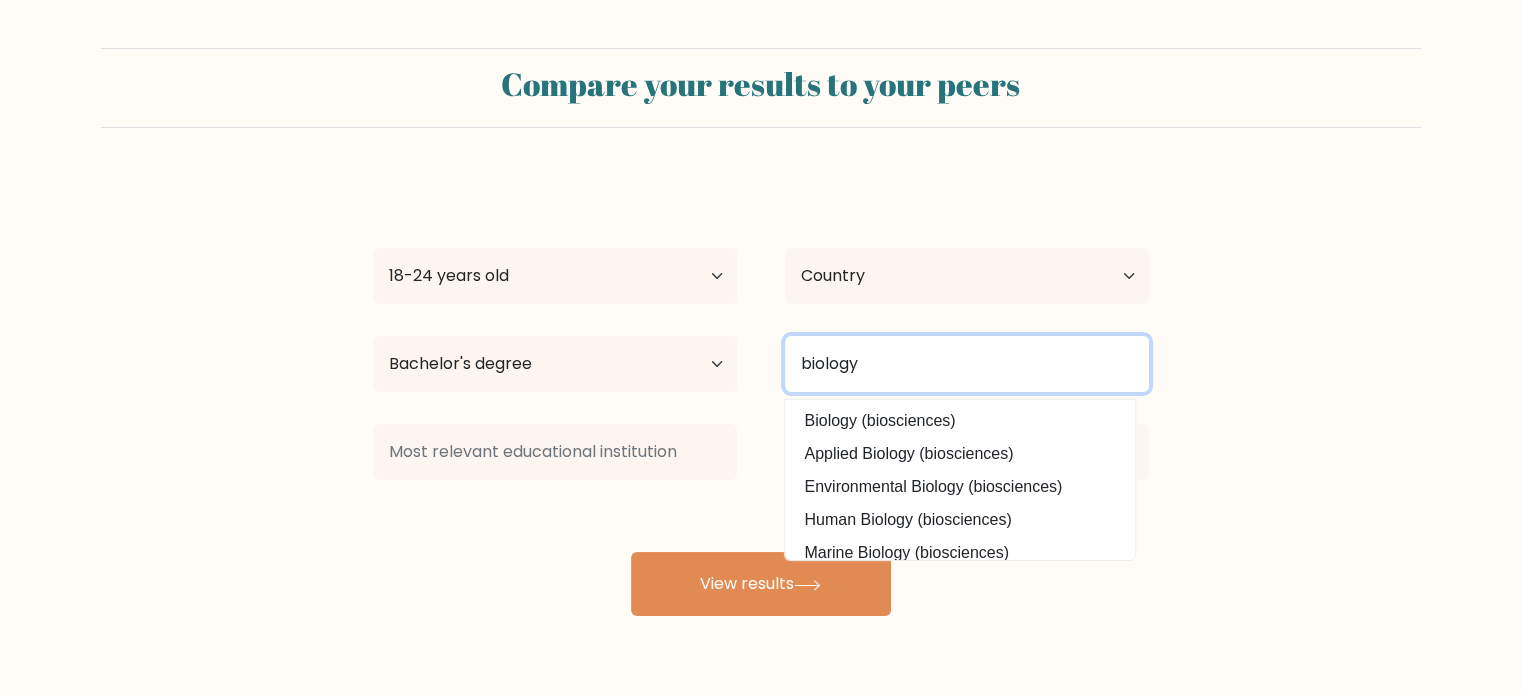scroll, scrollTop: 140, scrollLeft: 0, axis: vertical 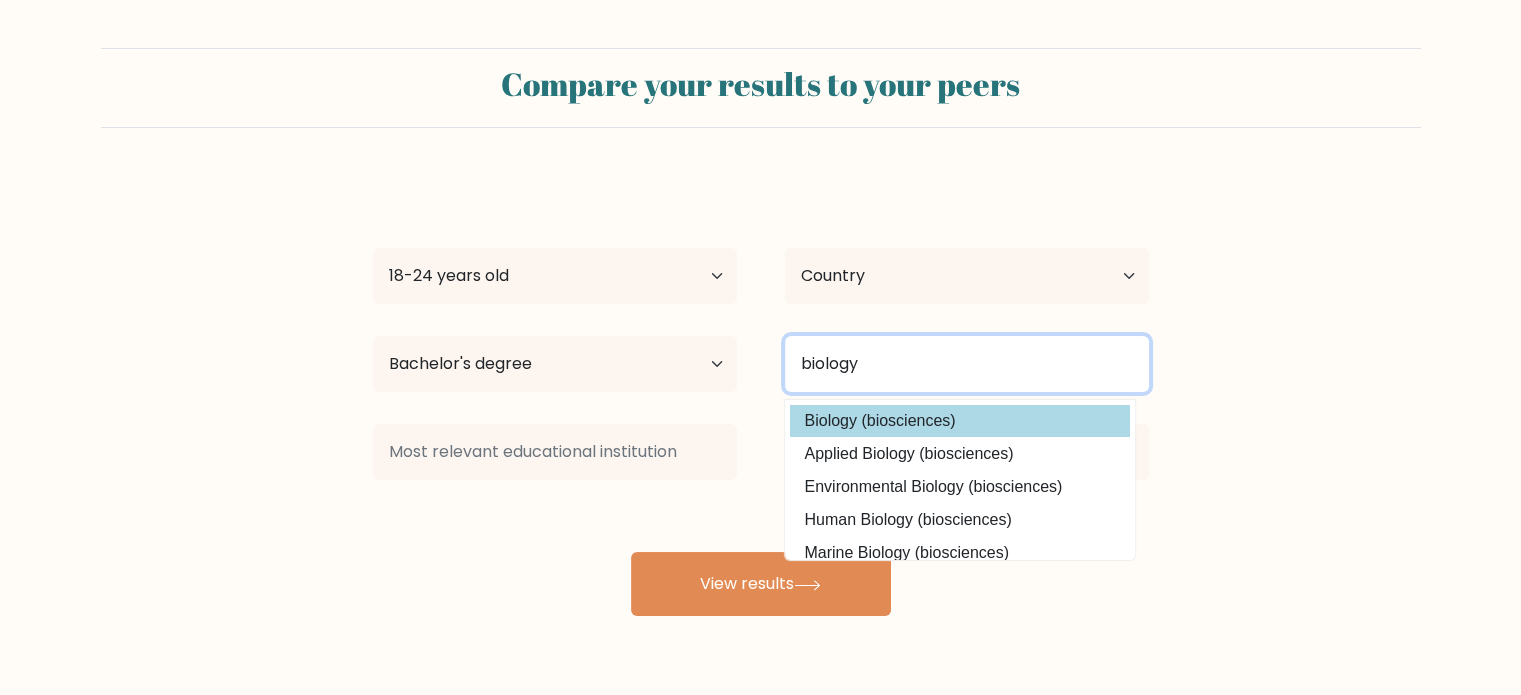 type on "biology" 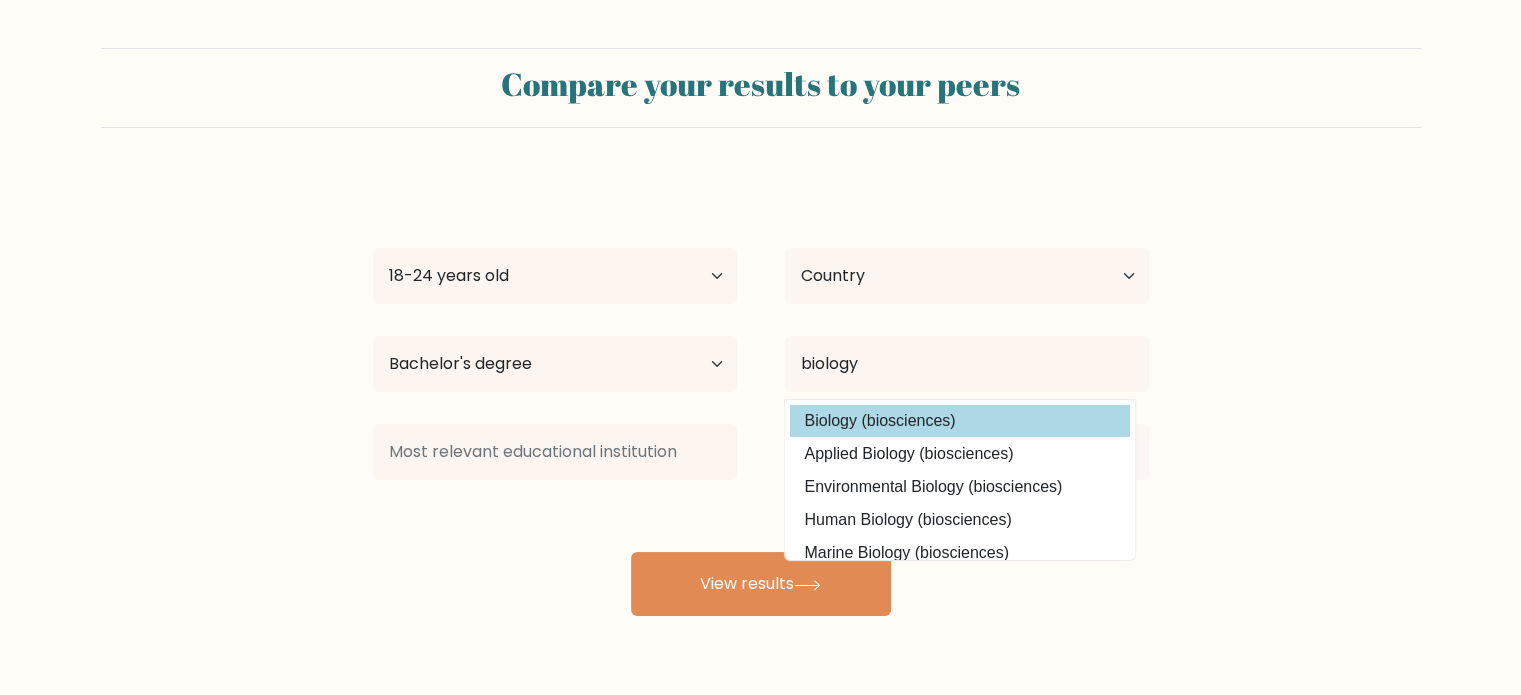 click on "ne
su
Age
Under 18 years old
18-24 years old
25-34 years old
35-44 years old
45-54 years old
55-64 years old
65 years old and above
Country
Afghanistan
Albania
Algeria
American Samoa
Andorra
Angola
Anguilla
Antarctica
Antigua and Barbuda
Argentina
Armenia
Aruba
Australia
Austria
Azerbaijan
Bahamas
Bahrain
Bangladesh
Barbados
Belarus
Belgium
Belize
Benin
Bermuda
Bhutan
Bolivia
Bonaire, Sint Eustatius and Saba
Bosnia and Herzegovina
Botswana
Bouvet Island
Brazil
Brunei" at bounding box center [761, 396] 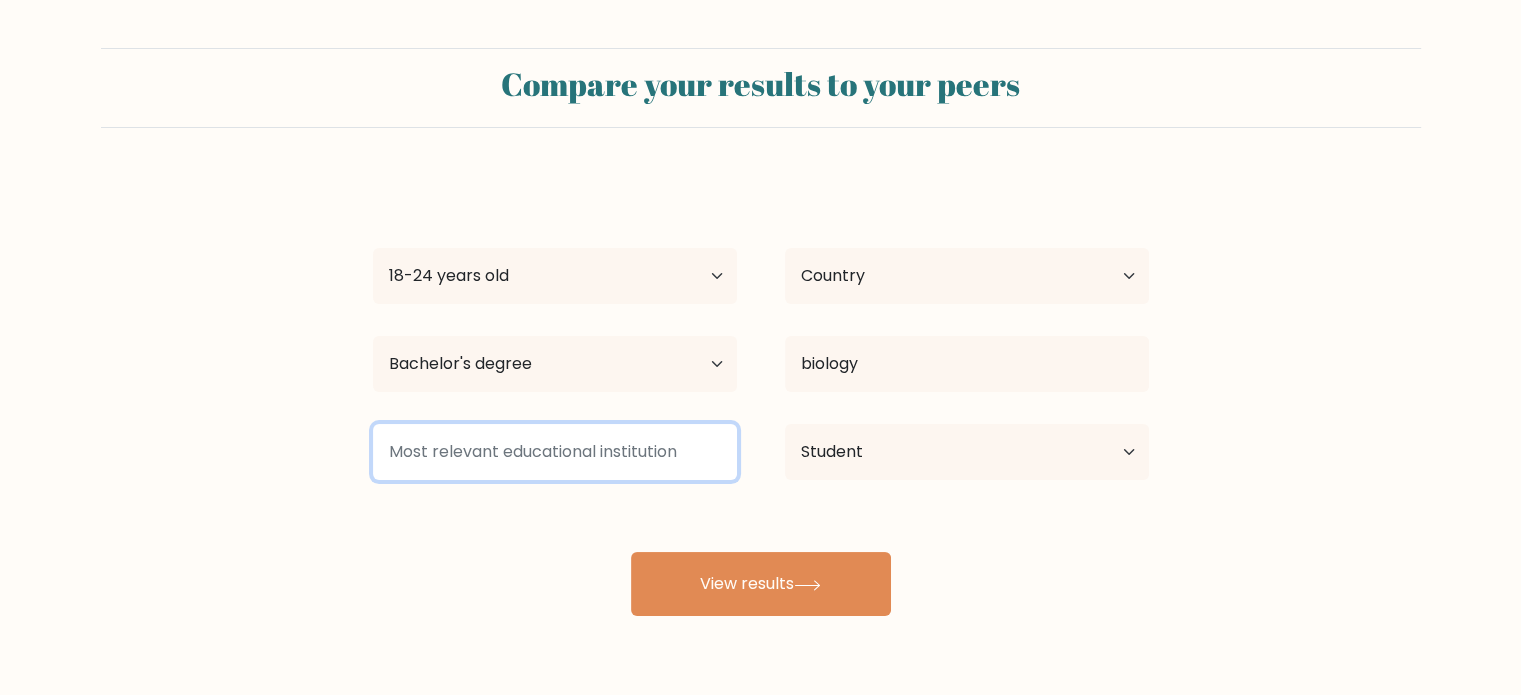click at bounding box center (555, 452) 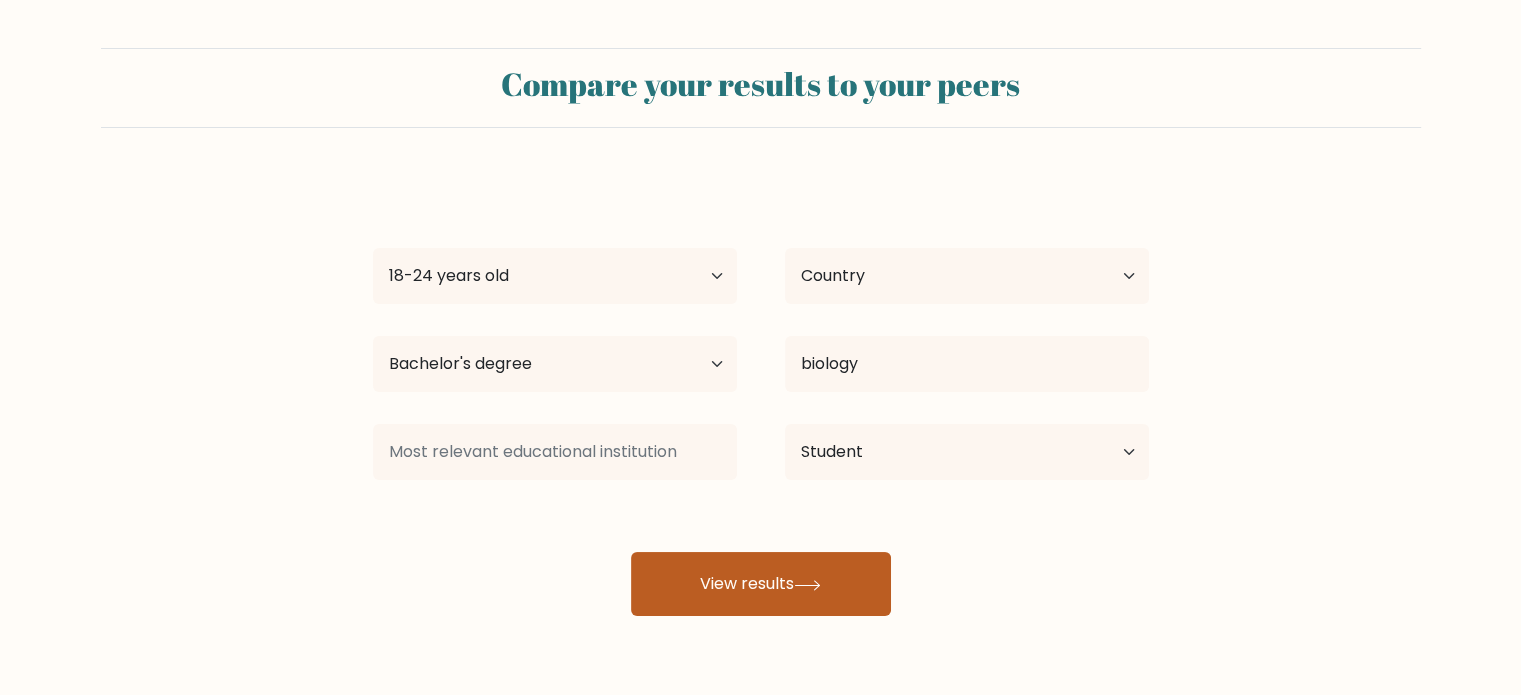 click on "View results" at bounding box center [761, 584] 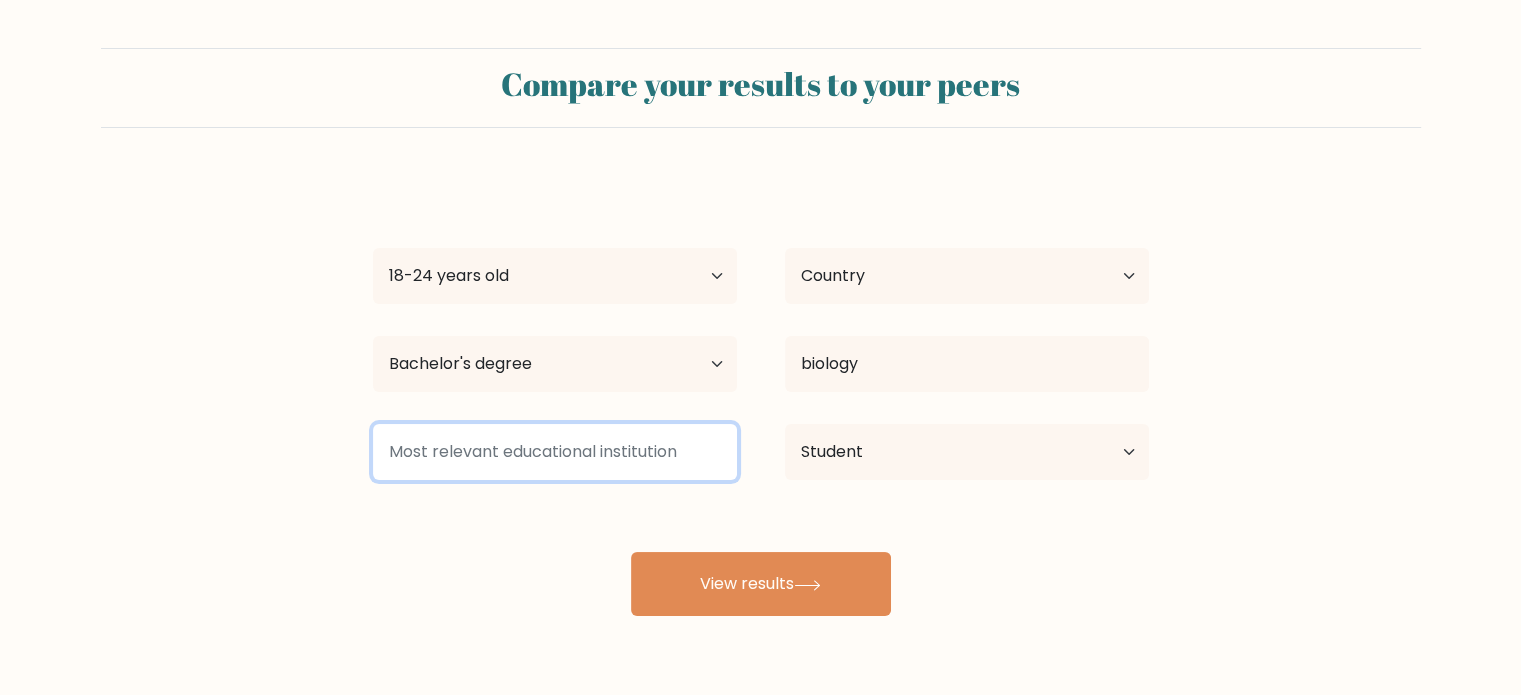 click at bounding box center (555, 452) 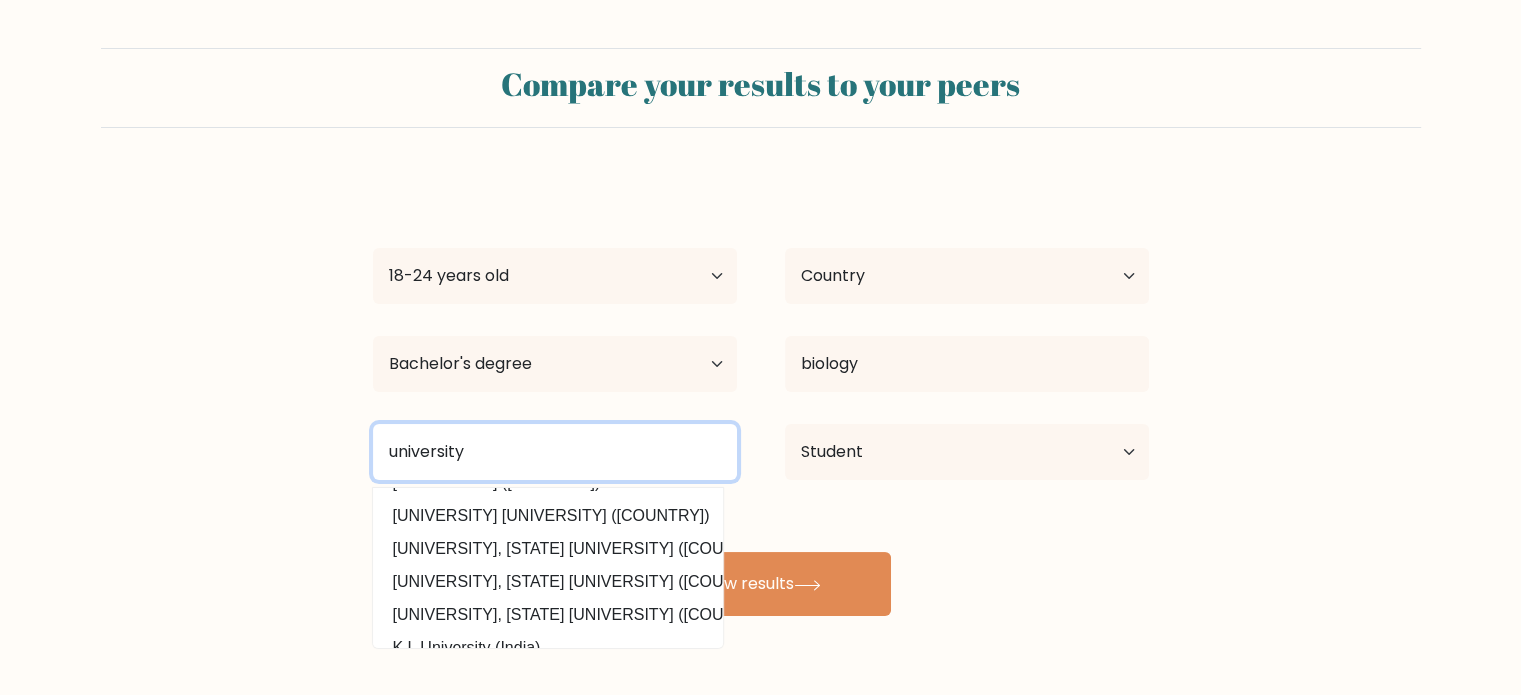 scroll, scrollTop: 0, scrollLeft: 0, axis: both 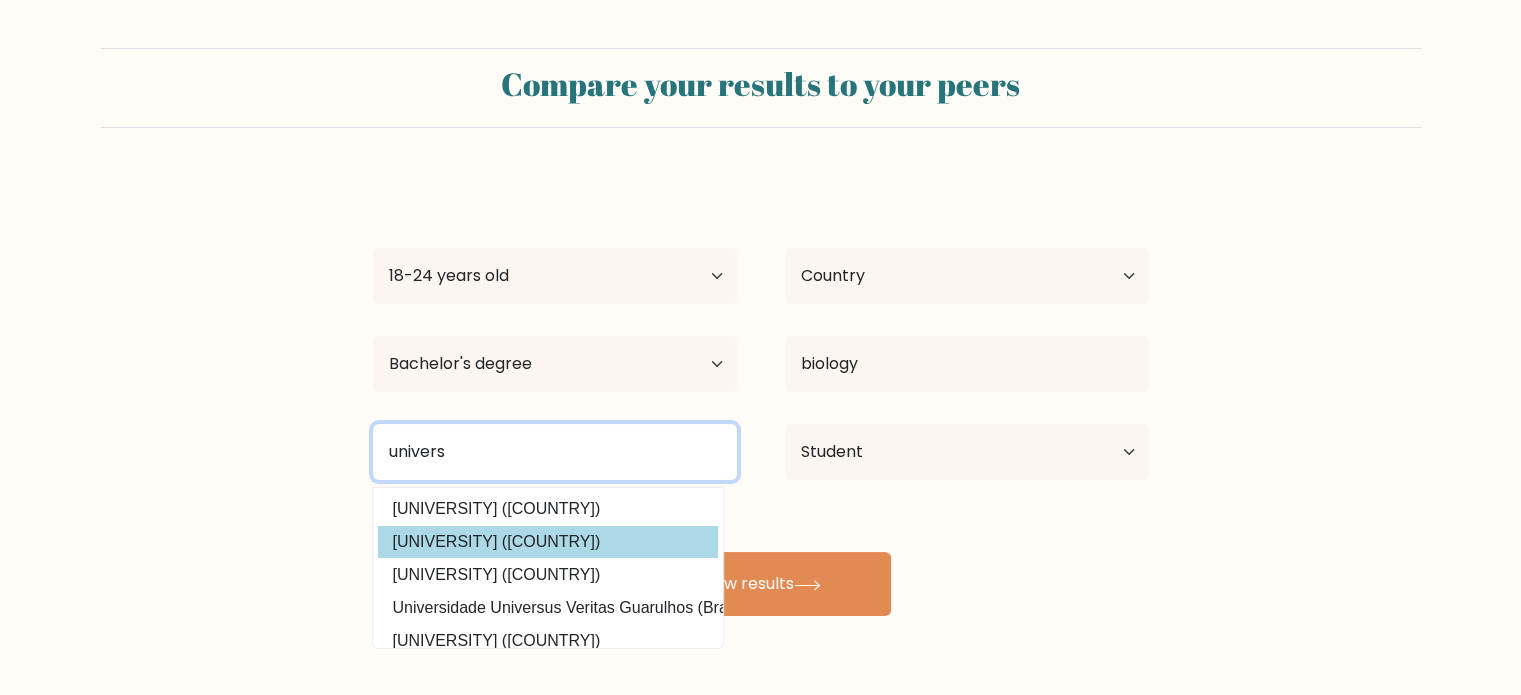 type on "univers" 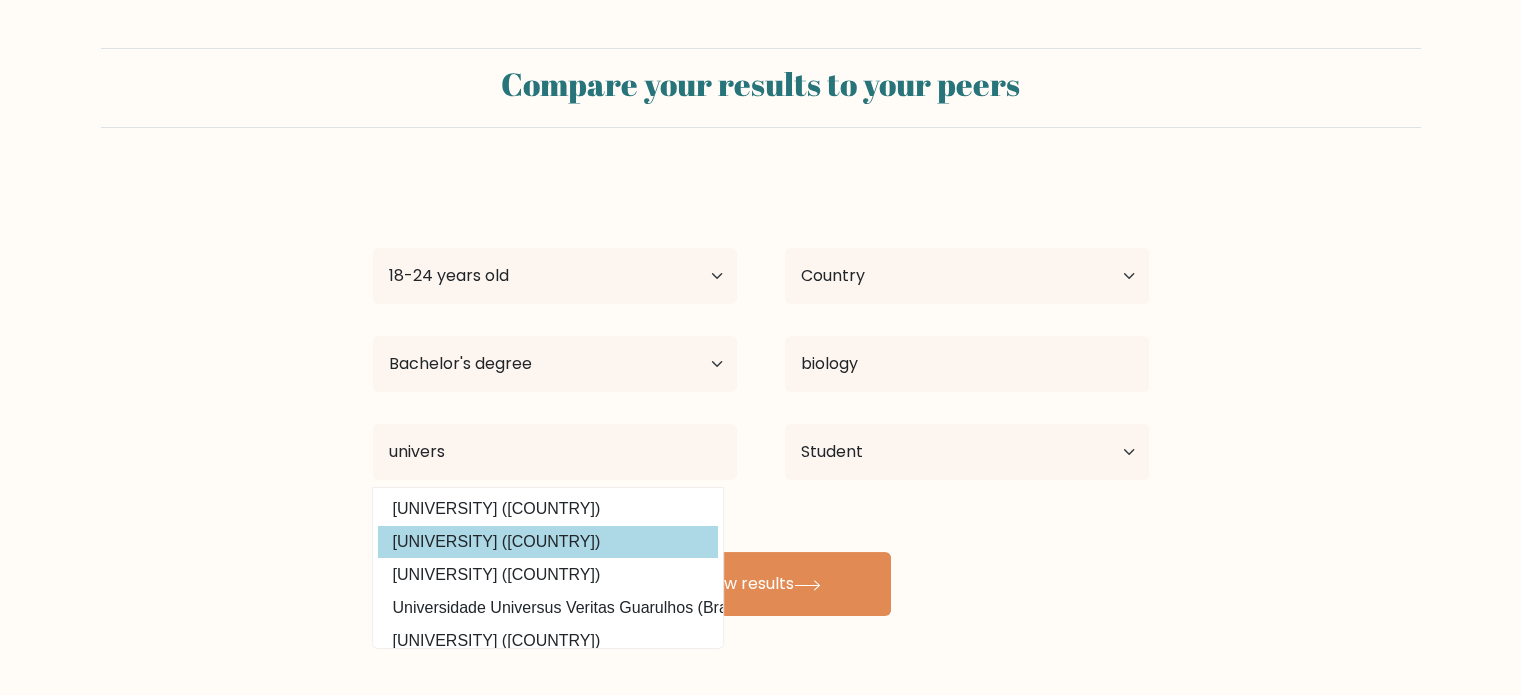 click on "ne
su
Age
Under 18 years old
18-24 years old
25-34 years old
35-44 years old
45-54 years old
55-64 years old
65 years old and above
Country
Afghanistan
Albania
Algeria
American Samoa
Andorra
Angola
Anguilla
Antarctica
Antigua and Barbuda
Argentina
Armenia
Aruba
Australia
Austria
Azerbaijan
Bahamas
Bahrain
Bangladesh
Barbados
Belarus
Belgium
Belize
Benin
Bermuda
Bhutan
Bolivia
Bonaire, Sint Eustatius and Saba
Bosnia and Herzegovina
Botswana
Bouvet Island
Brazil
Brunei" at bounding box center (761, 396) 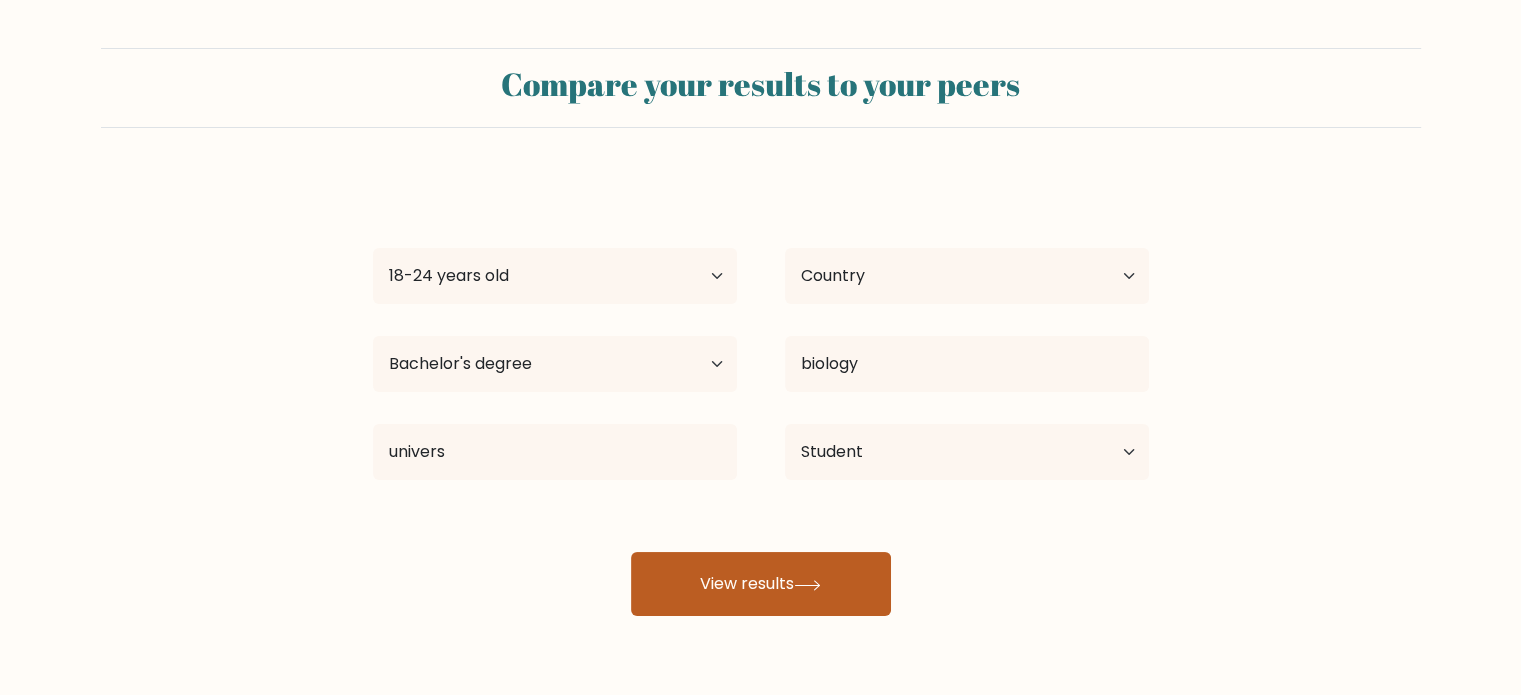 click on "View results" at bounding box center [761, 584] 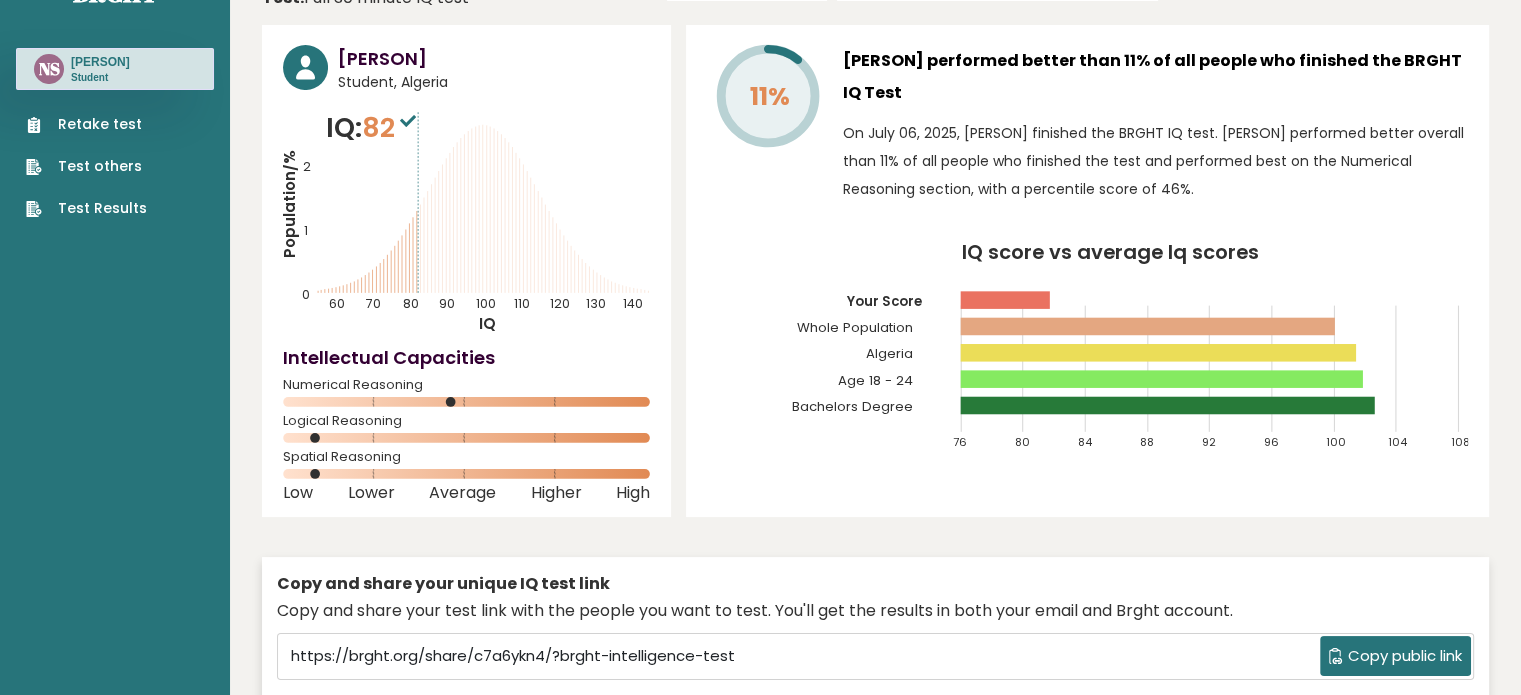 scroll, scrollTop: 0, scrollLeft: 0, axis: both 